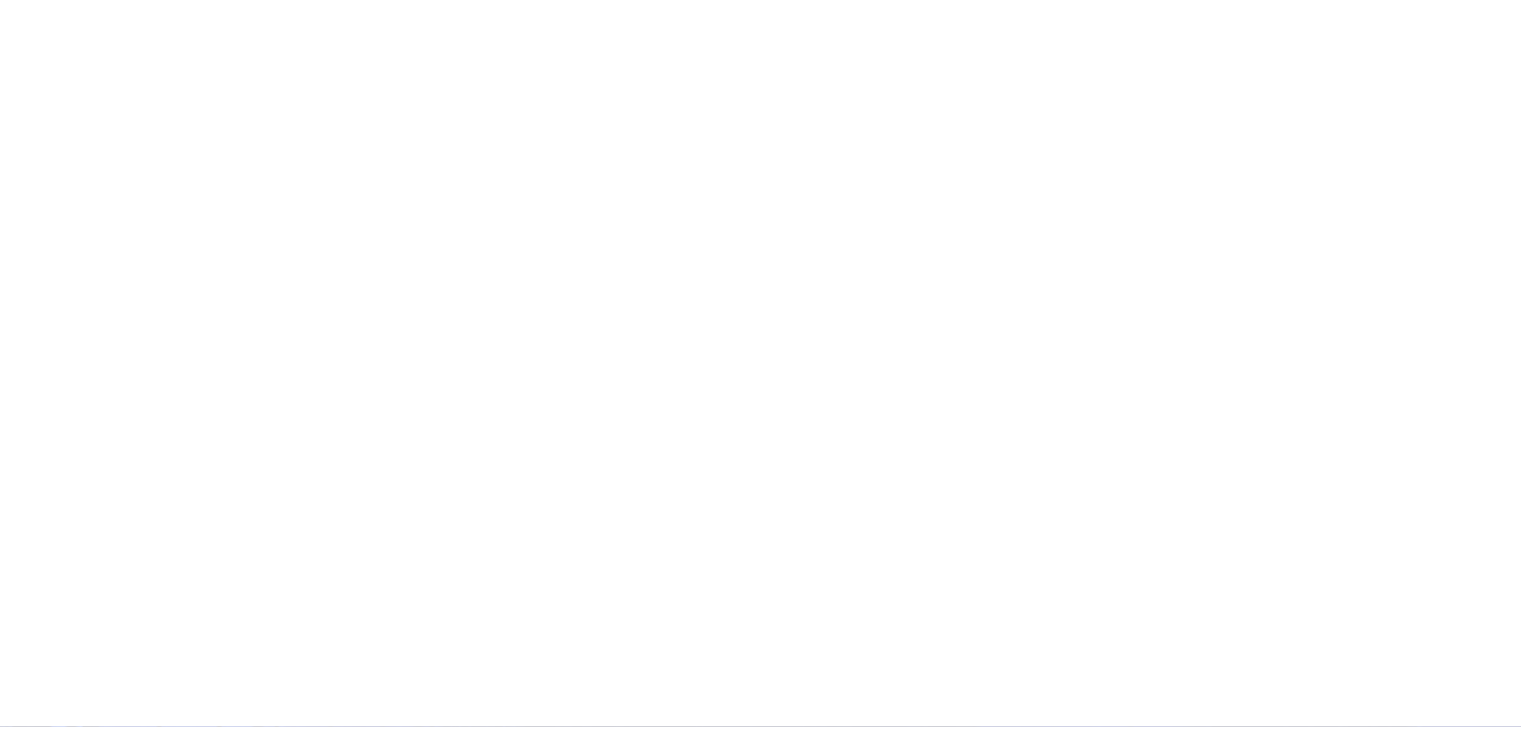scroll, scrollTop: 0, scrollLeft: 0, axis: both 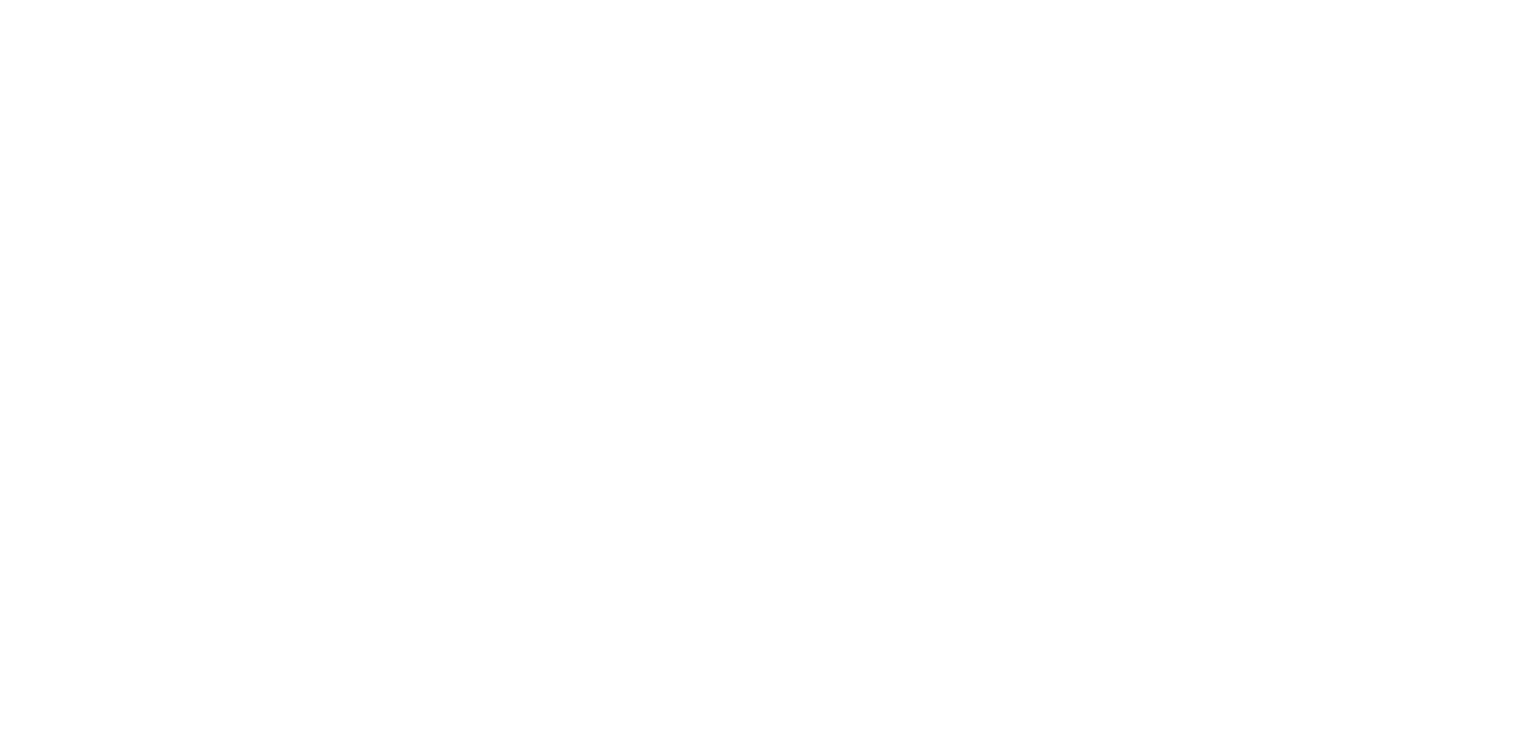 type on "[EMAIL]" 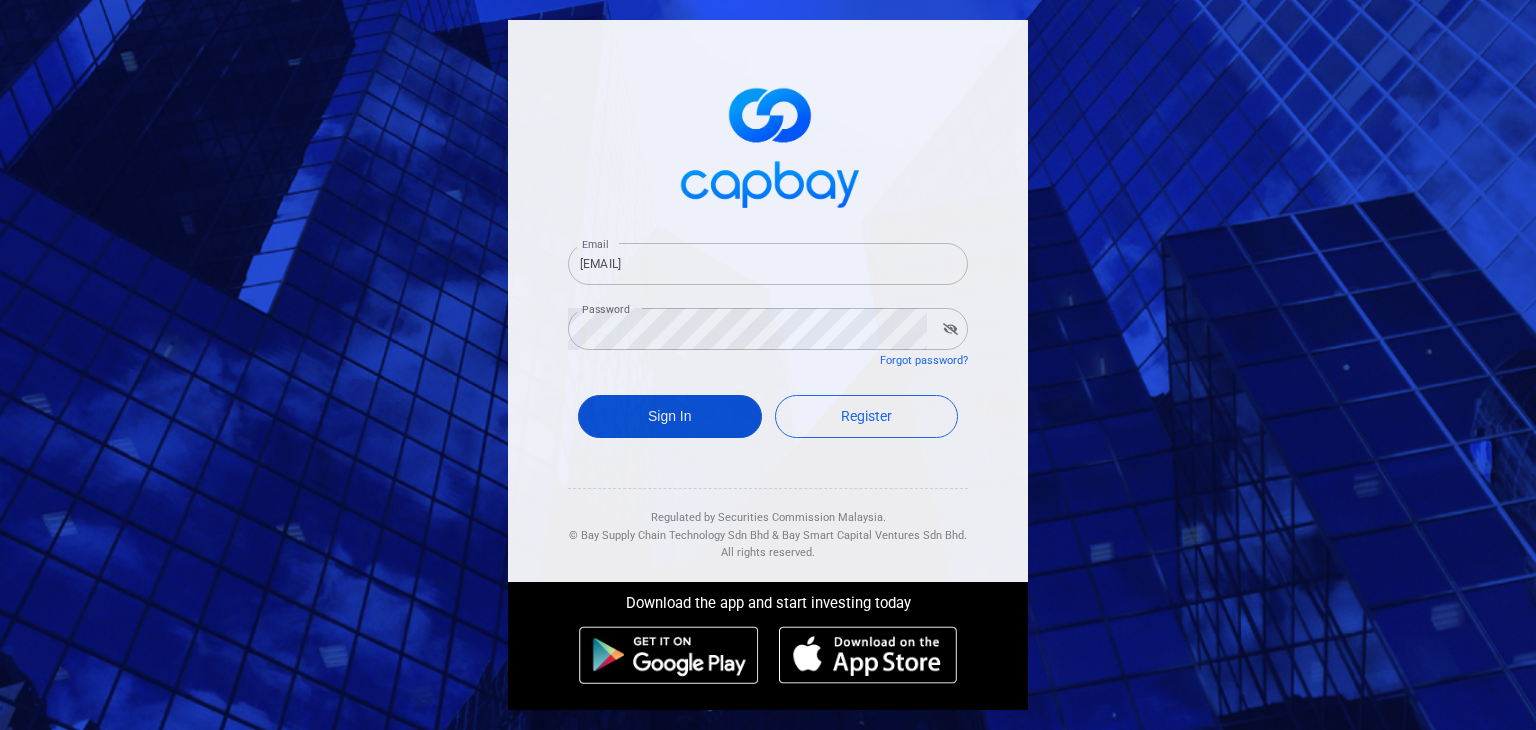 click on "Sign In" at bounding box center [670, 416] 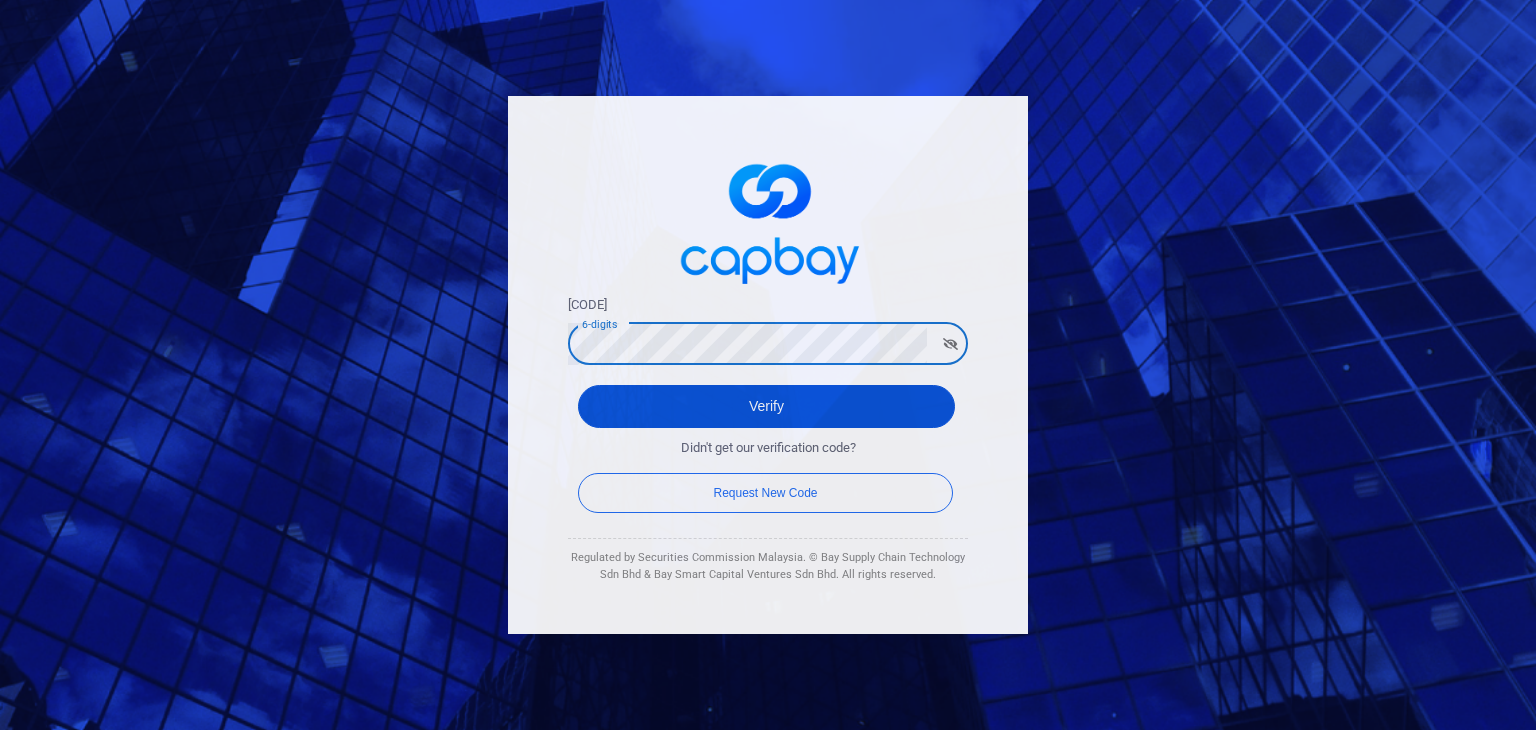 click on "Verify" at bounding box center (766, 406) 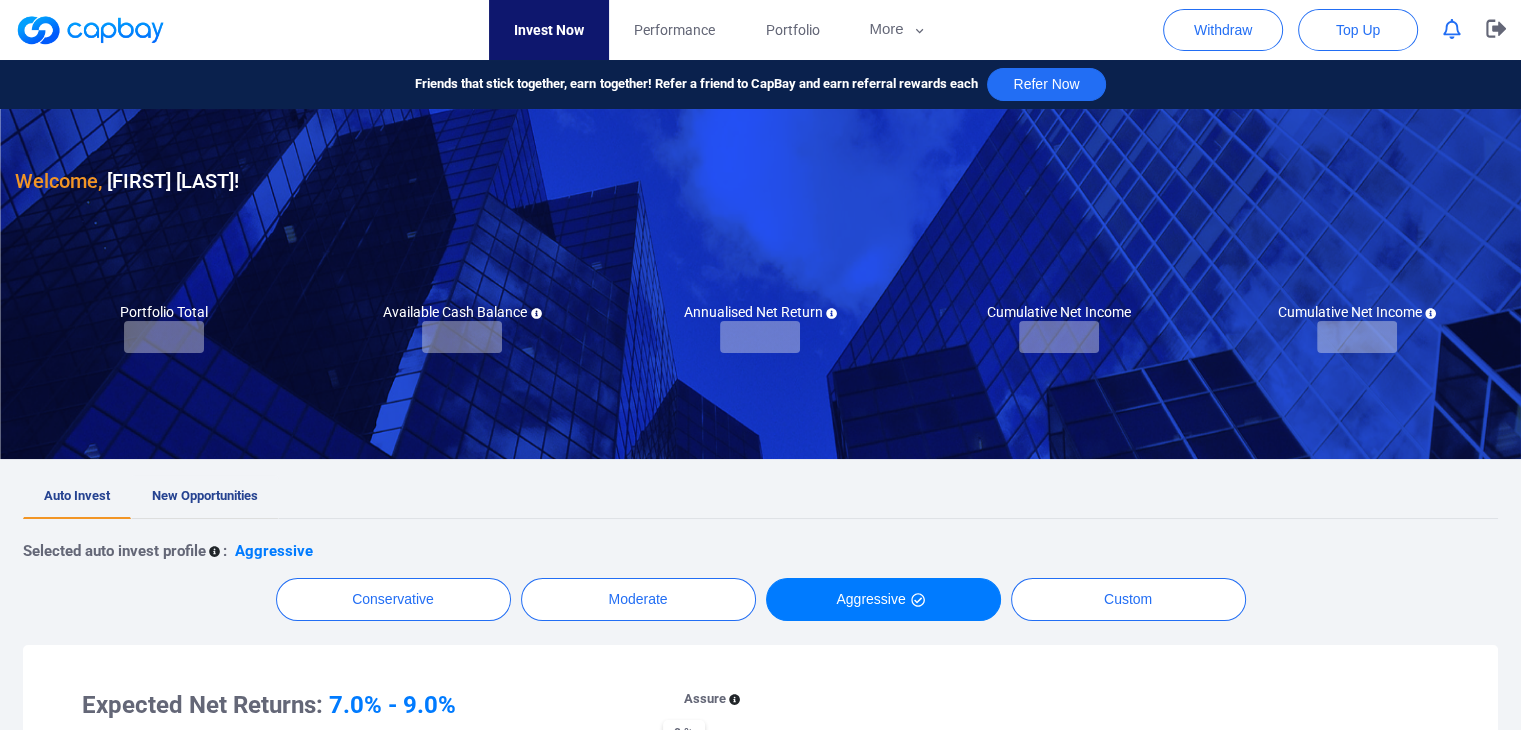click on "New Opportunities" at bounding box center (205, 495) 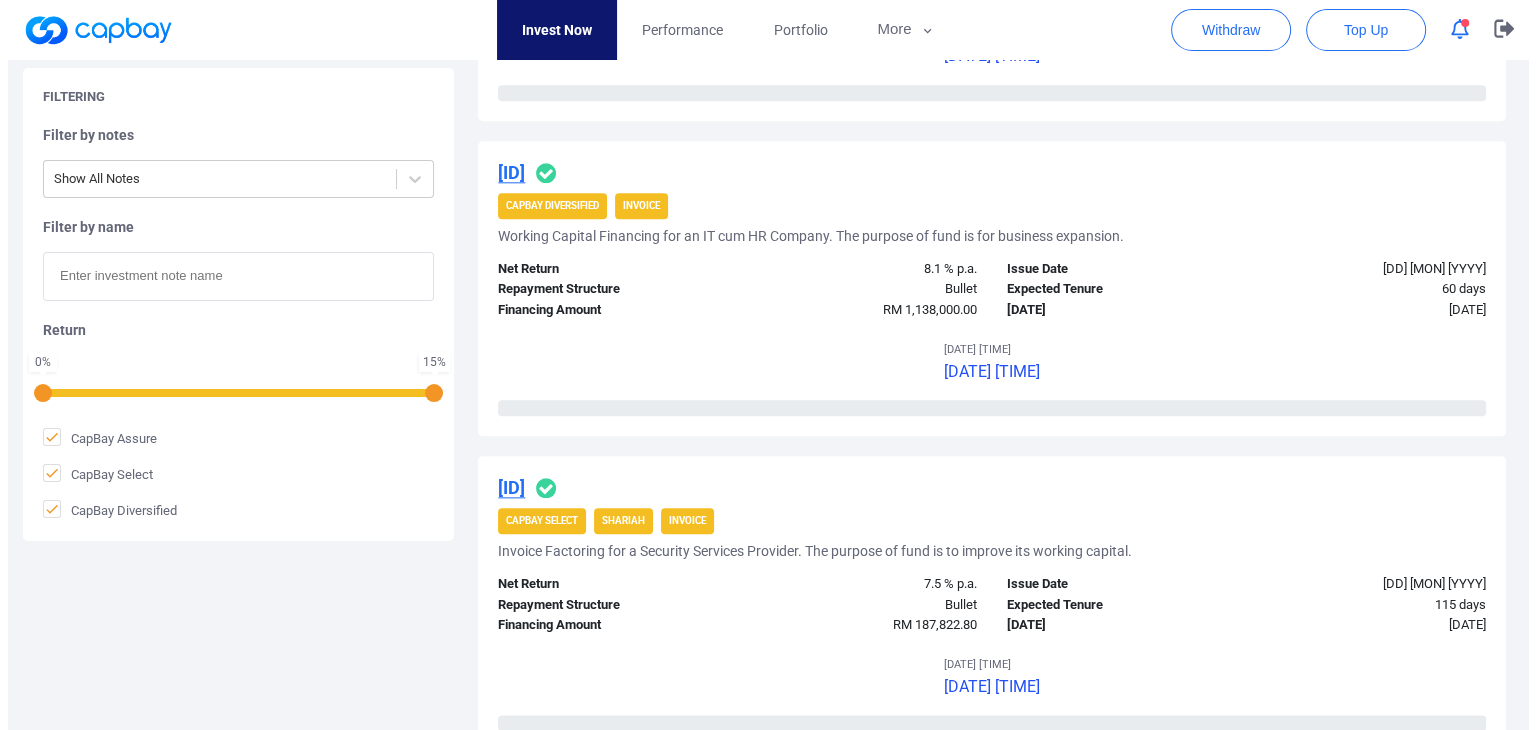 scroll, scrollTop: 2400, scrollLeft: 0, axis: vertical 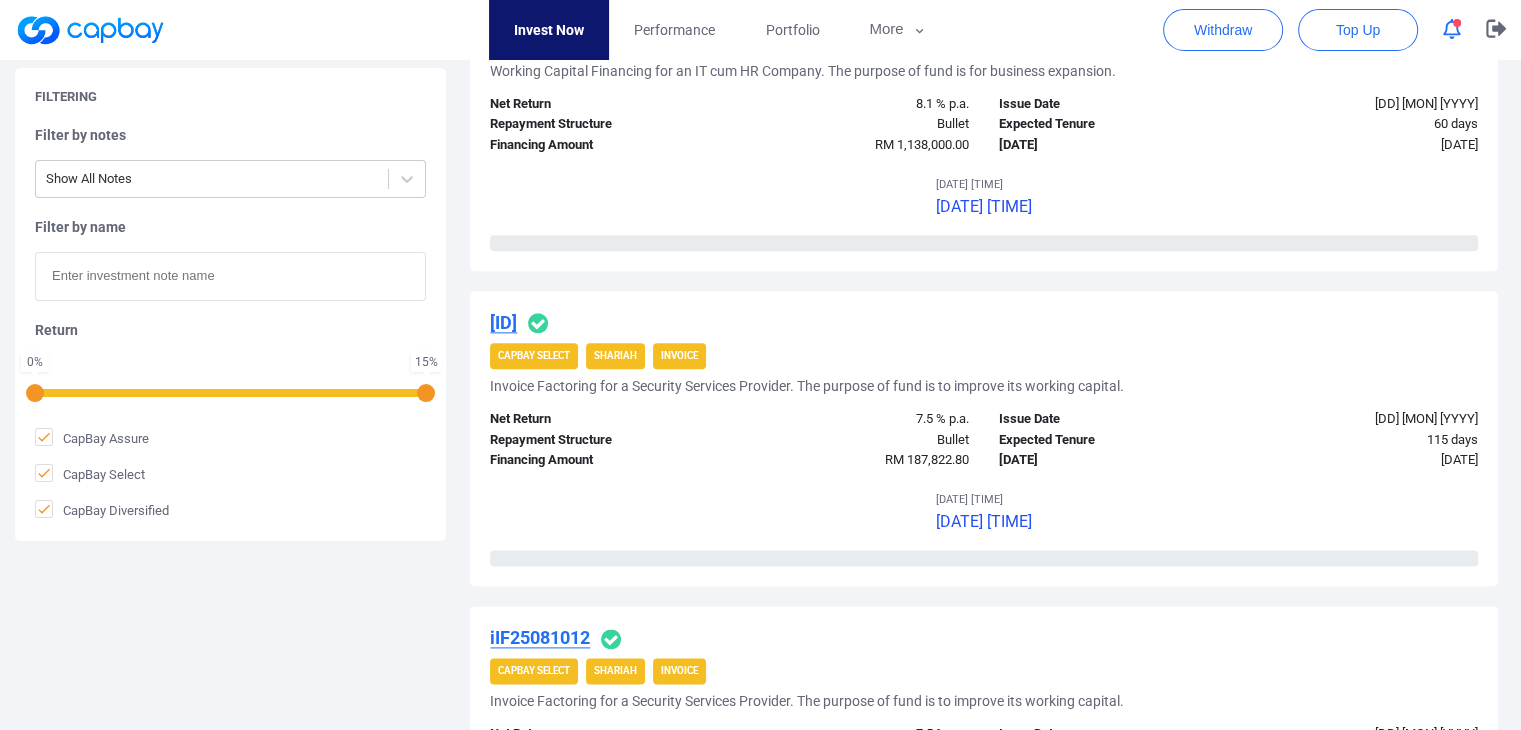 click on "[ID]" at bounding box center [503, 322] 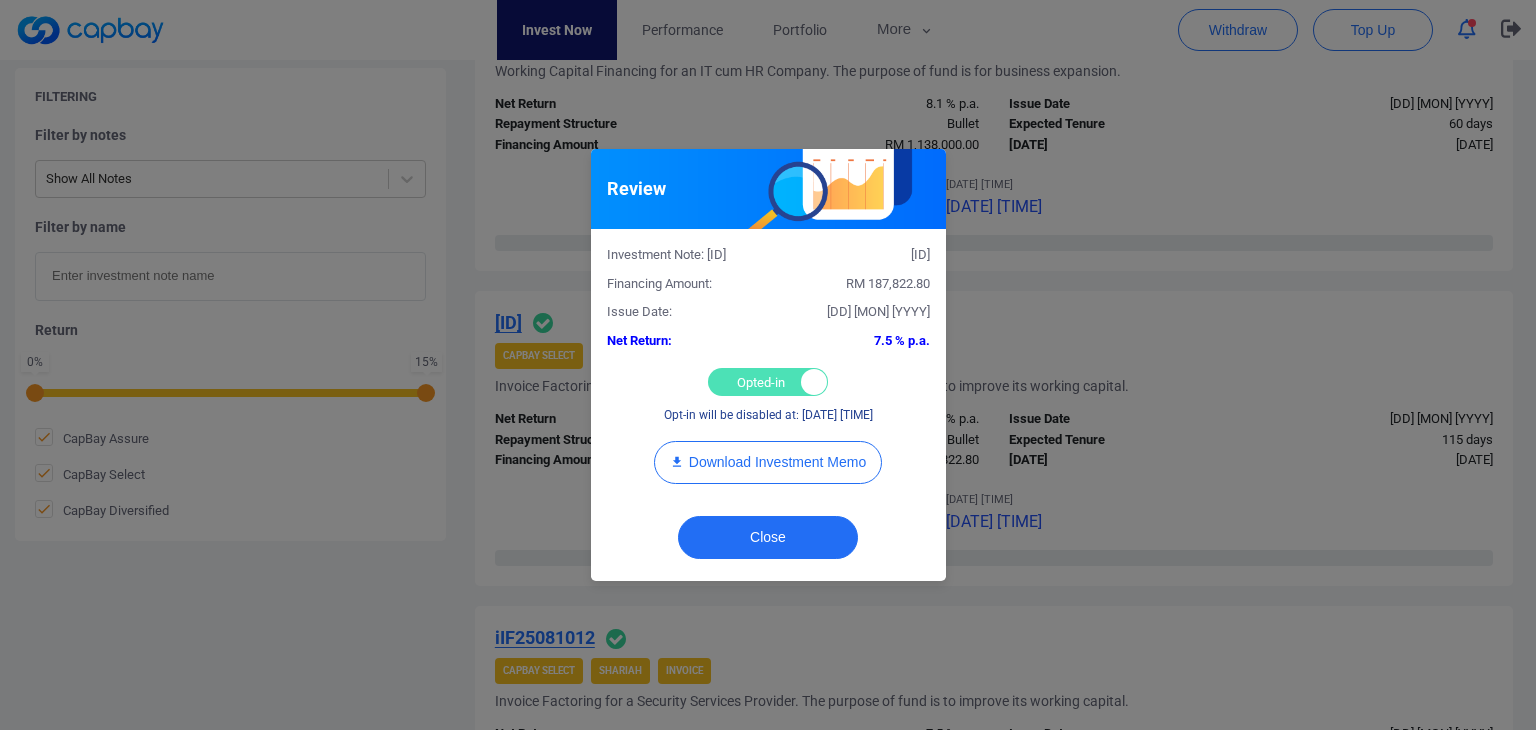 click on "Opted-in Opted-out" at bounding box center (768, 382) 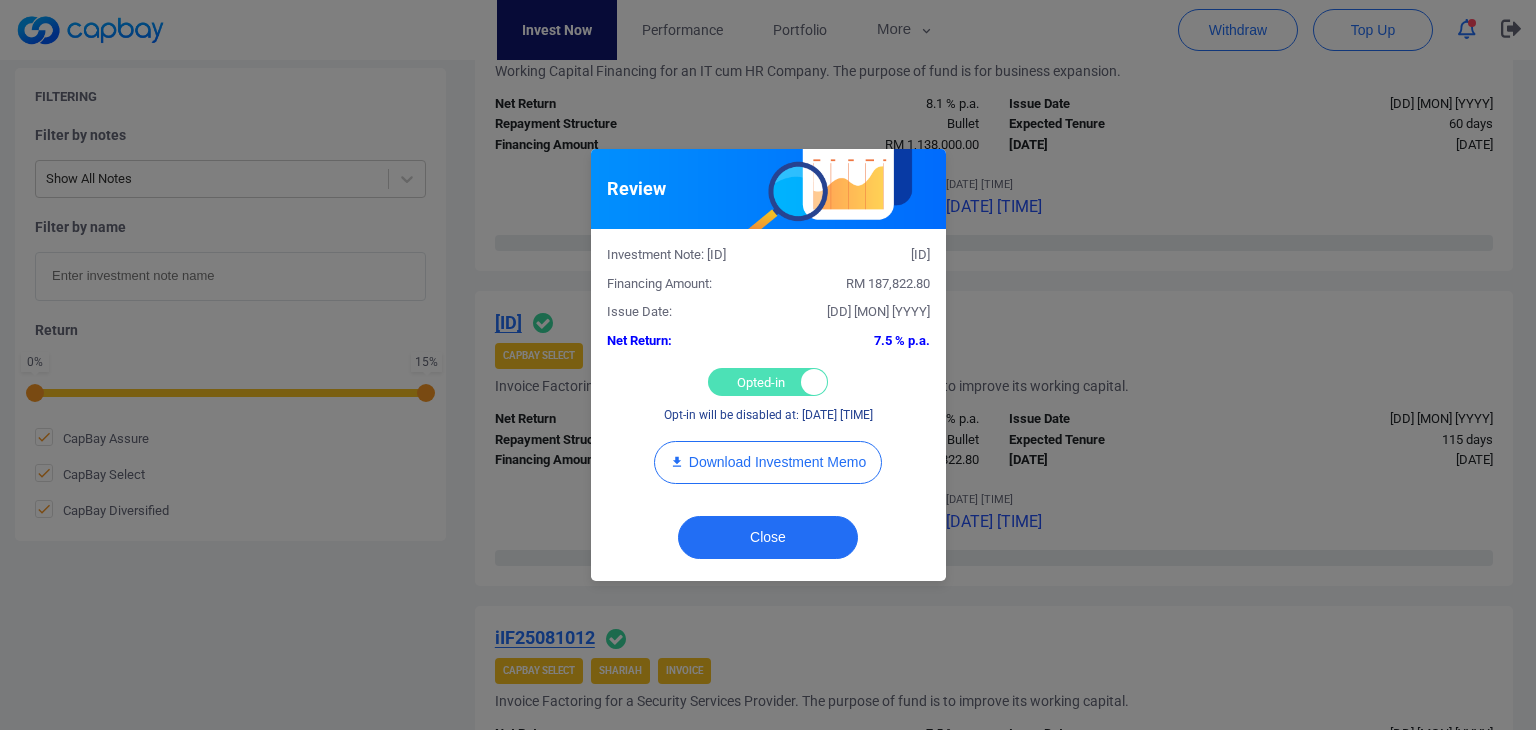 checkbox on "false" 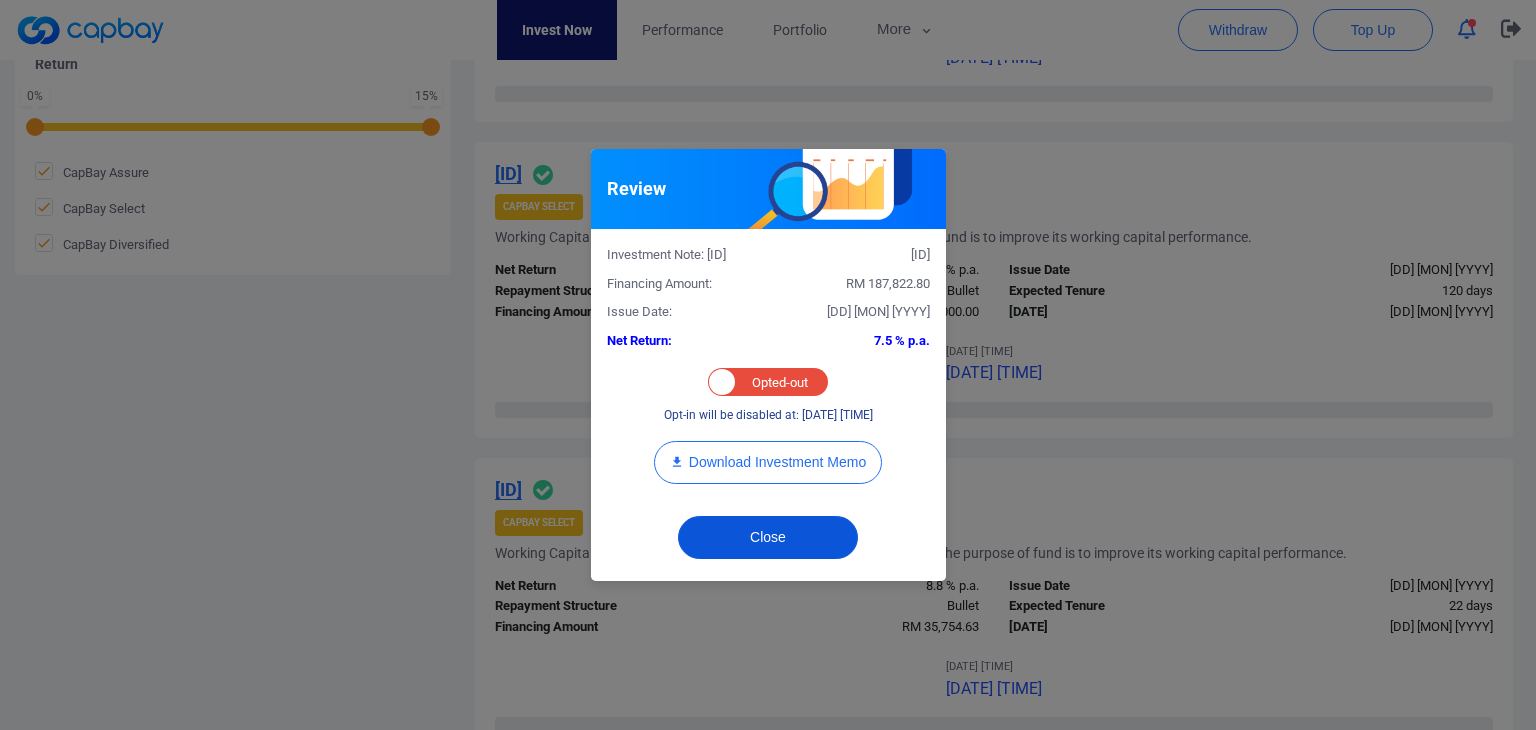 click on "Close" at bounding box center (768, 537) 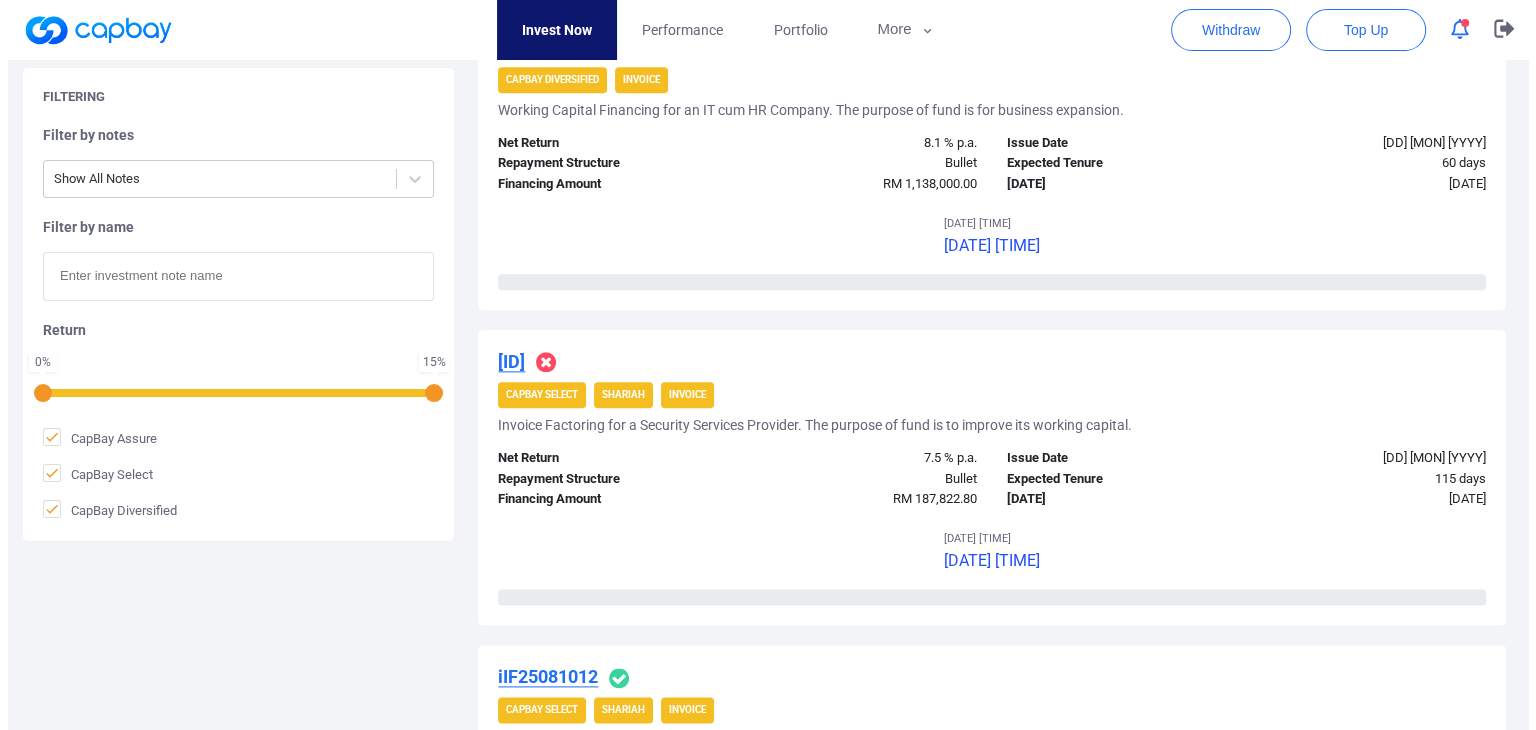 scroll, scrollTop: 2372, scrollLeft: 0, axis: vertical 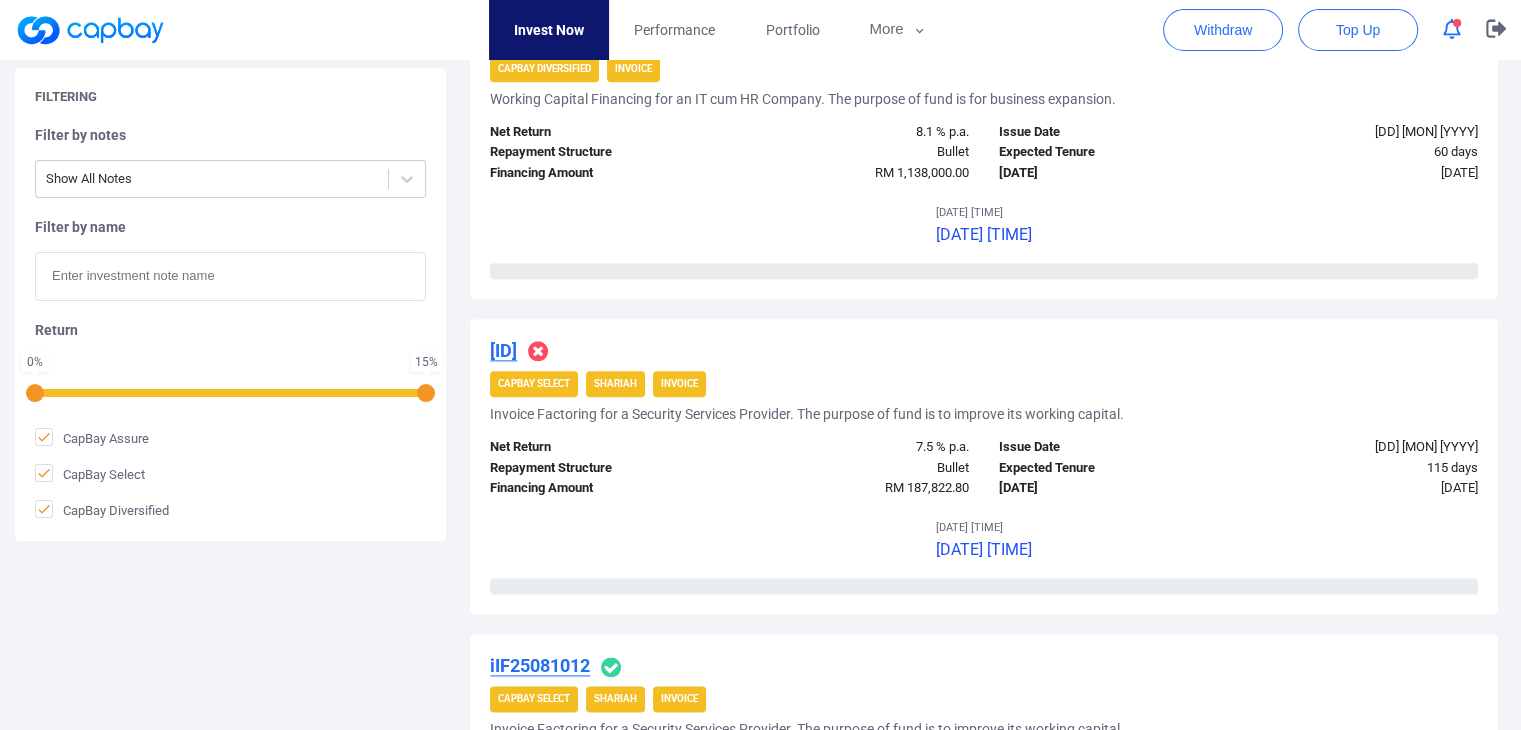 click on "[FINANCING_ID] [FINANCING_ID] [DATE] [DATE] [TIME] [DATE]" at bounding box center (984, 781) 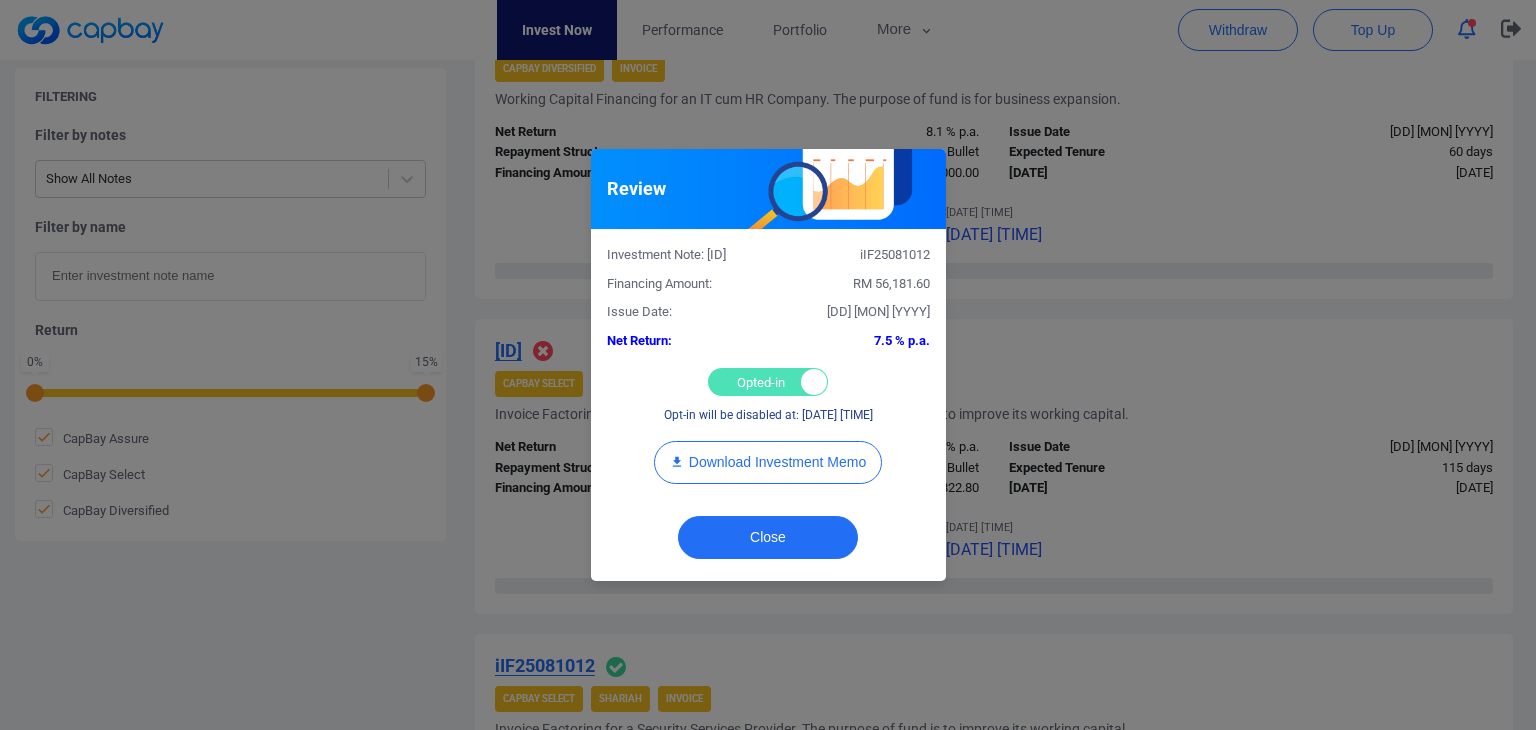 click on "Opted-in Opted-out" at bounding box center [768, 382] 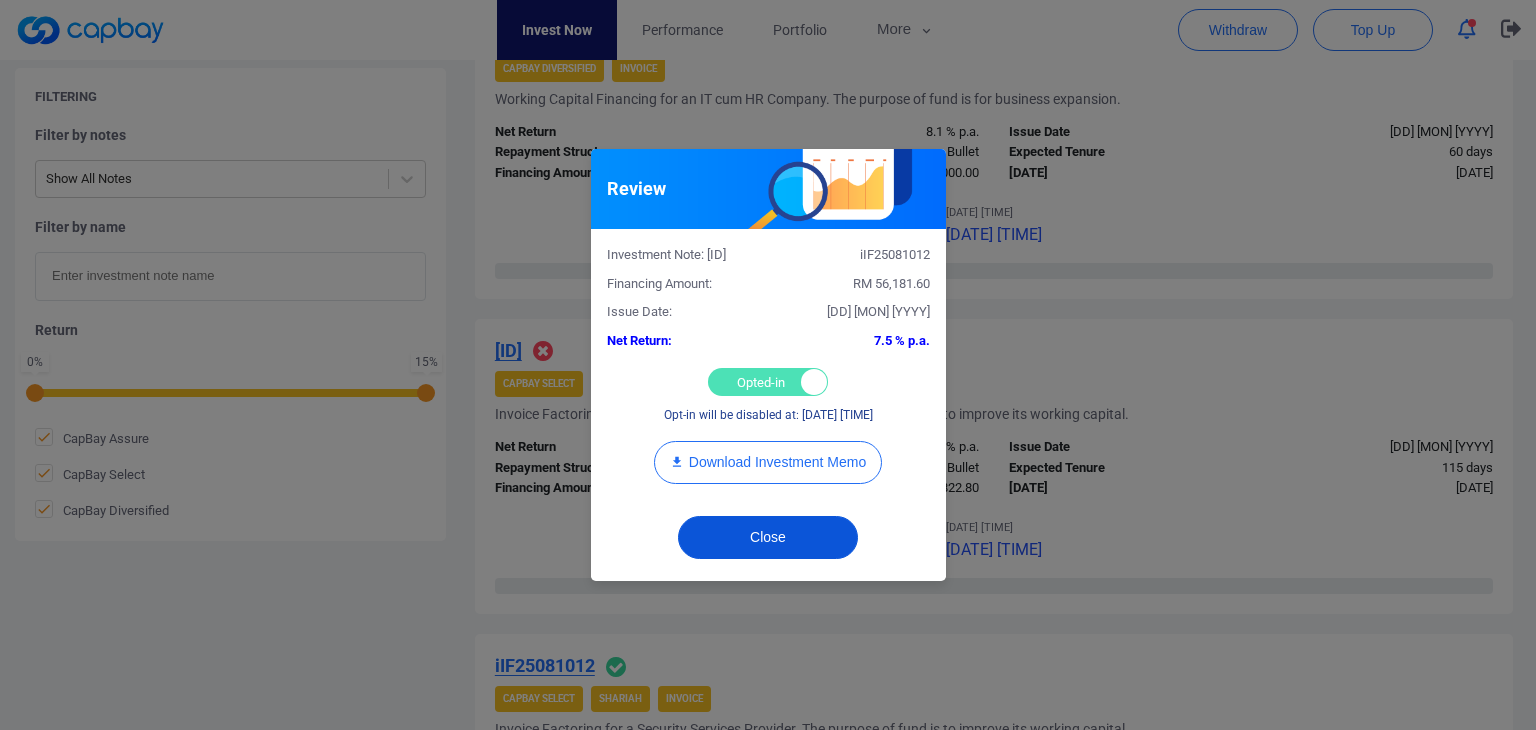checkbox on "false" 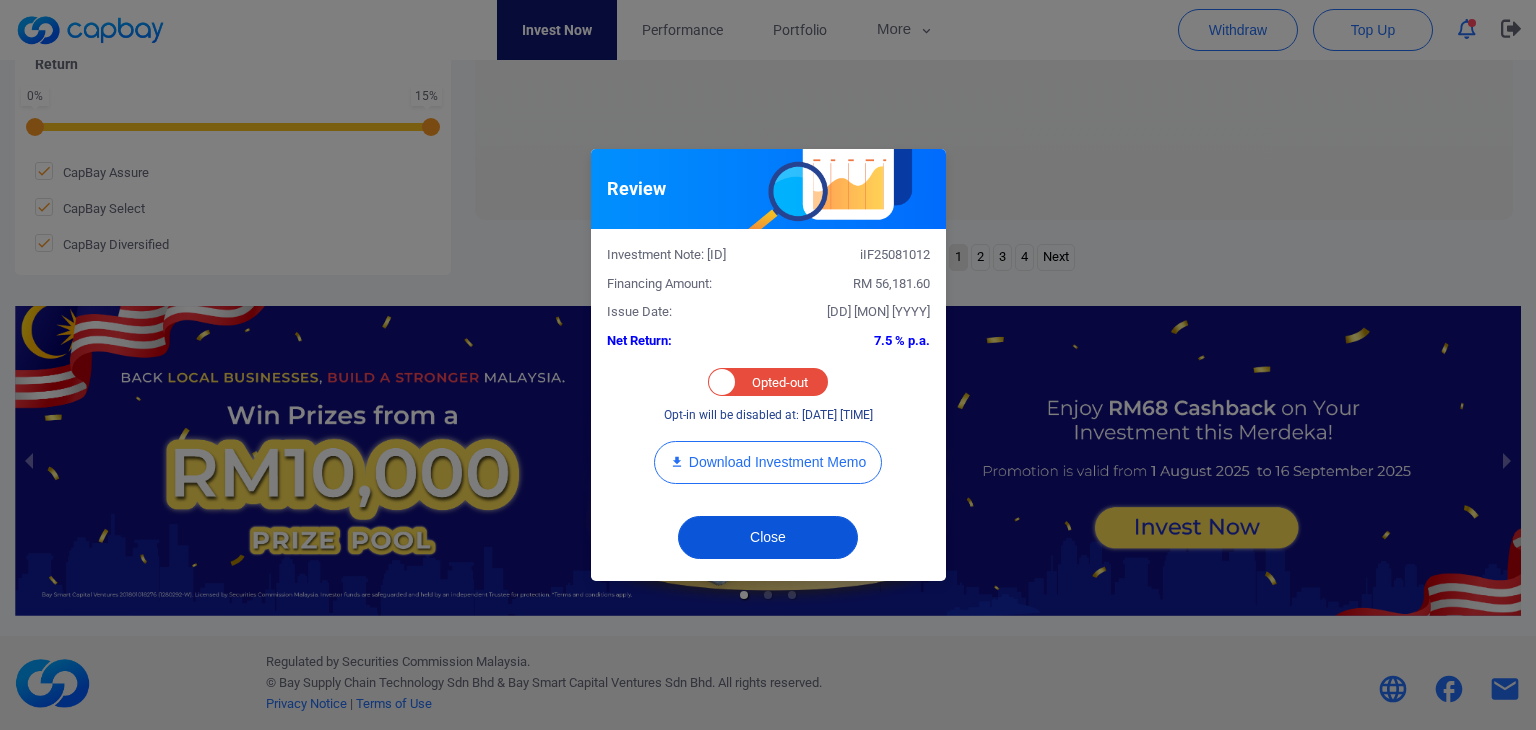 click on "Close" at bounding box center (768, 537) 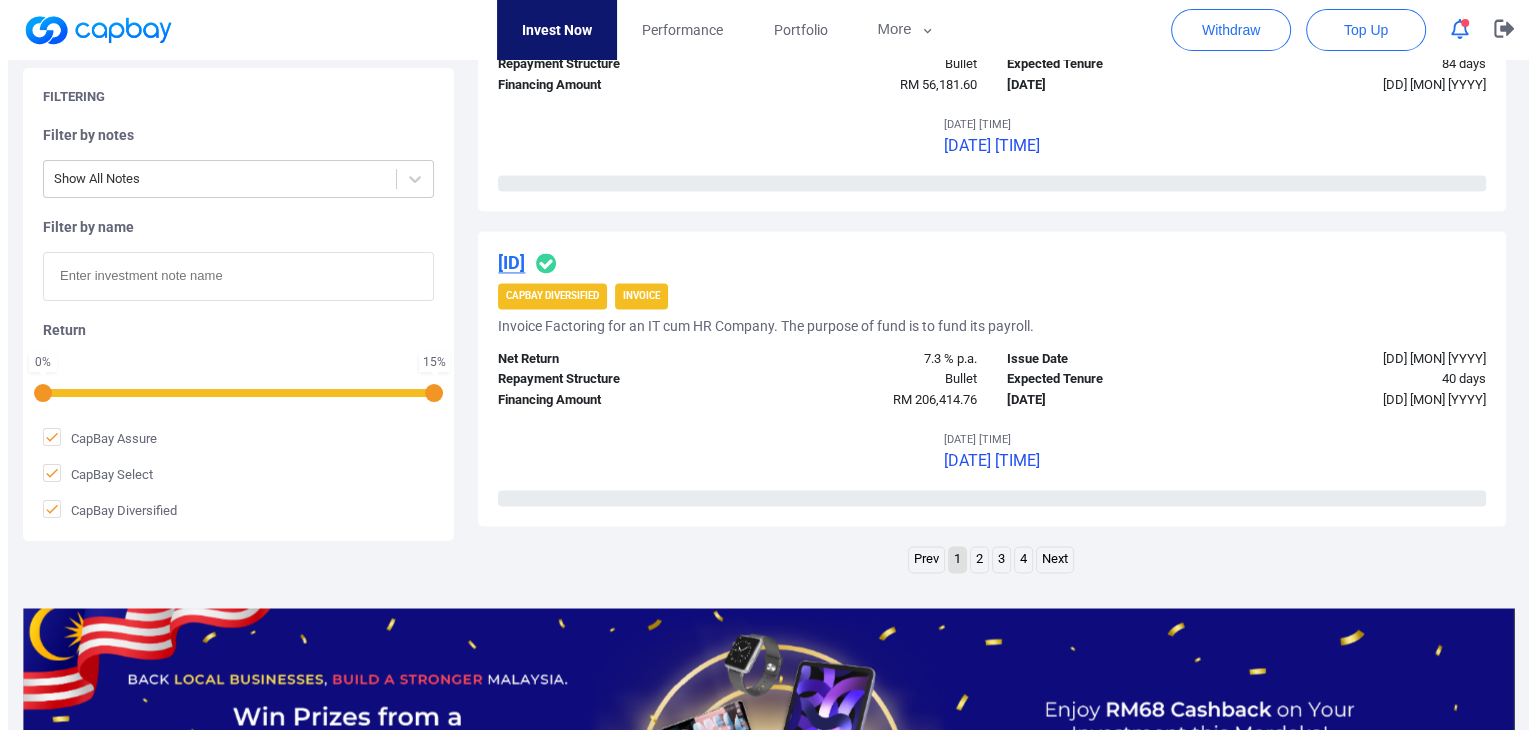 scroll, scrollTop: 3172, scrollLeft: 0, axis: vertical 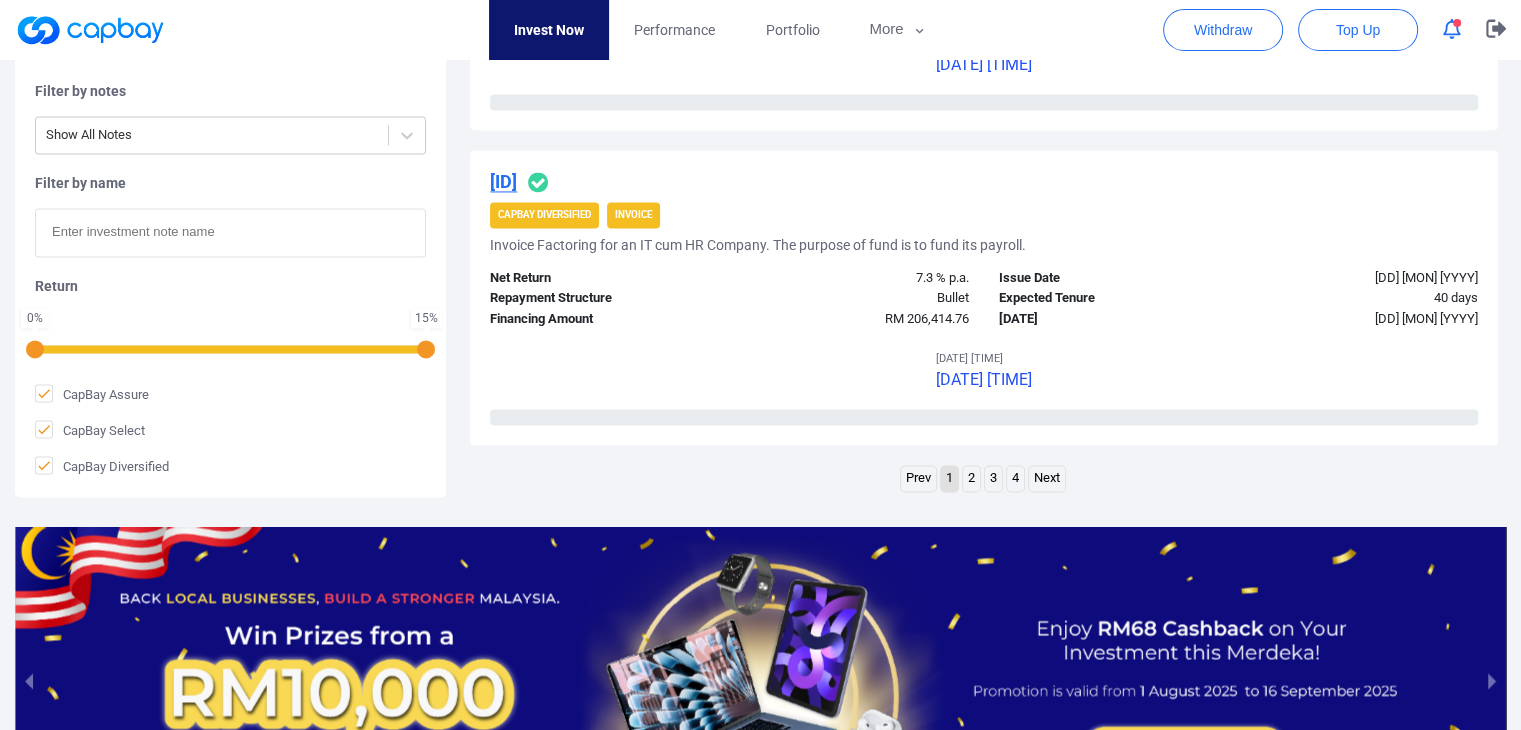 click on "[ID]" at bounding box center (503, 181) 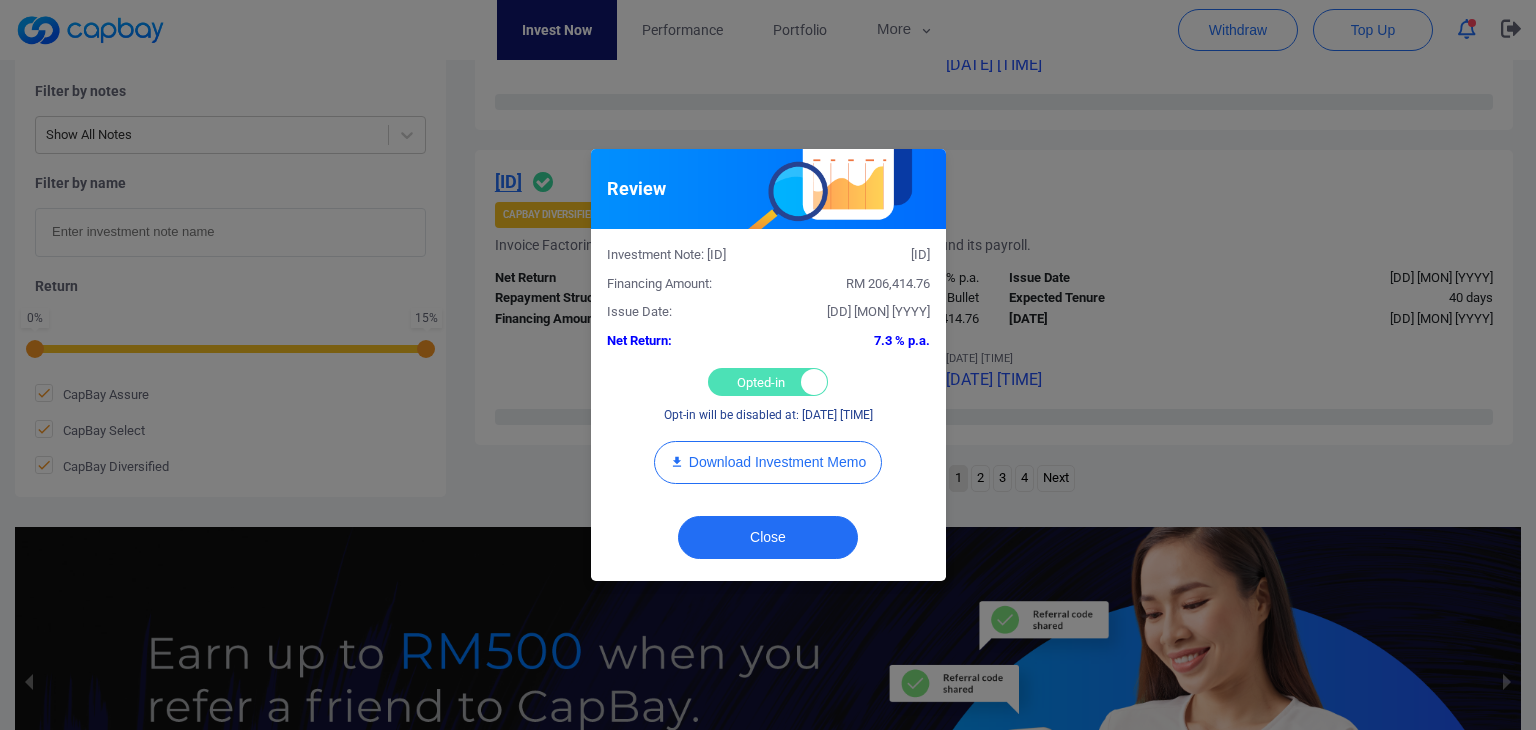 click on "Opted-in Opted-out" at bounding box center [768, 382] 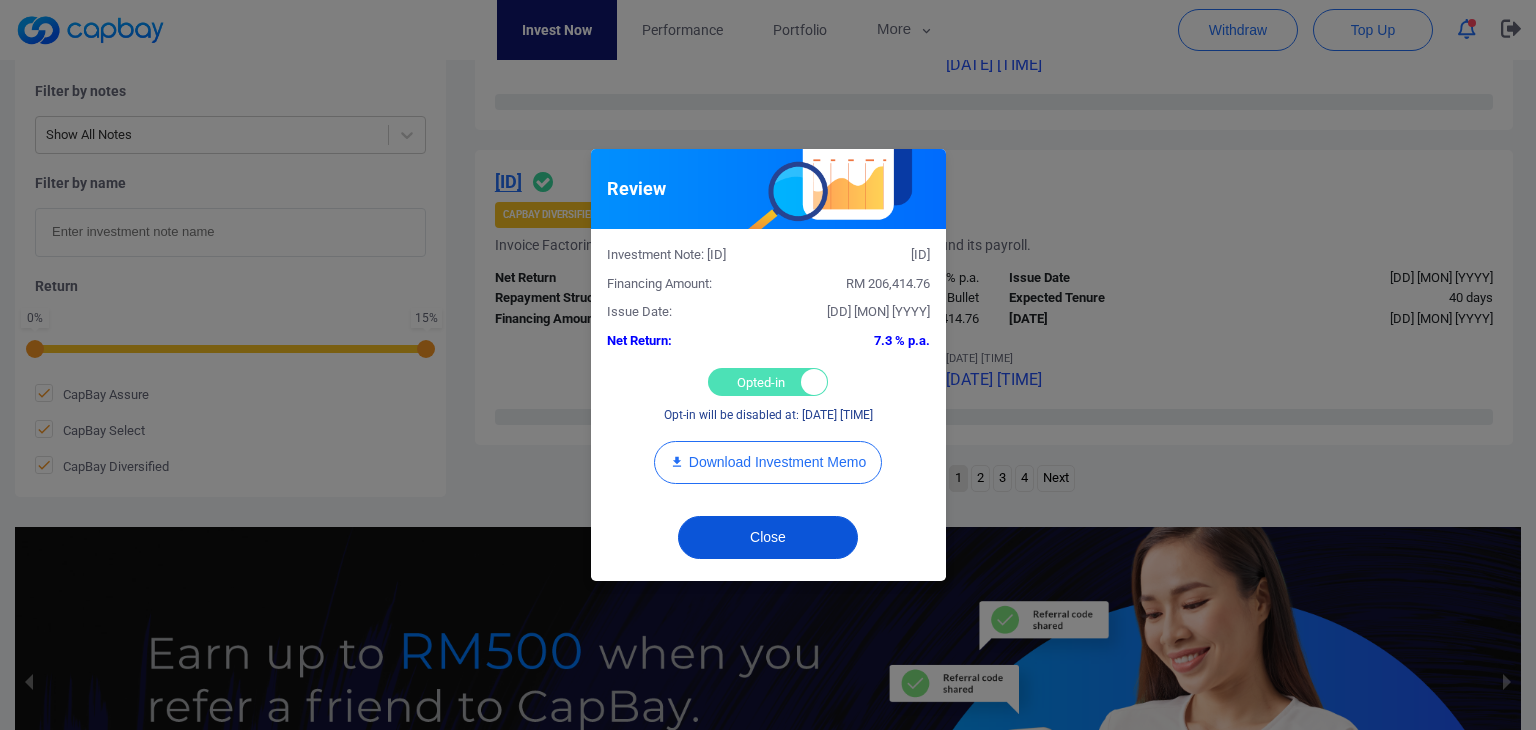 checkbox on "false" 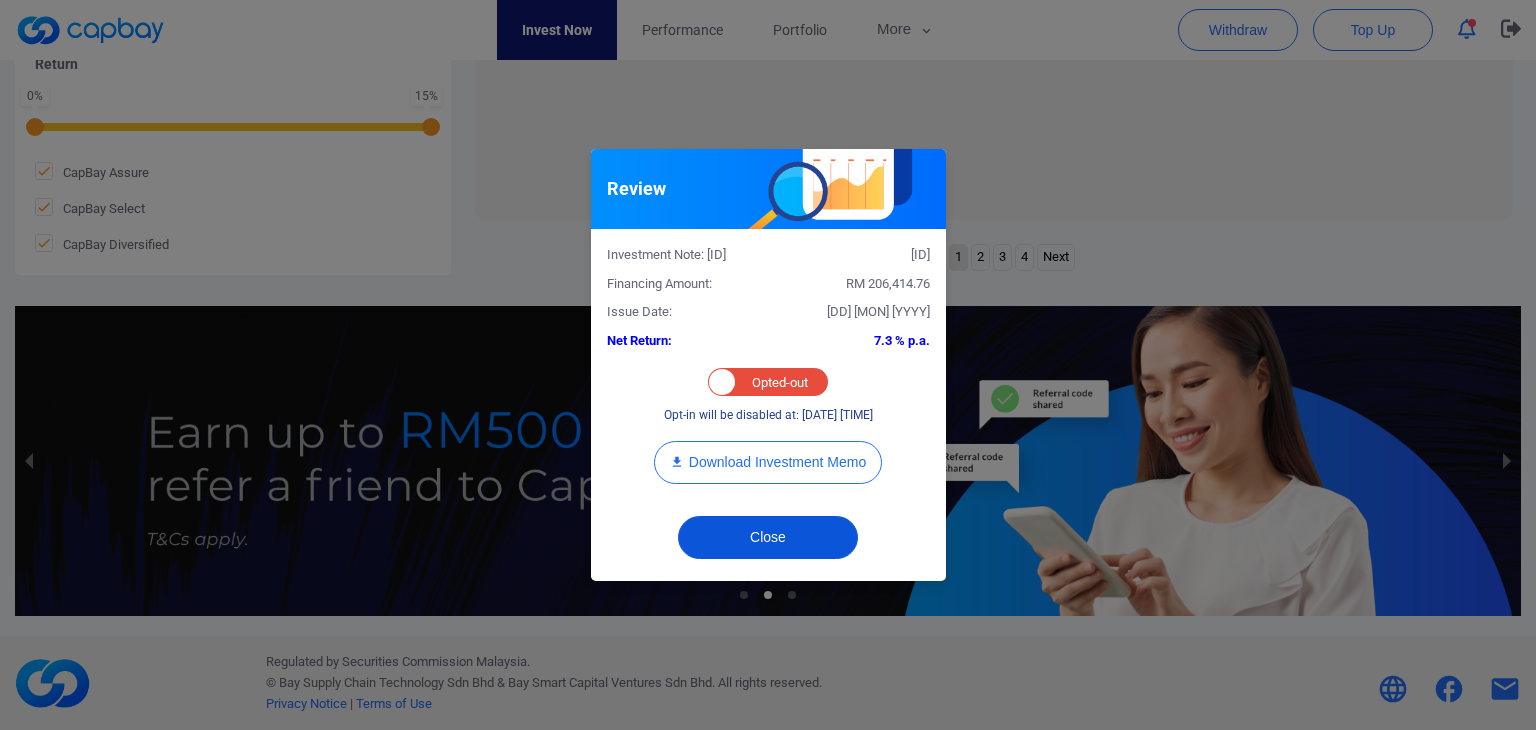 click on "Close" at bounding box center (768, 537) 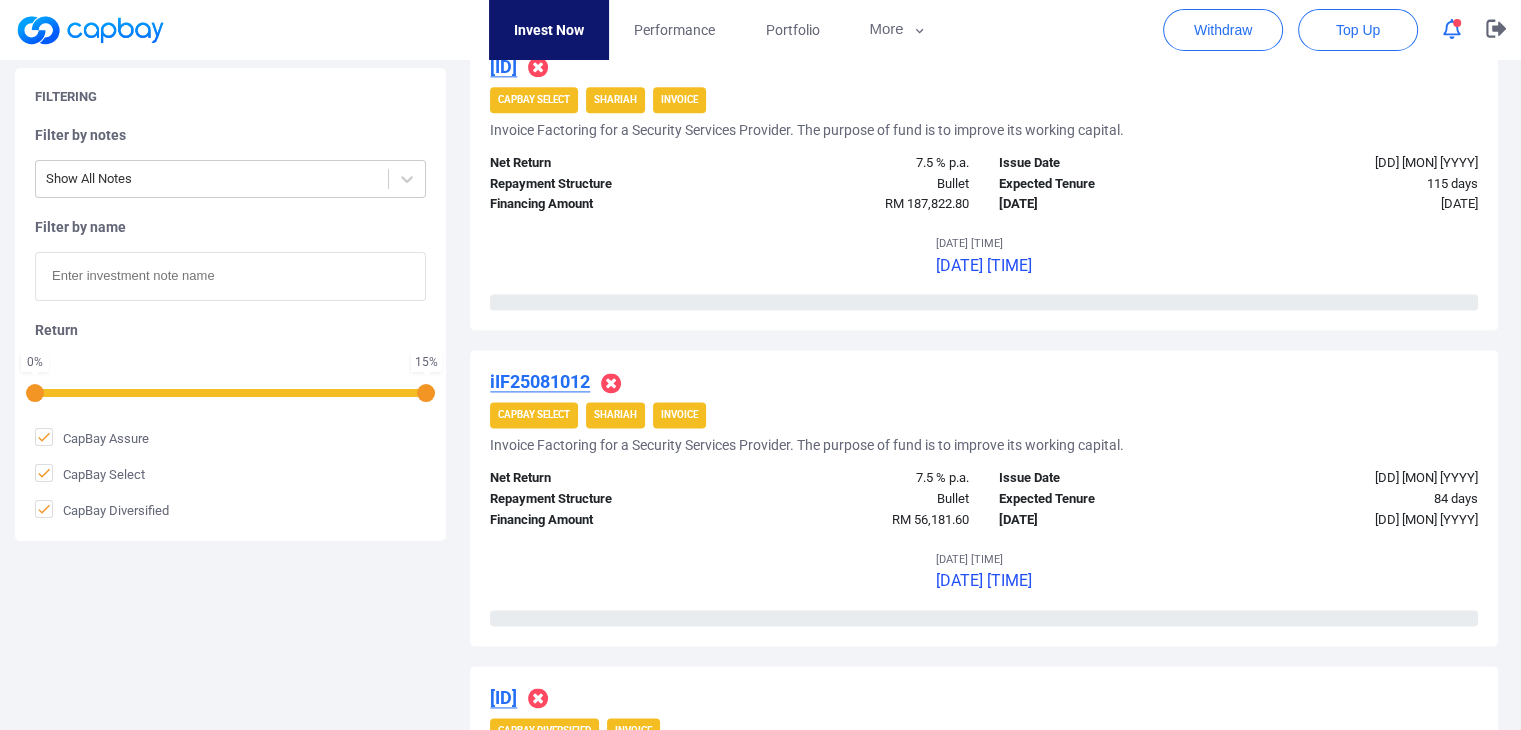 scroll, scrollTop: 3072, scrollLeft: 0, axis: vertical 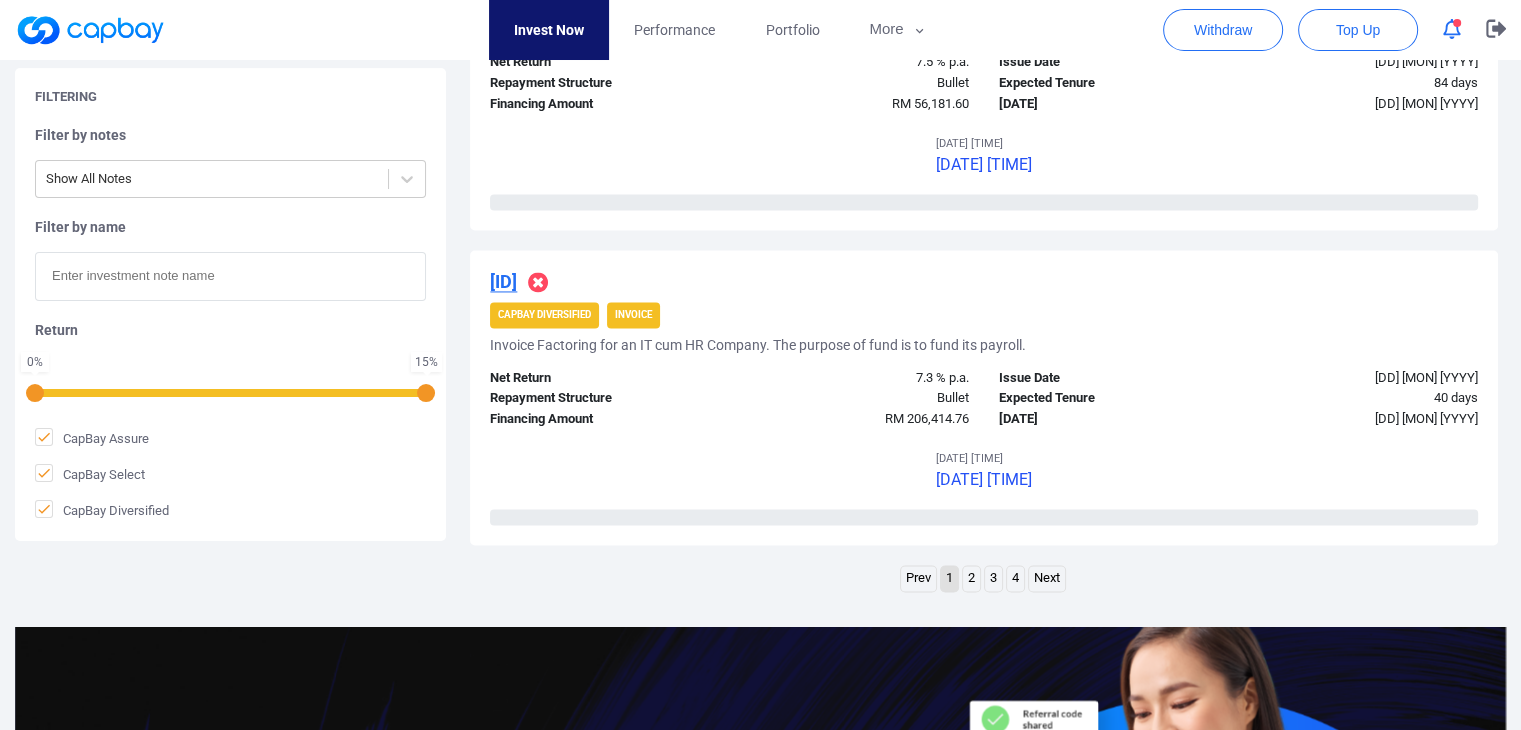 click on "Next" at bounding box center (1047, 578) 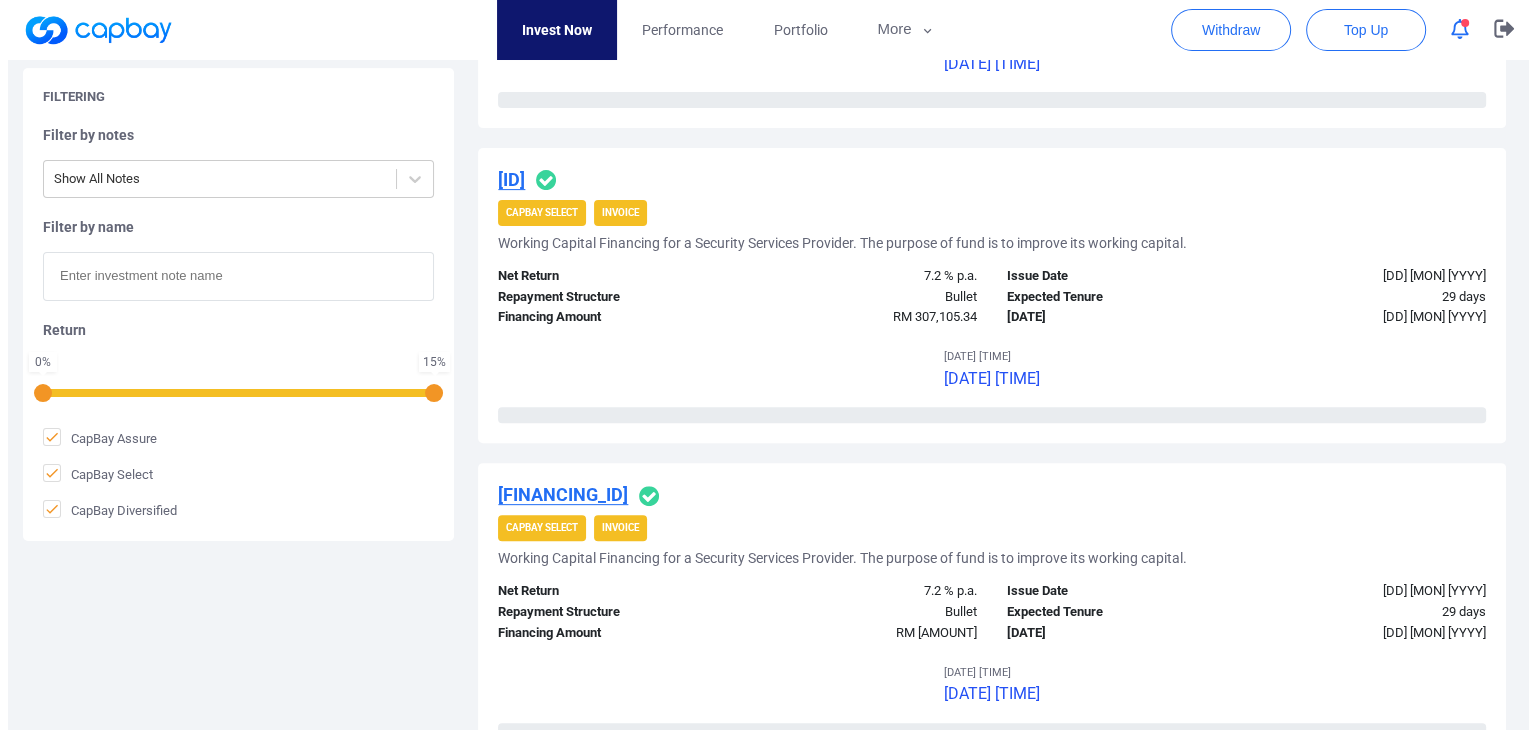 scroll, scrollTop: 3072, scrollLeft: 0, axis: vertical 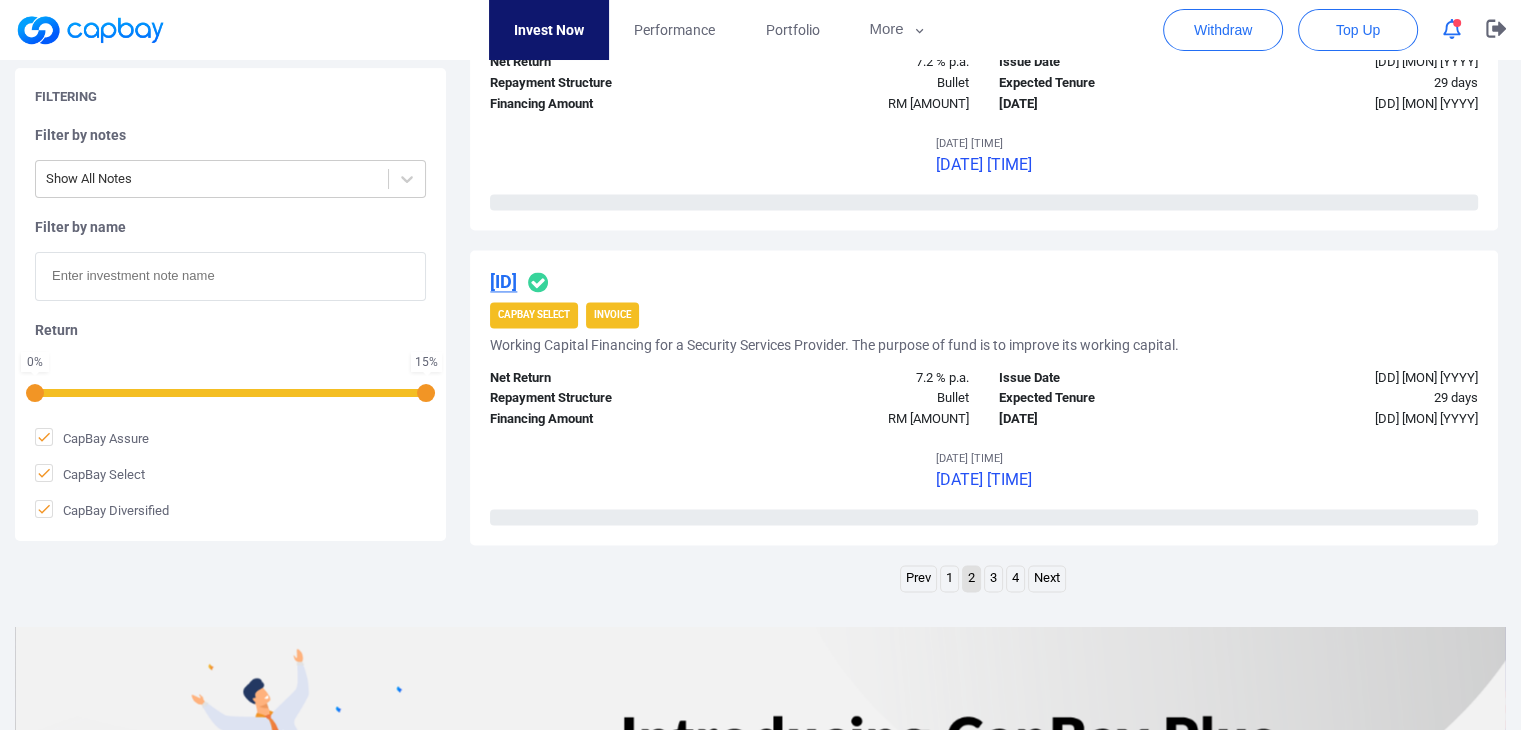 drag, startPoint x: 588, startPoint y: 265, endPoint x: 576, endPoint y: 281, distance: 20 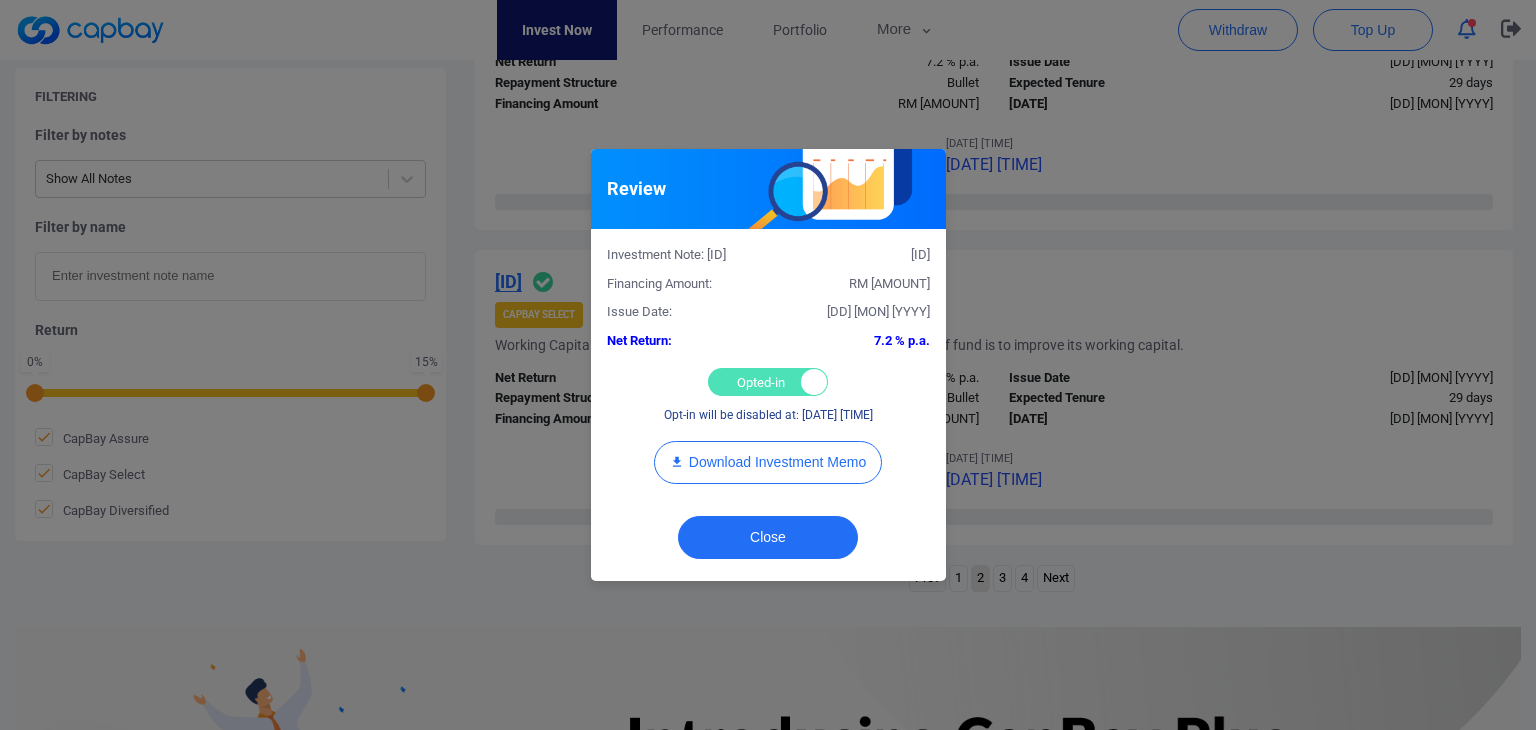 click on "Opted-in Opted-out" at bounding box center (768, 382) 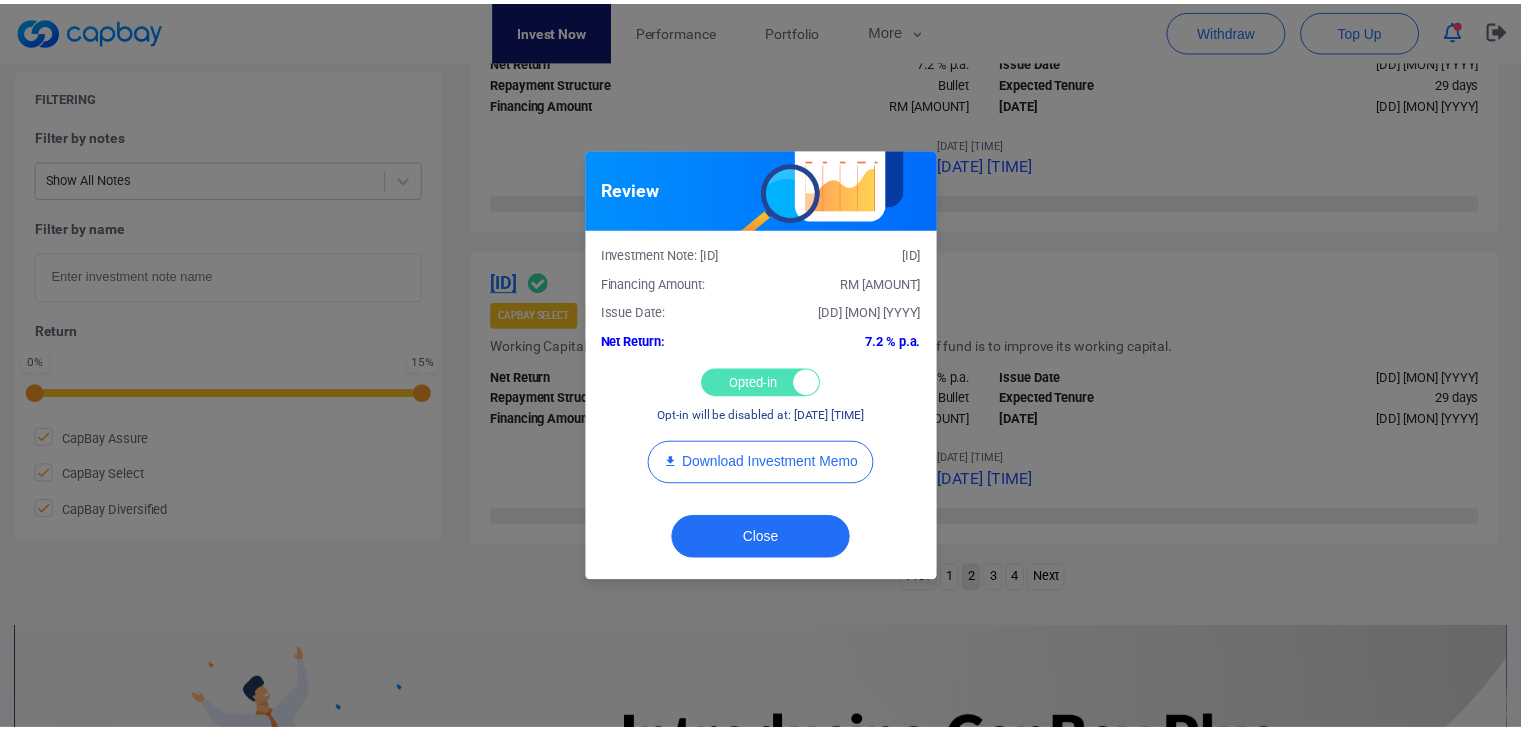 scroll, scrollTop: 651, scrollLeft: 0, axis: vertical 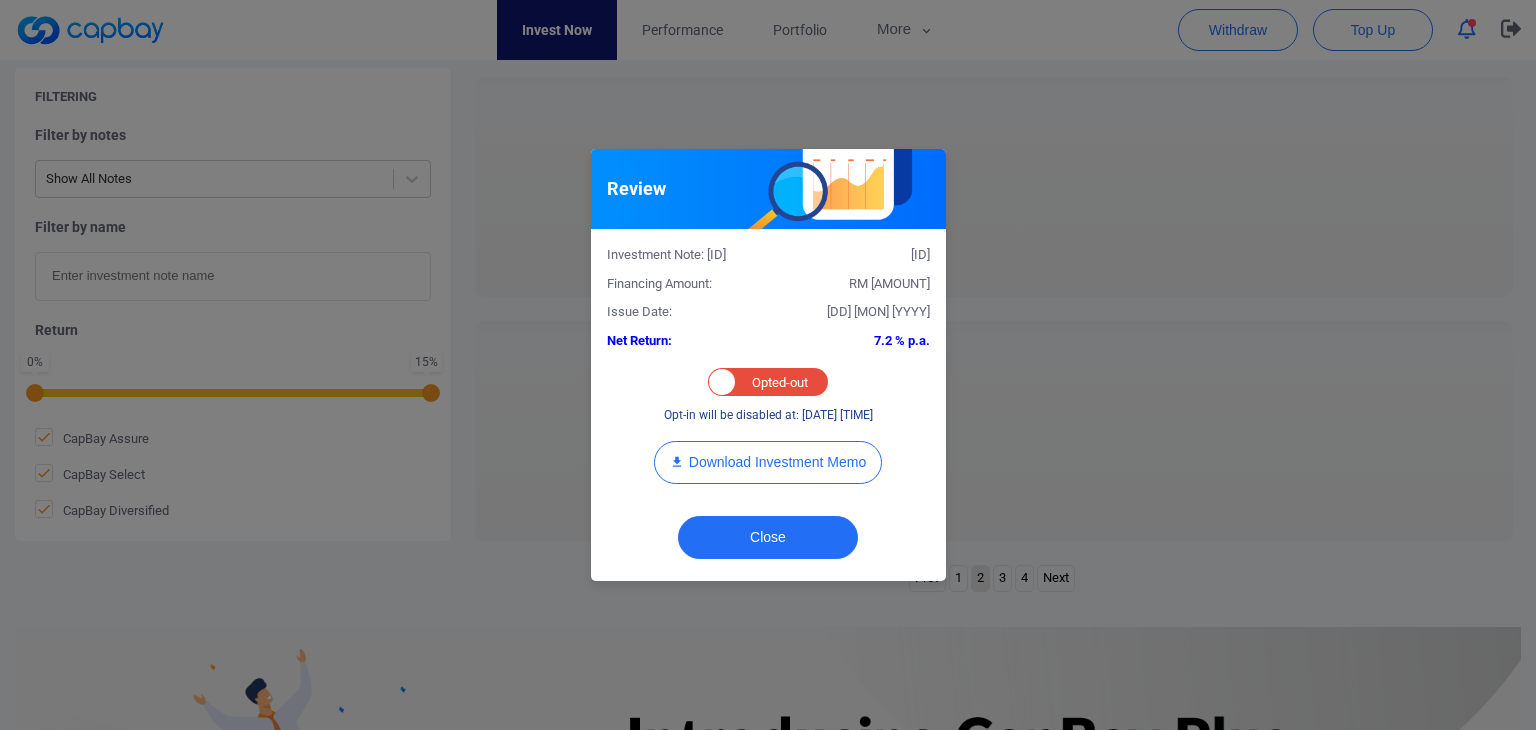 click on "[FINANCING_ID] [DATE] [DATE] [TIME]" at bounding box center [768, 365] 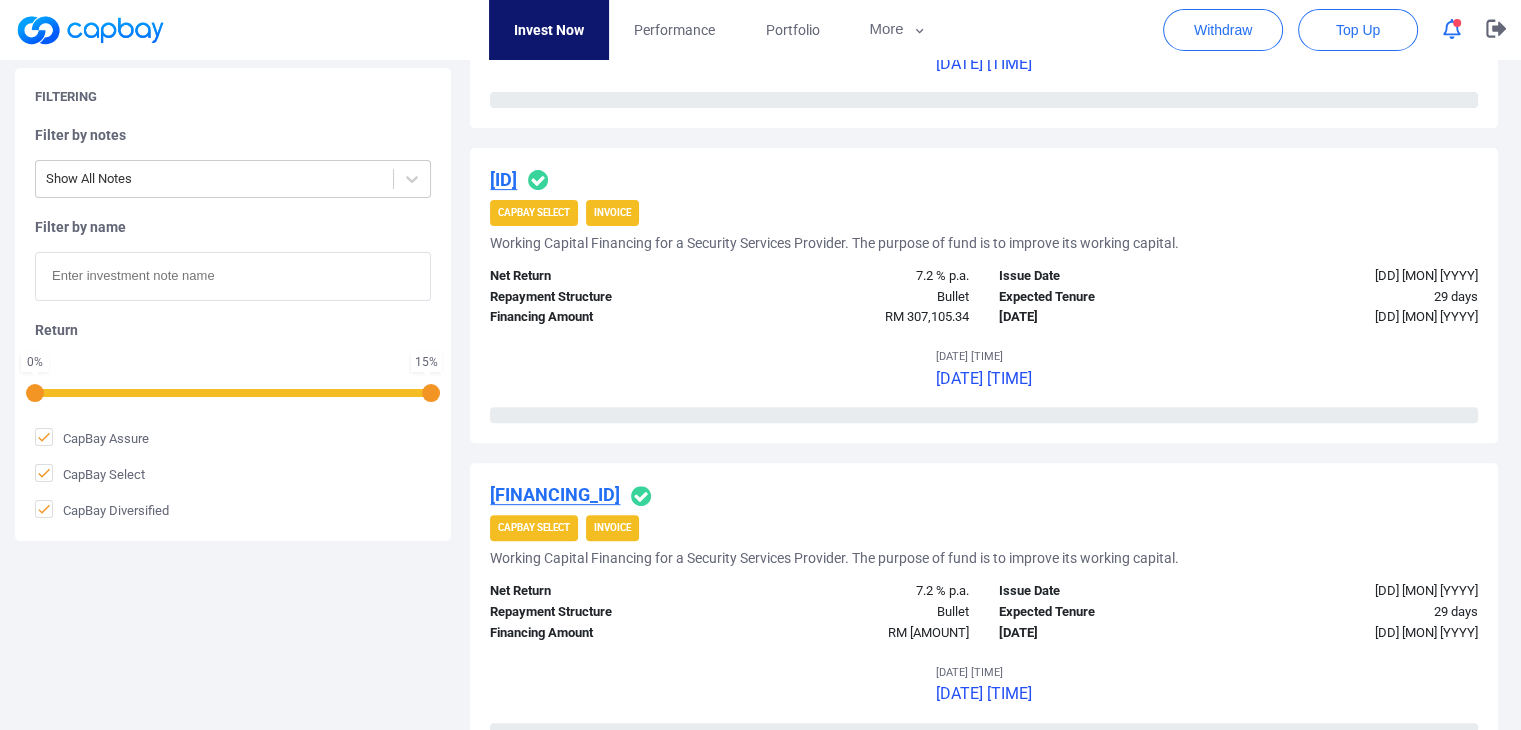 click on "[ID]" at bounding box center [503, 179] 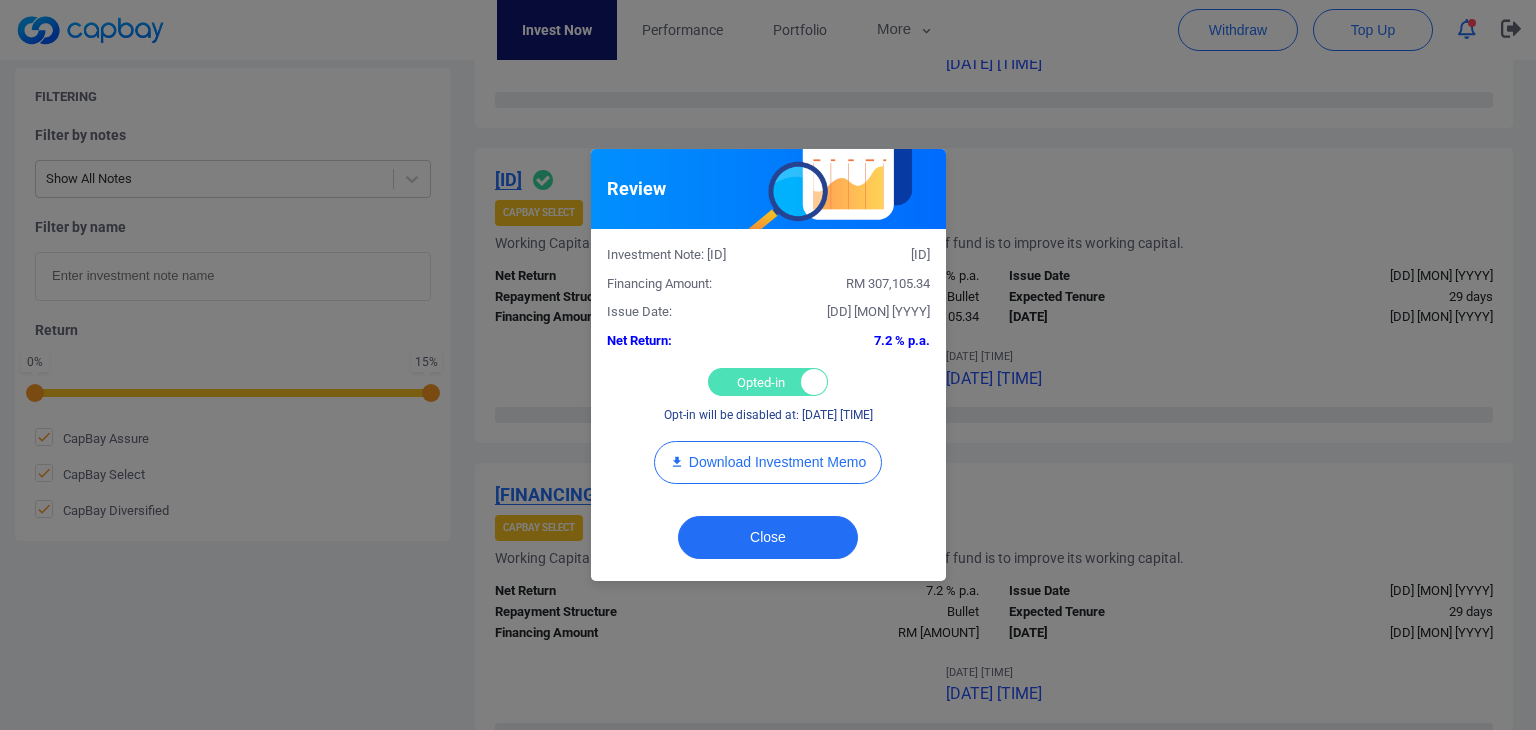 click on "Opted-in Opted-out" at bounding box center (768, 382) 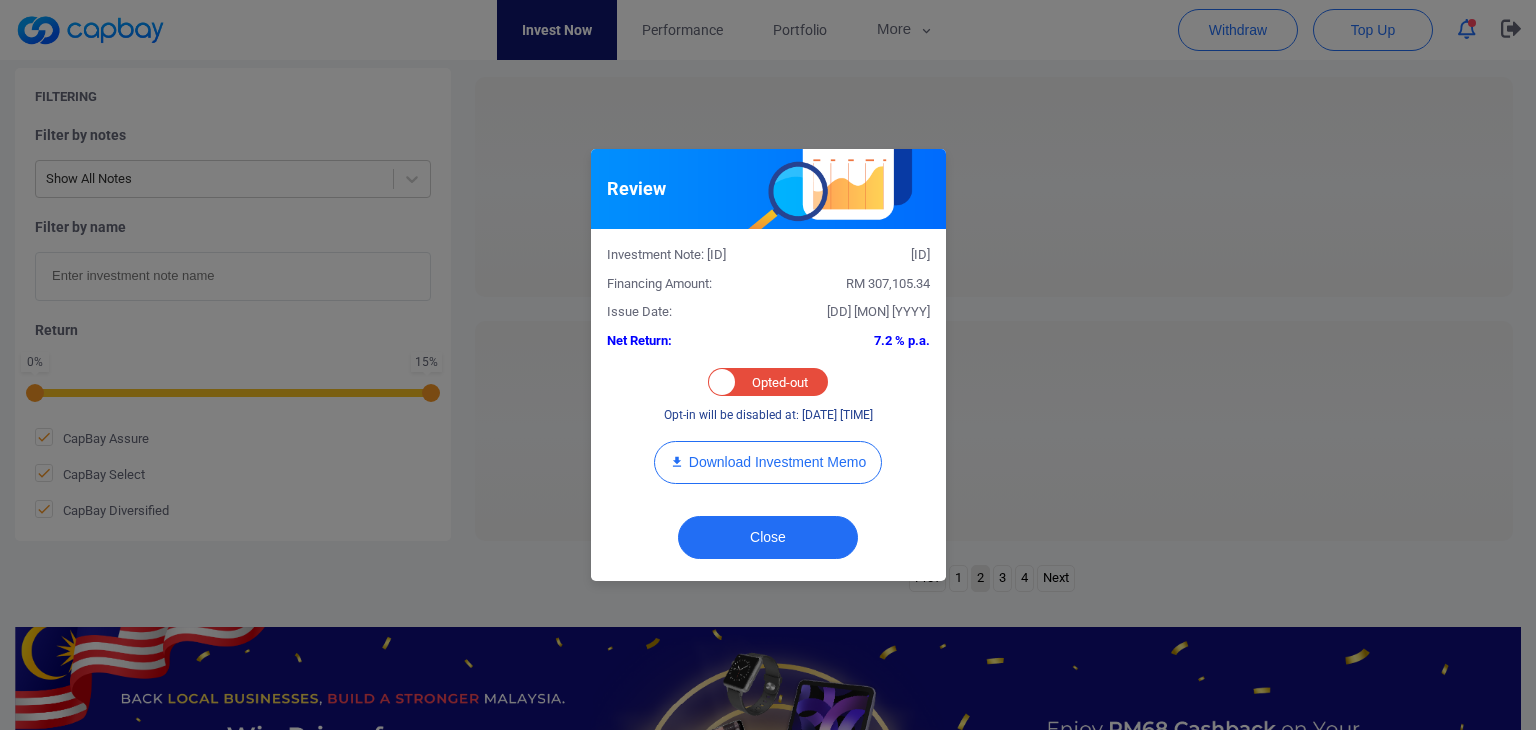 click on "Review Investment Note: [ID] Financing Amount: RM [AMOUNT] Issue Date: [DD] [MON] [YYYY] Net Return: 7.2   % p.a. Opted-in Opted-out Opt-in will be disabled at:   [DD] [MON] [YYYY] 14:00 Download Investment Memo Close" at bounding box center [768, 365] 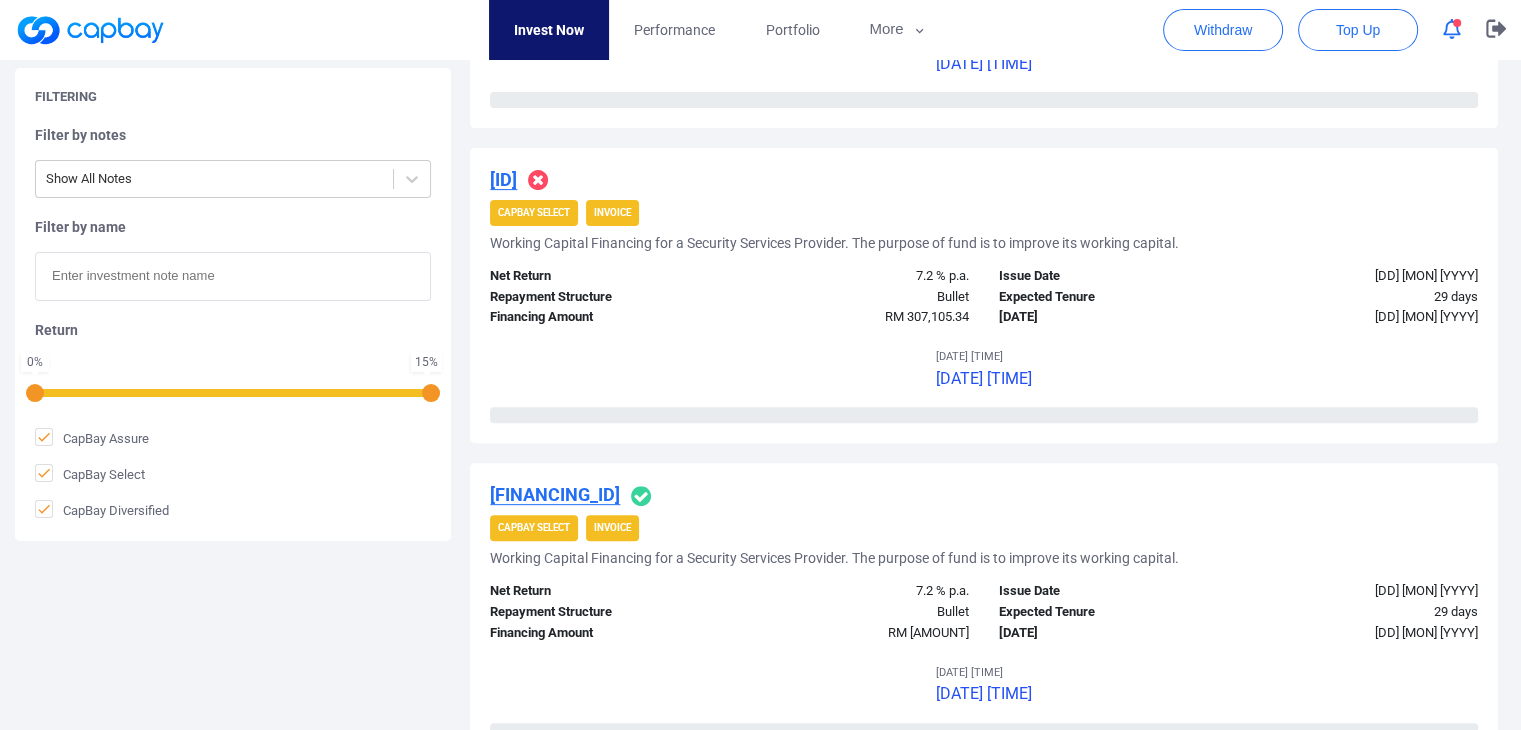click on "[FINANCING_ID]" at bounding box center [555, 494] 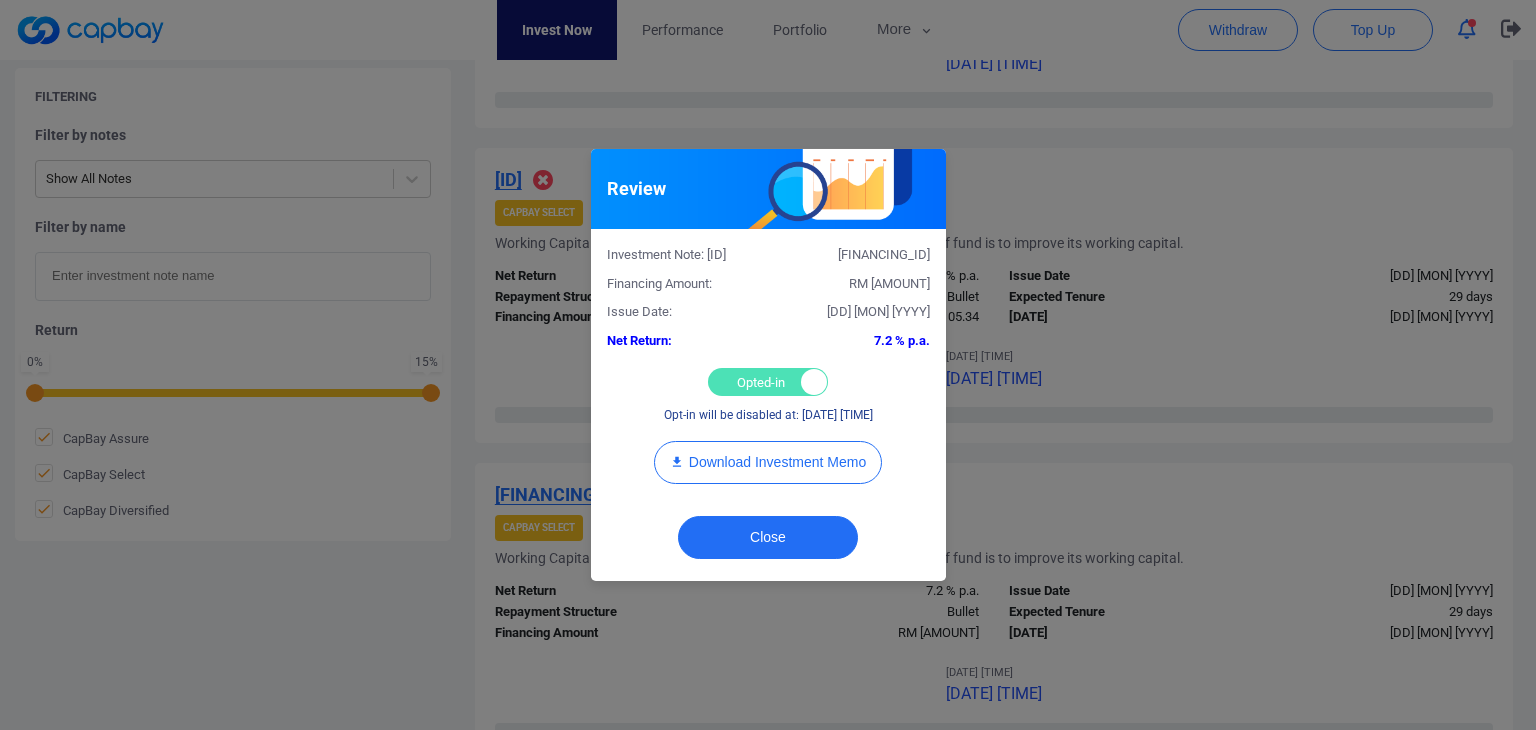 click on "Opted-in Opted-out" at bounding box center [768, 382] 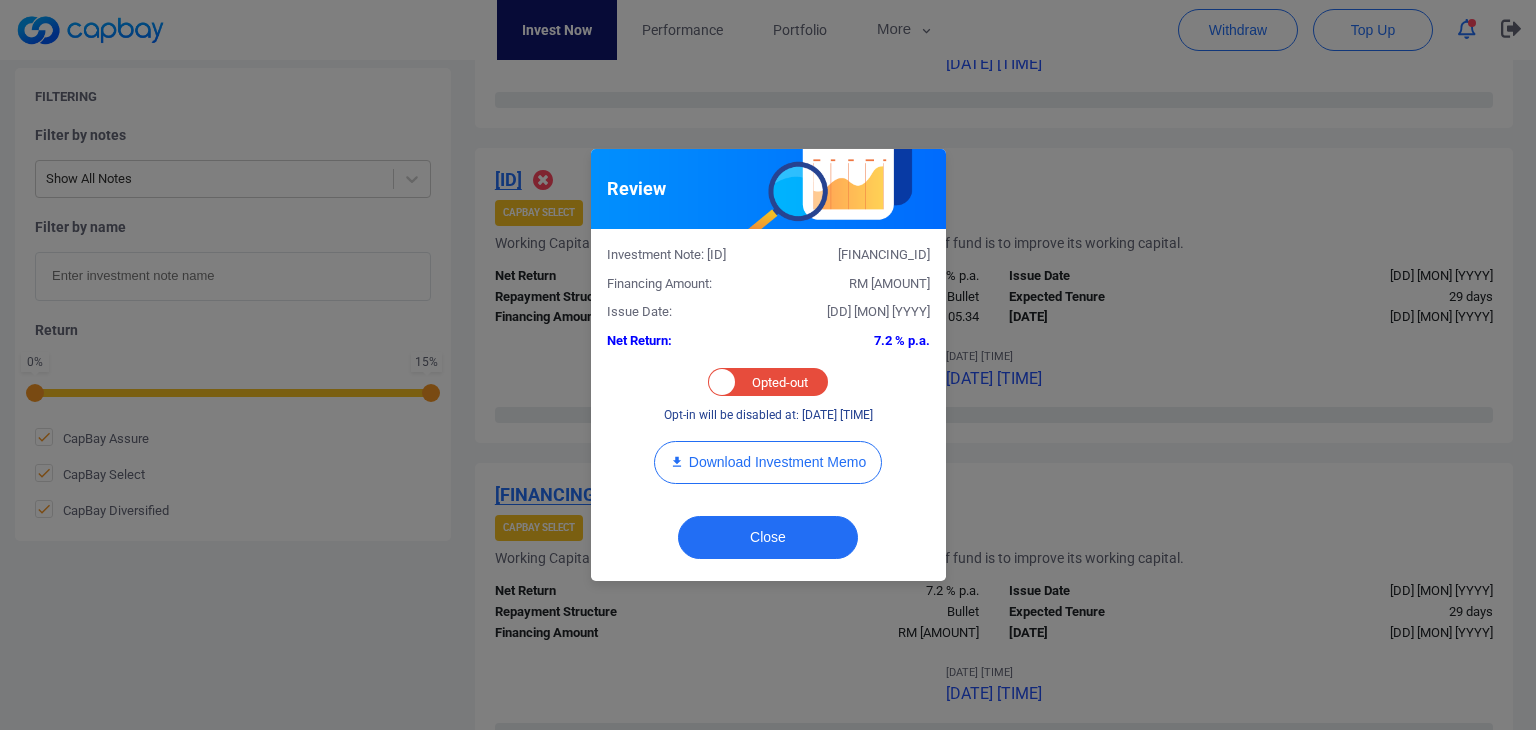 click on "Review Investment Note: [ID] Financing Amount: RM [AMOUNT] Issue Date: [DD] [MON] [YYYY] Net Return: 7.2   % p.a. Opted-in Opted-out Opt-in will be disabled at:   [DD] [MON] [YYYY] 14:00 Download Investment Memo Close" at bounding box center [768, 365] 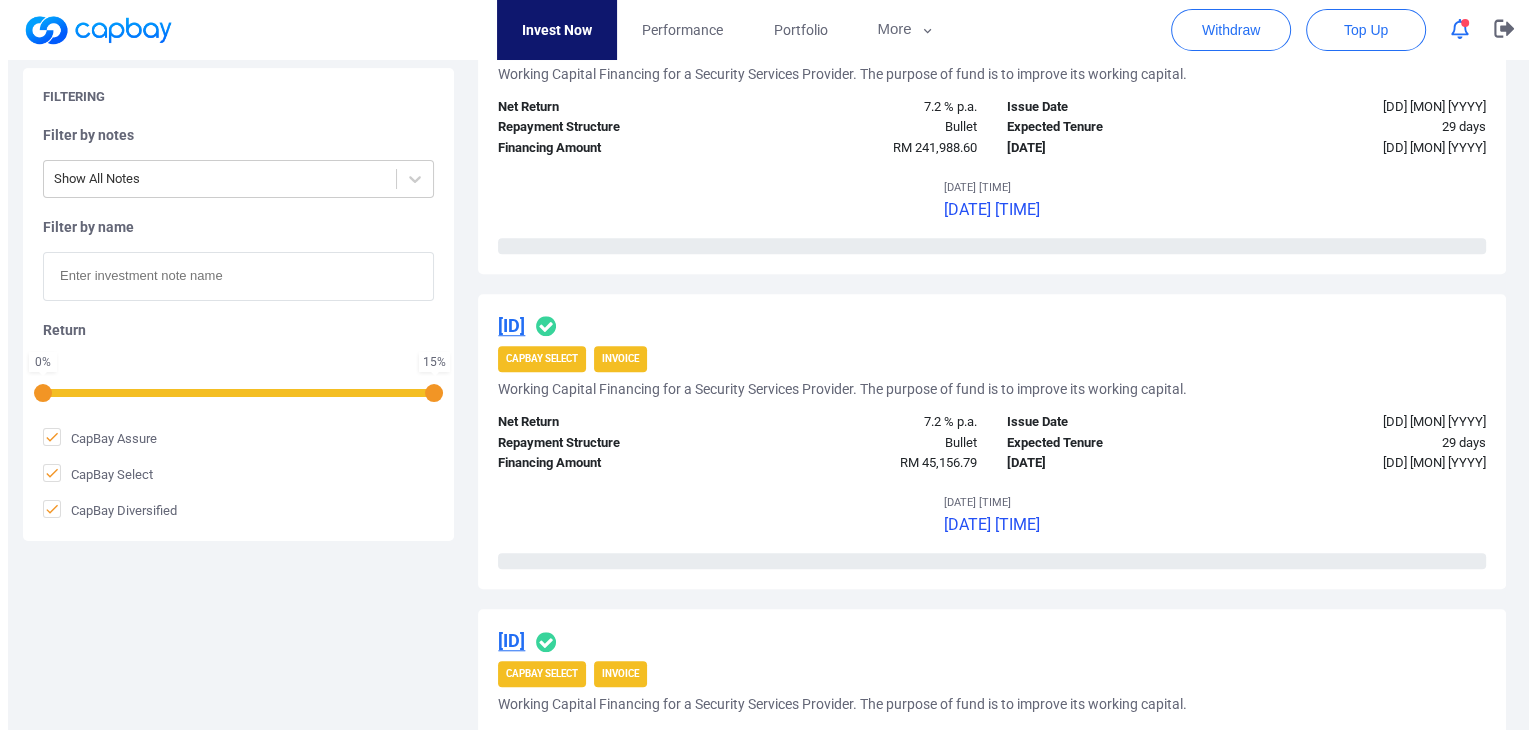 scroll, scrollTop: 1351, scrollLeft: 0, axis: vertical 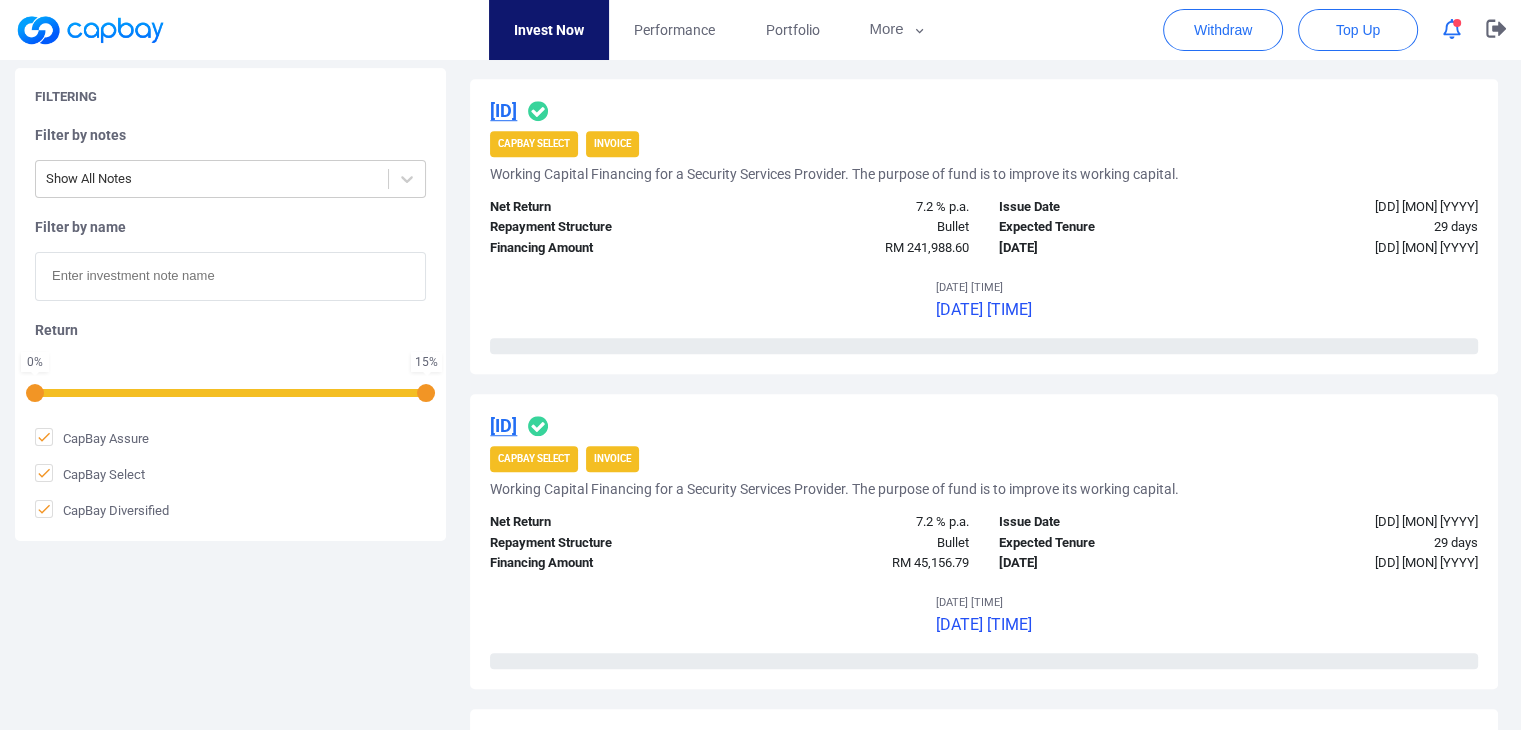 click on "[ID]" at bounding box center [503, 110] 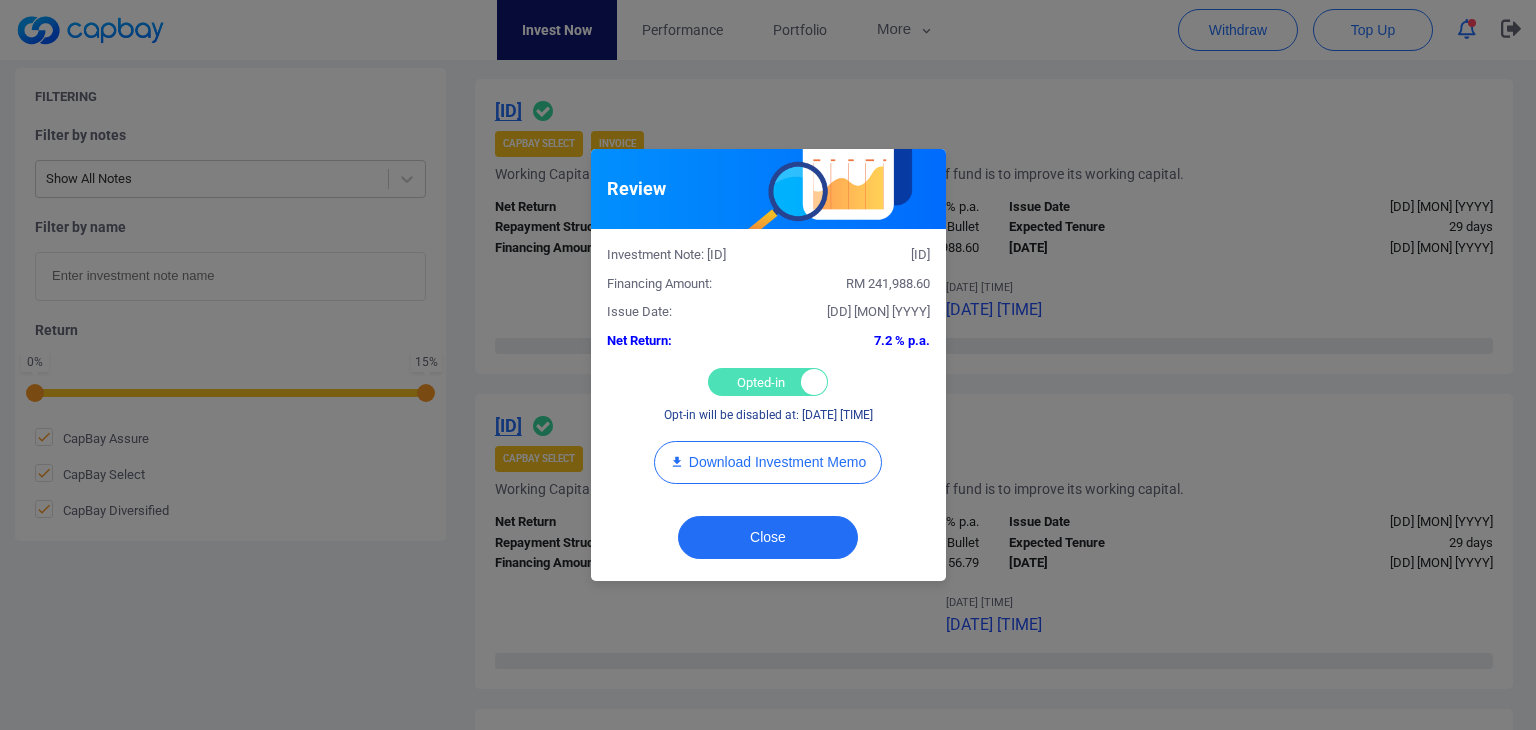 click on "Opted-in Opted-out" at bounding box center (768, 382) 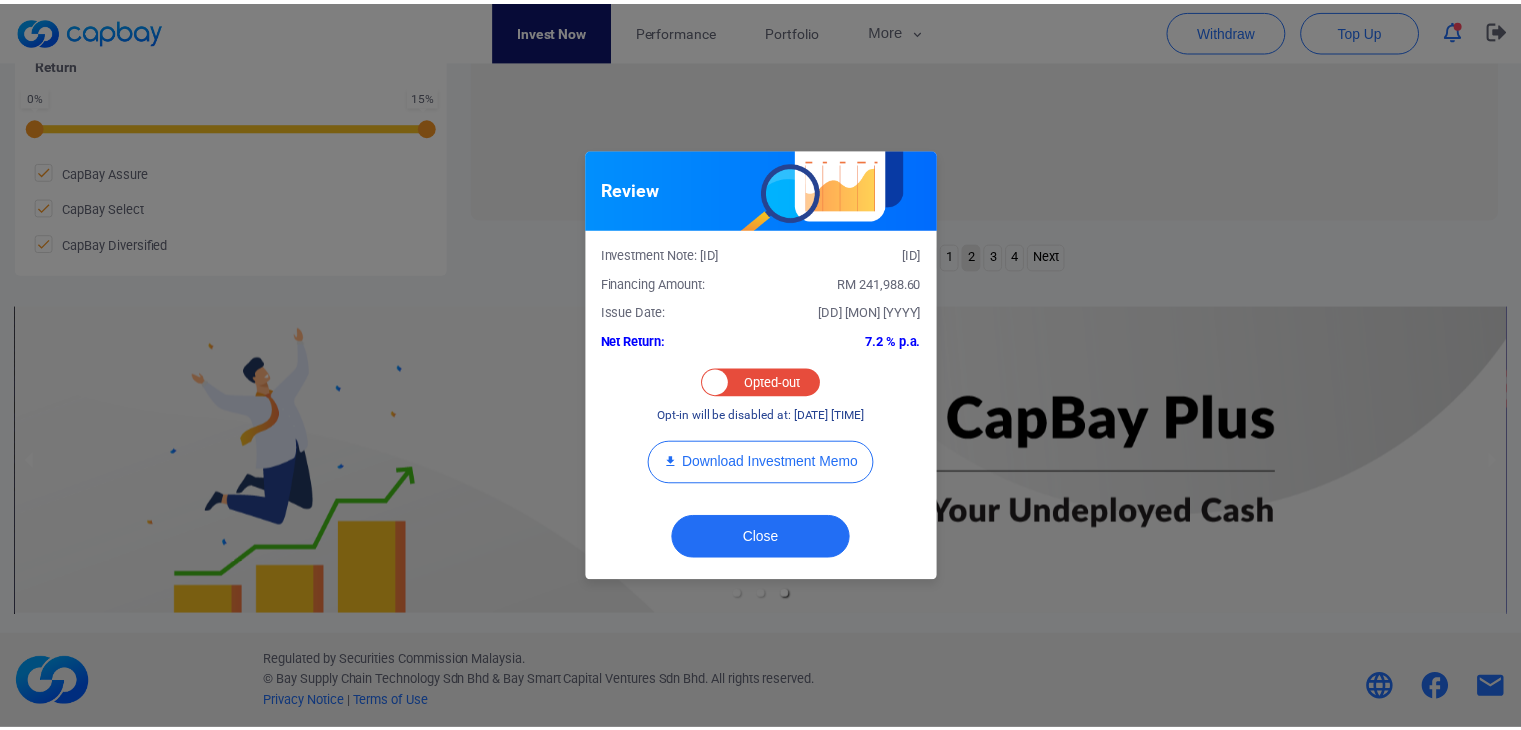 scroll, scrollTop: 972, scrollLeft: 0, axis: vertical 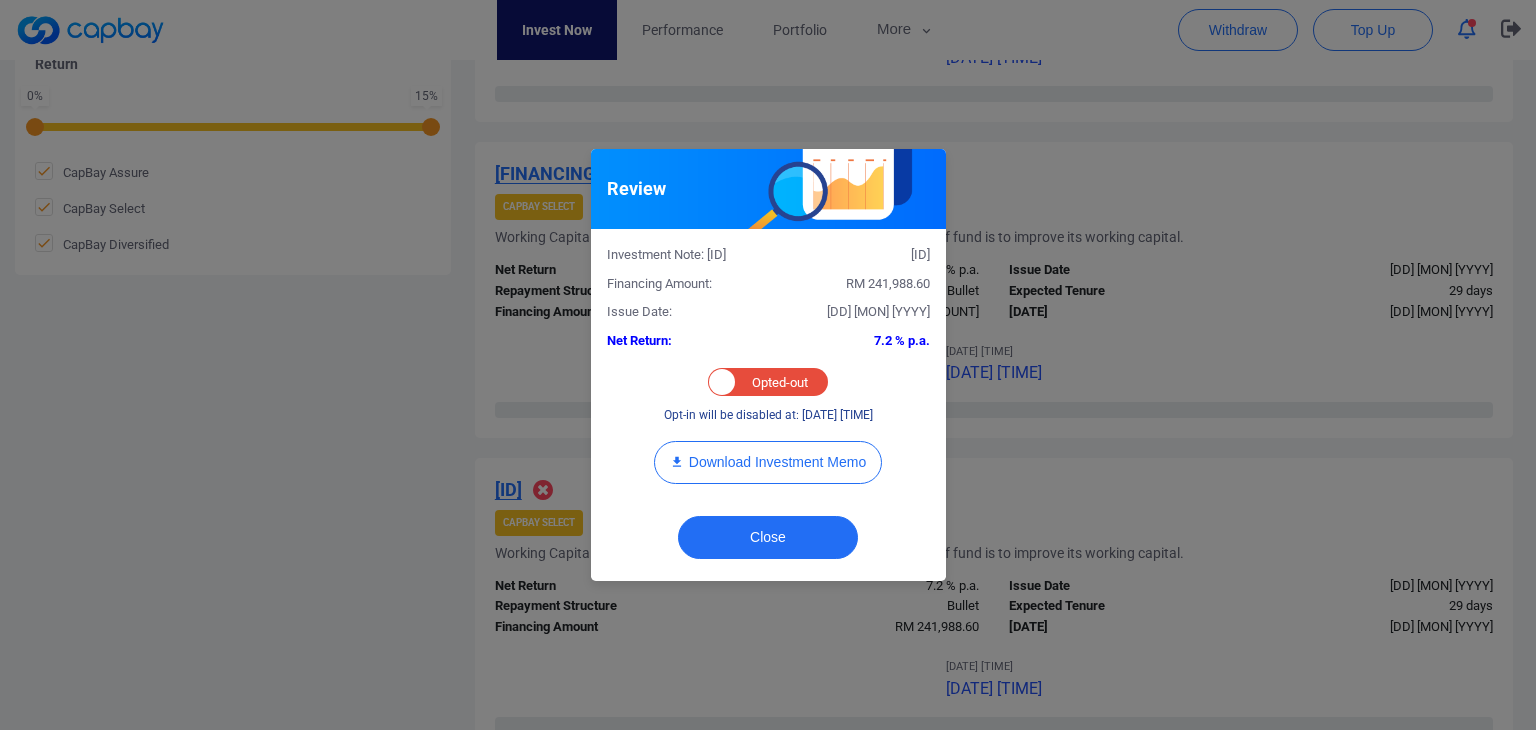 click on "Review Investment Note: [ID] Financing Amount: RM [AMOUNT] Issue Date: [DD] [MON] [YYYY] Net Return: 7.2   % p.a. Opted-in Opted-out Opt-in will be disabled at:   [DD] [MON] [YYYY] 14:00 Download Investment Memo Close" at bounding box center [768, 365] 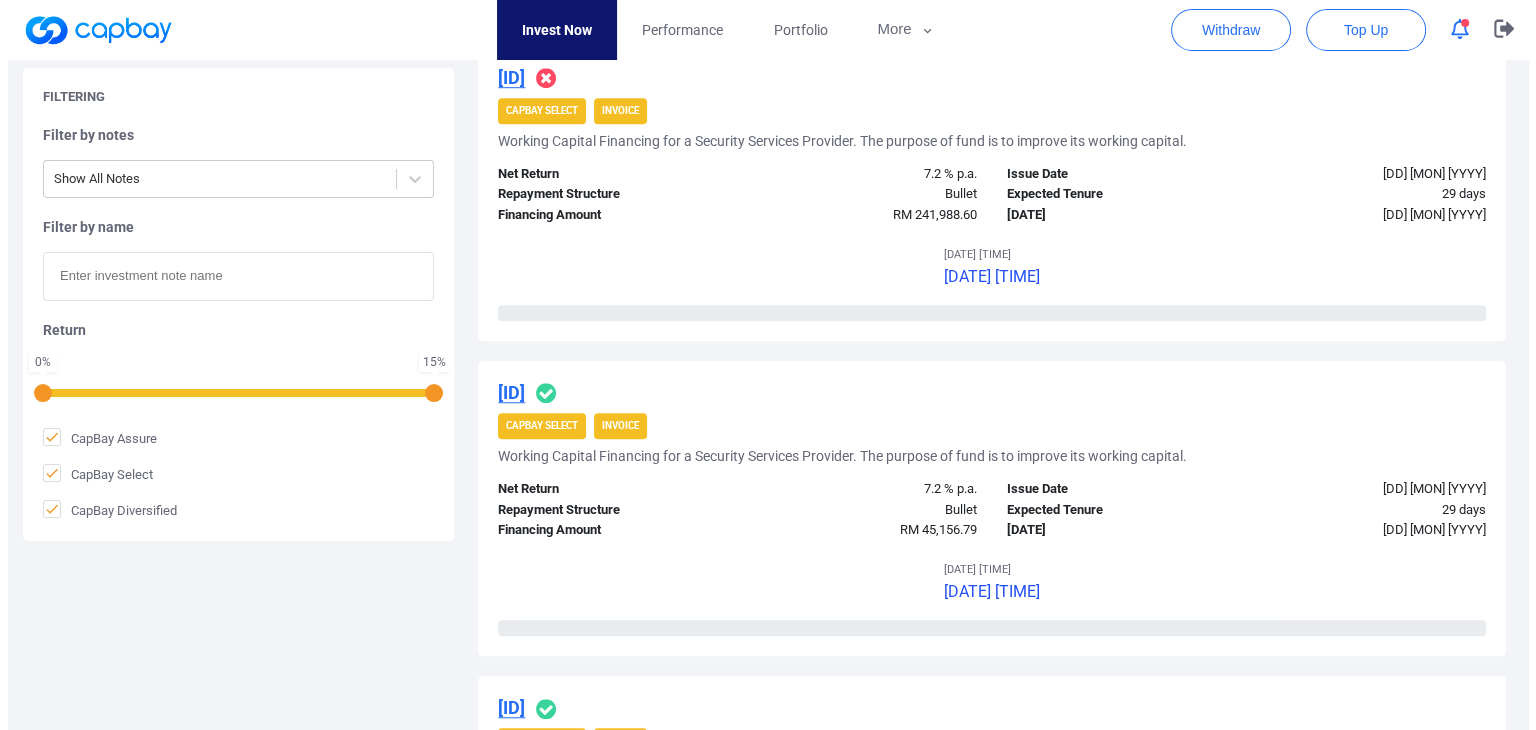 scroll, scrollTop: 1672, scrollLeft: 0, axis: vertical 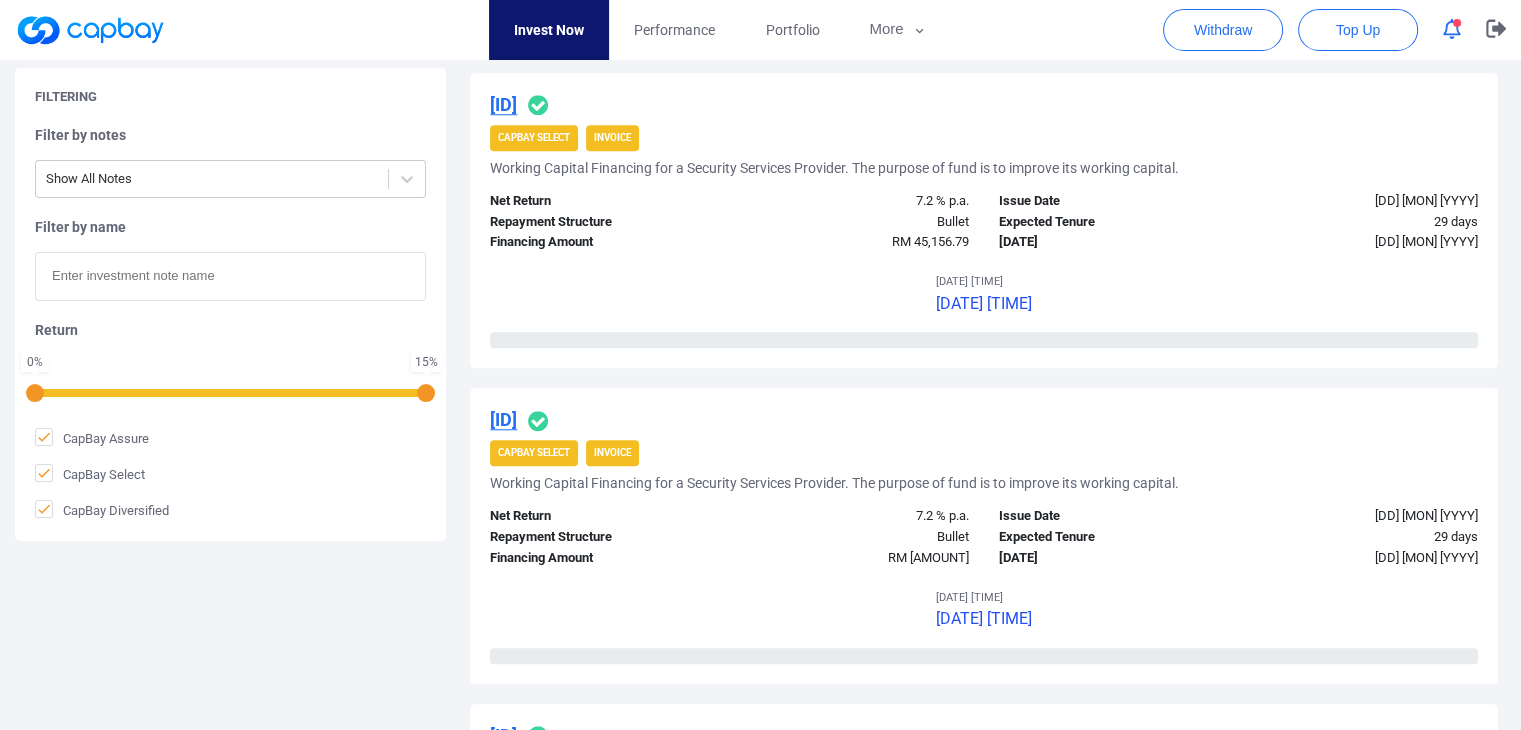 click on "[ID]" at bounding box center [503, 419] 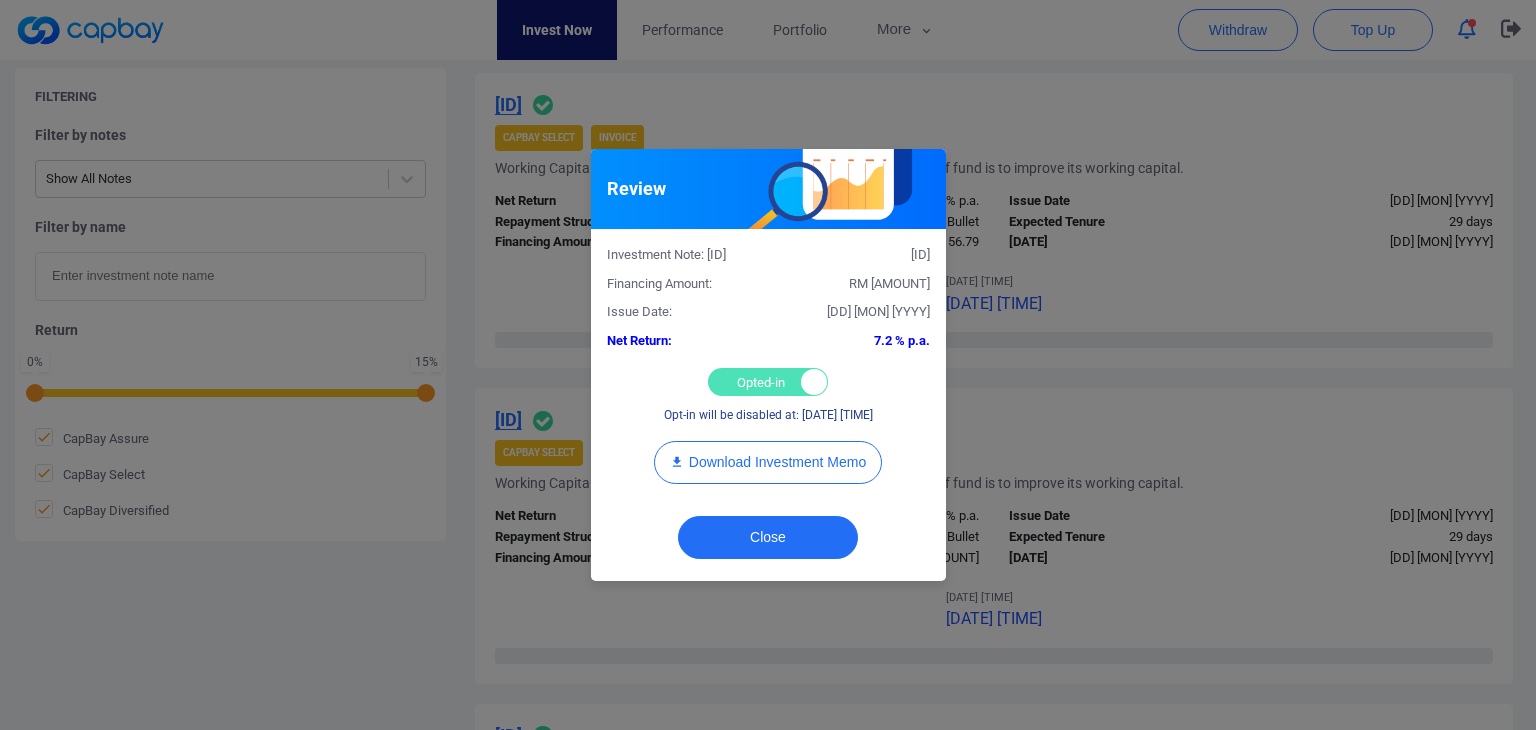 click on "Opted-in Opted-out" at bounding box center [768, 382] 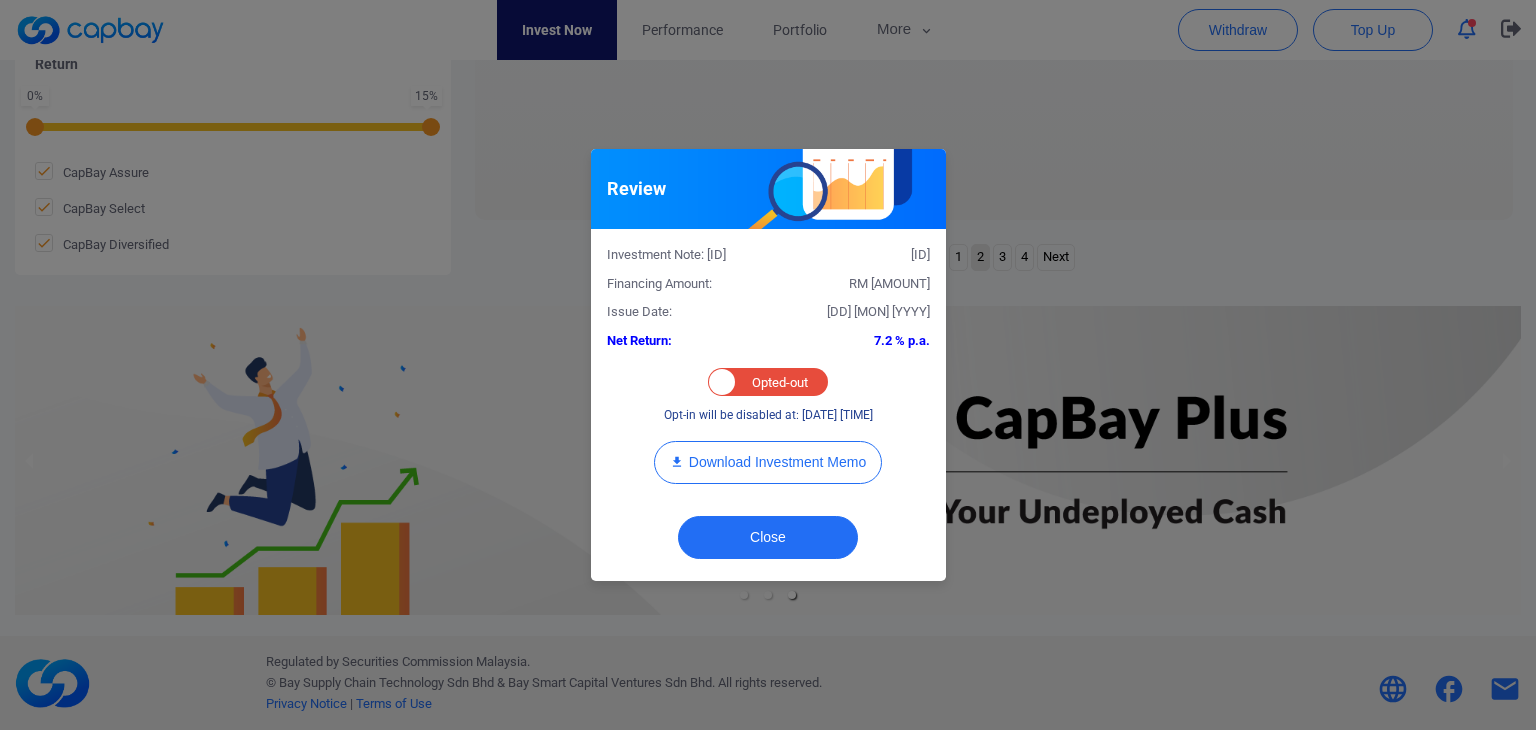click on "Review Investment Note: [ID] Financing Amount: RM [AMOUNT] Issue Date: [DD] [MON] [YYYY] Net Return: 7.2   % p.a. Opted-in Opted-out Opt-in will be disabled at:   [DD] [MON] [YYYY] 14:00 Download Investment Memo Close" at bounding box center [768, 365] 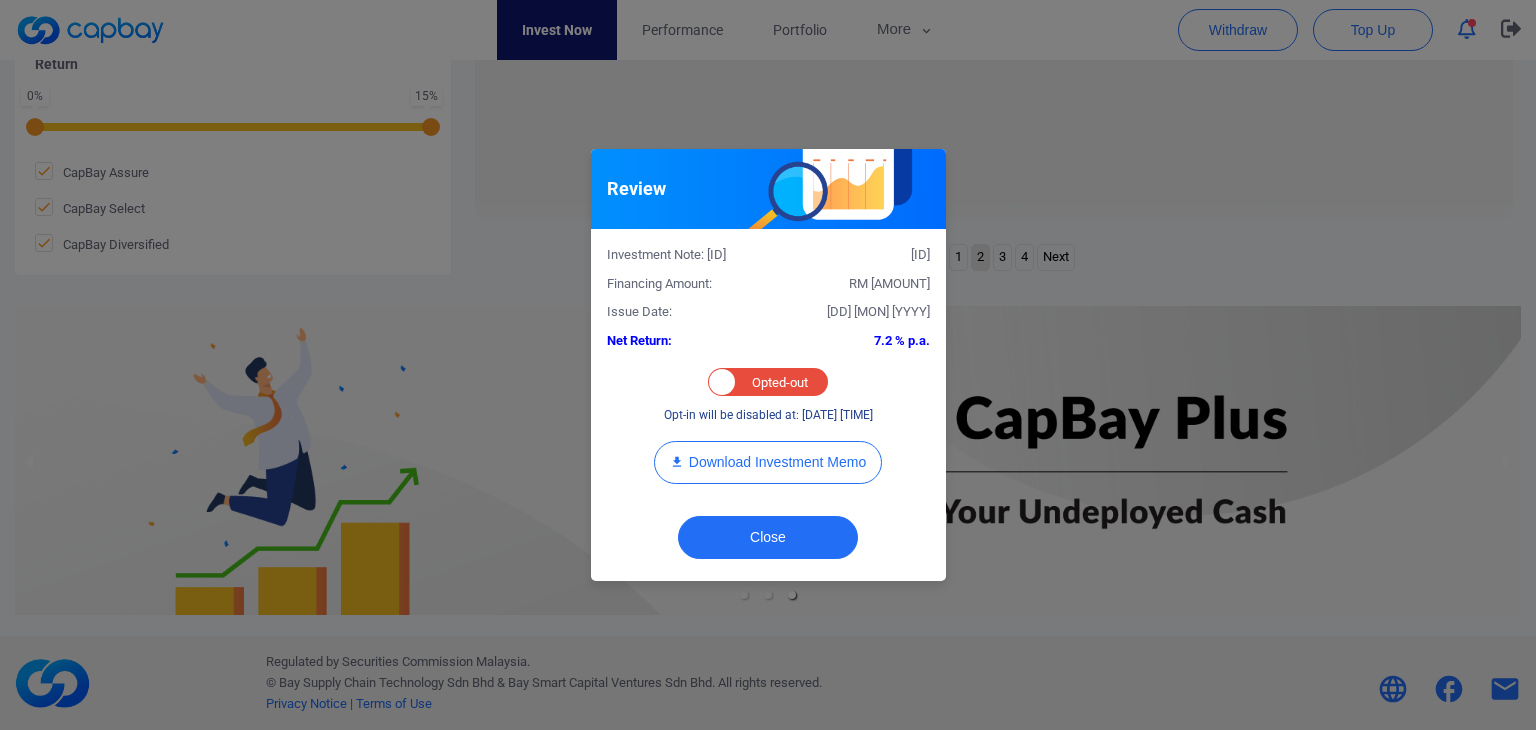 click on "Review Investment Note: [ID] Financing Amount: RM [AMOUNT] Issue Date: [DD] [MON] [YYYY] Net Return: 7.2   % p.a. Opted-in Opted-out Opt-in will be disabled at:   [DD] [MON] [YYYY] 14:00 Download Investment Memo Close" at bounding box center (768, 365) 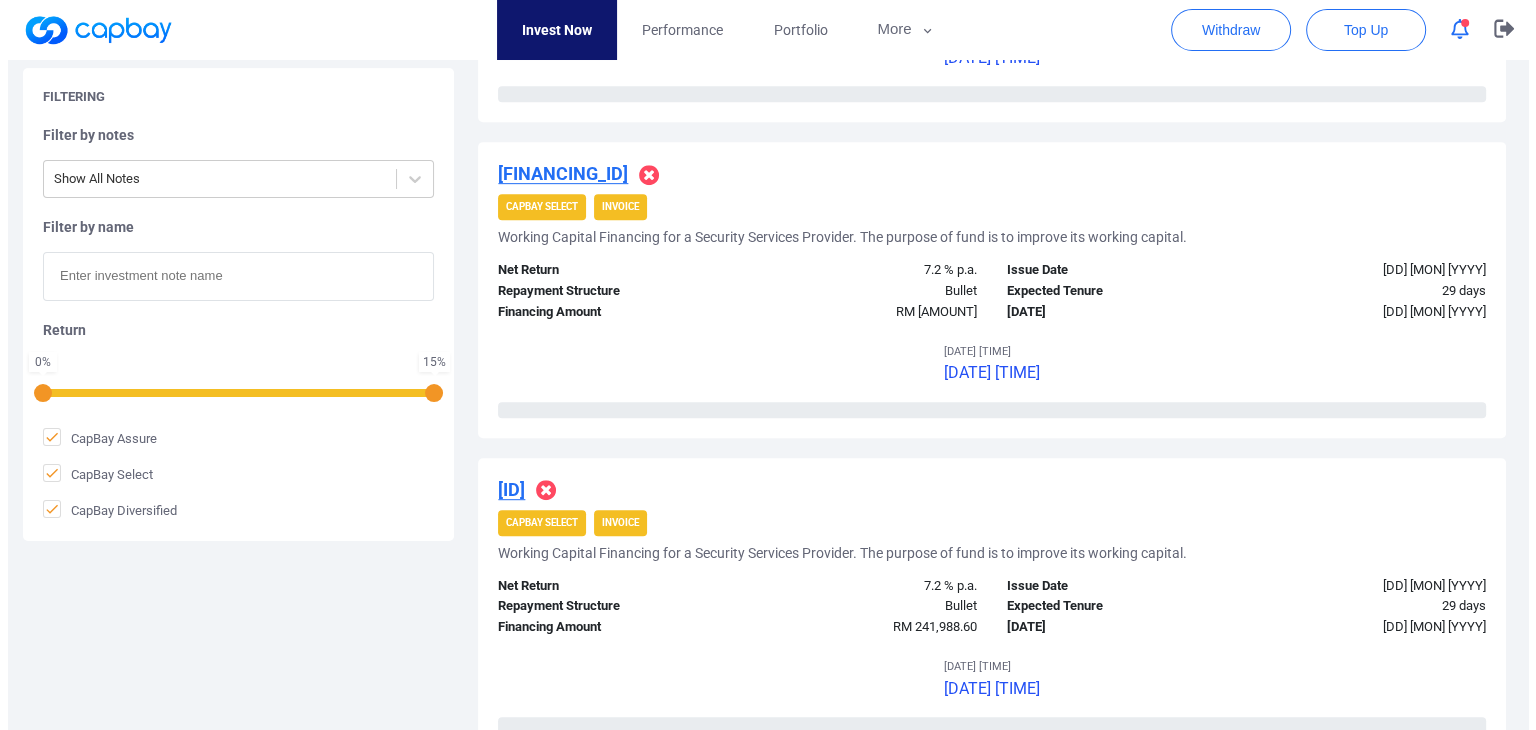 scroll, scrollTop: 1672, scrollLeft: 0, axis: vertical 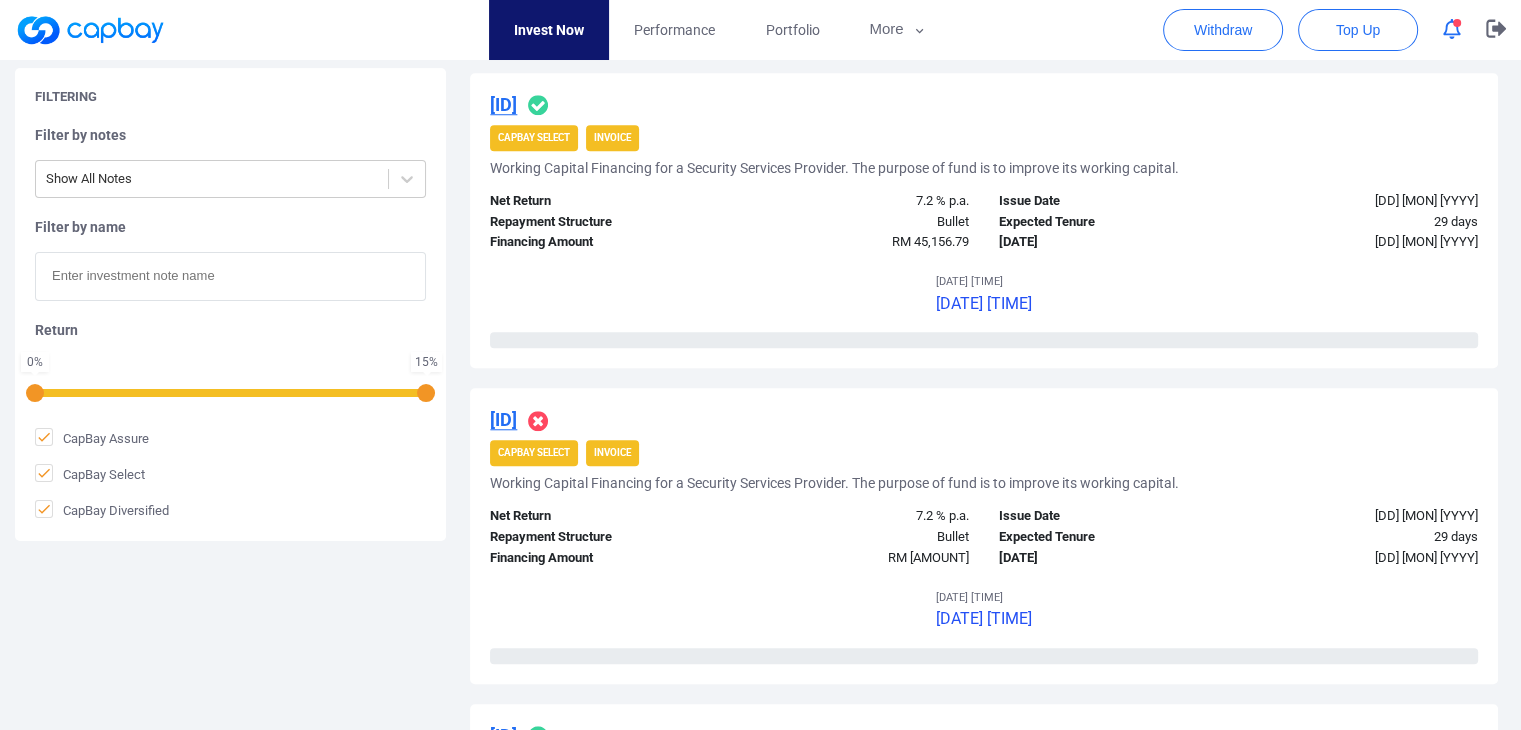 click on "[ID]" at bounding box center [503, 104] 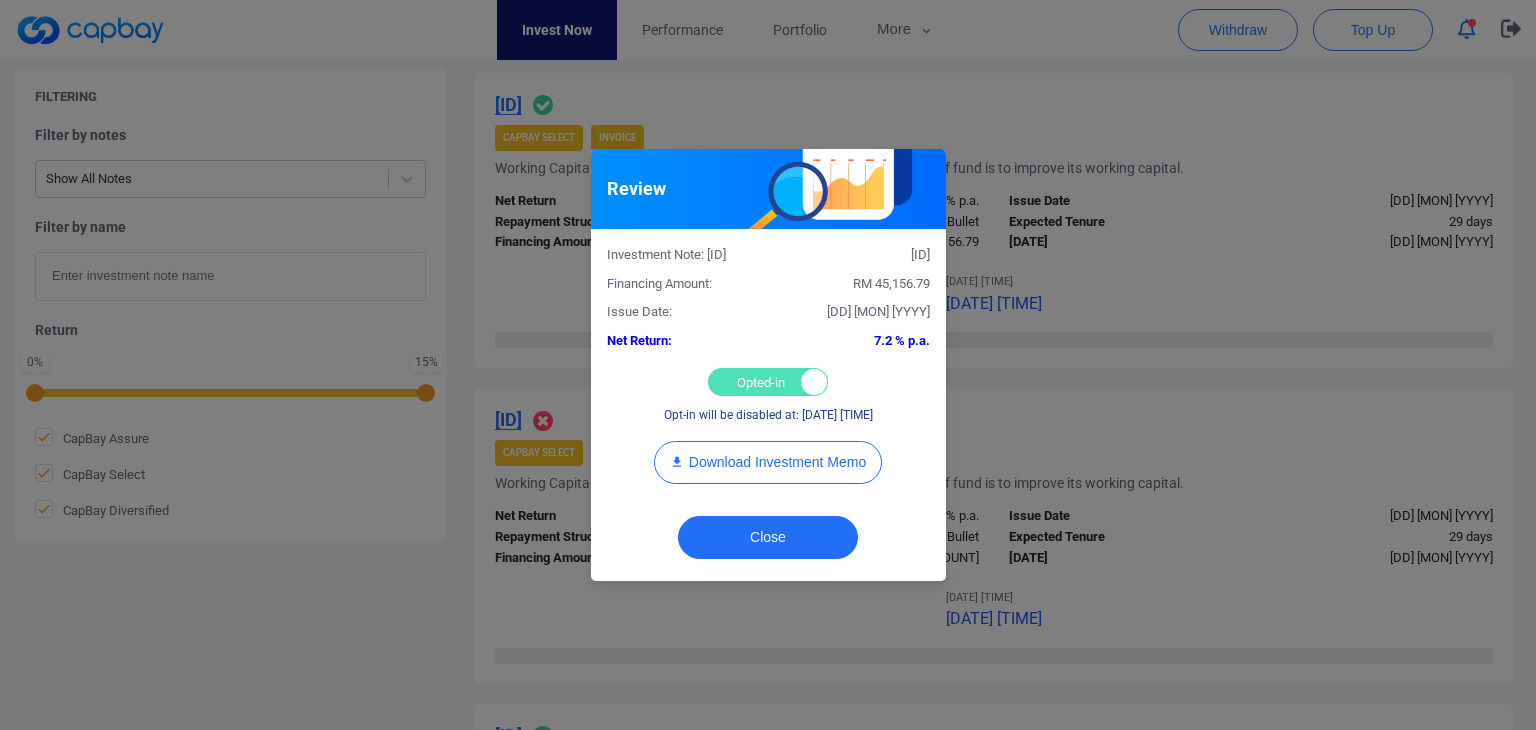 click on "Opted-in Opted-out" at bounding box center (768, 382) 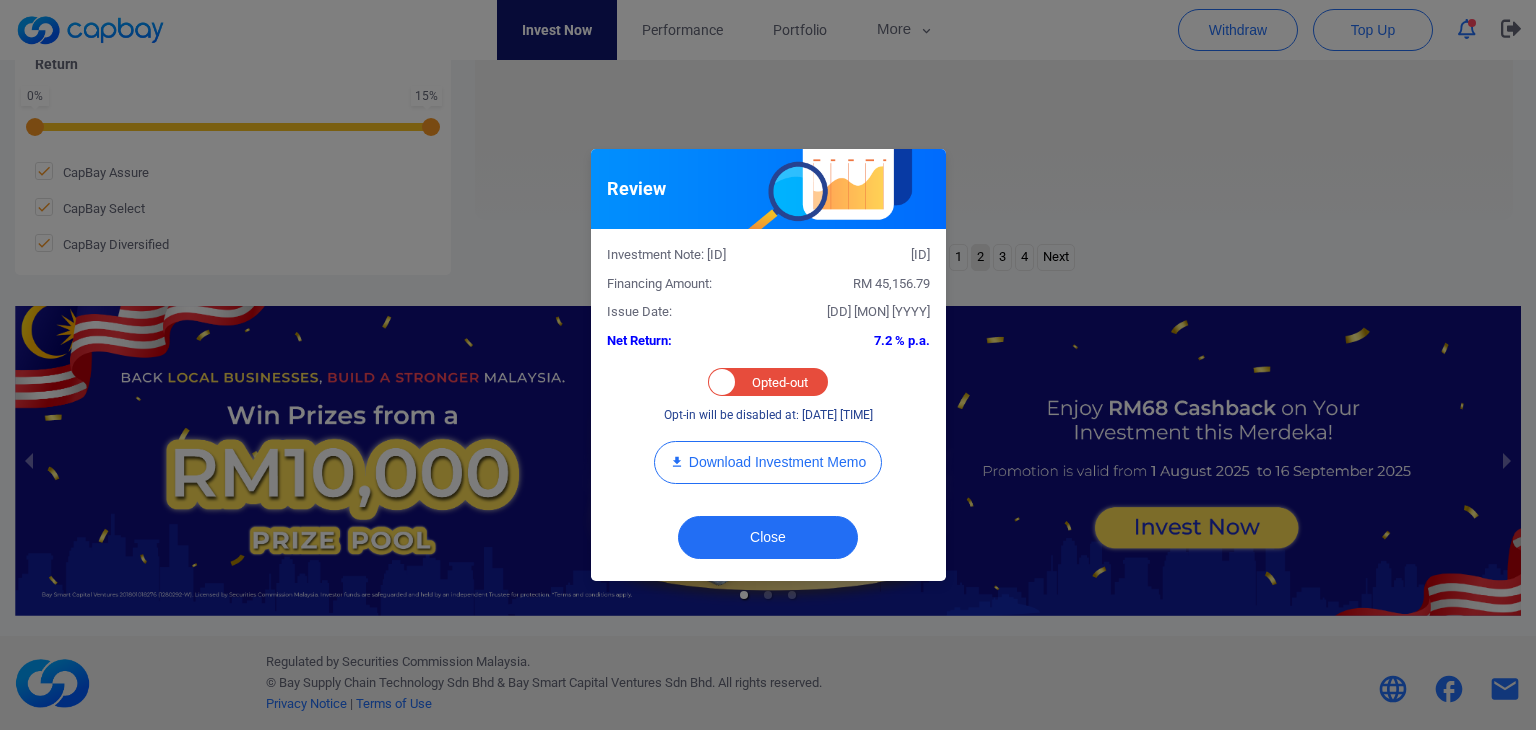 click on "Review Investment Note: [ID] Financing Amount: RM [AMOUNT] Issue Date: [DD] [MON] [YYYY] Net Return: 7.2   % p.a. Opted-in Opted-out Opt-in will be disabled at:   [DD] [MON] [YYYY] 14:00 Download Investment Memo Close" at bounding box center [768, 365] 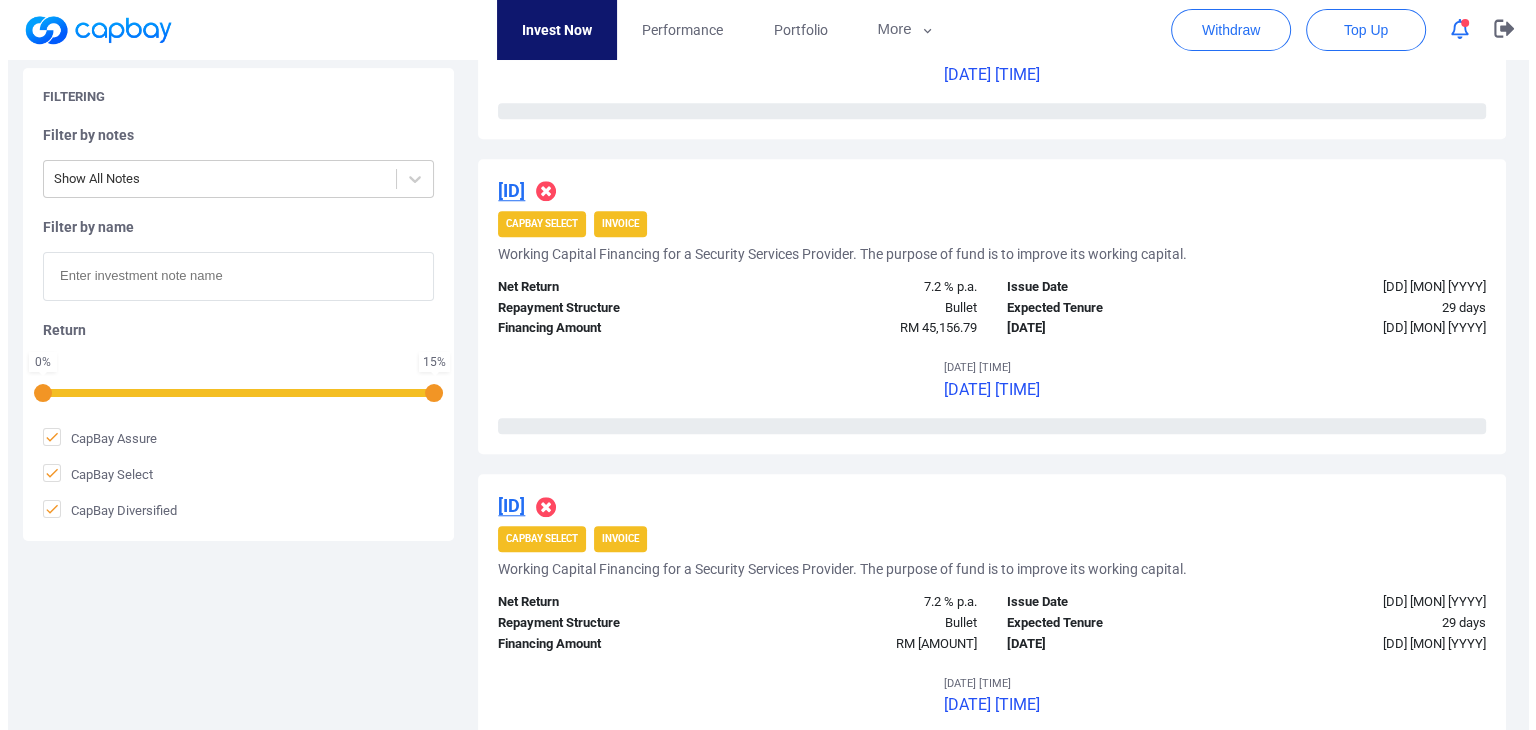scroll, scrollTop: 1772, scrollLeft: 0, axis: vertical 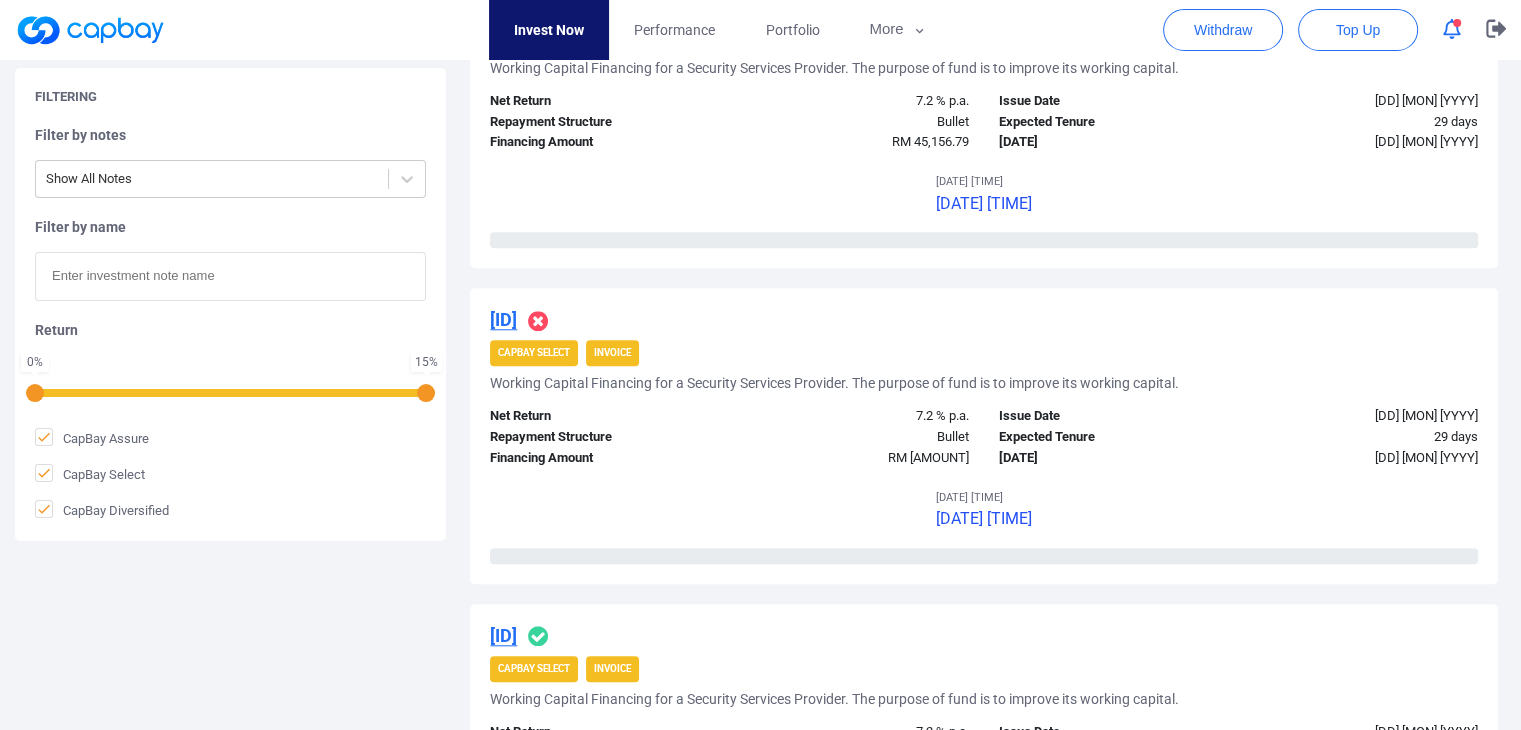 drag, startPoint x: 568, startPoint y: 649, endPoint x: 567, endPoint y: 638, distance: 11.045361 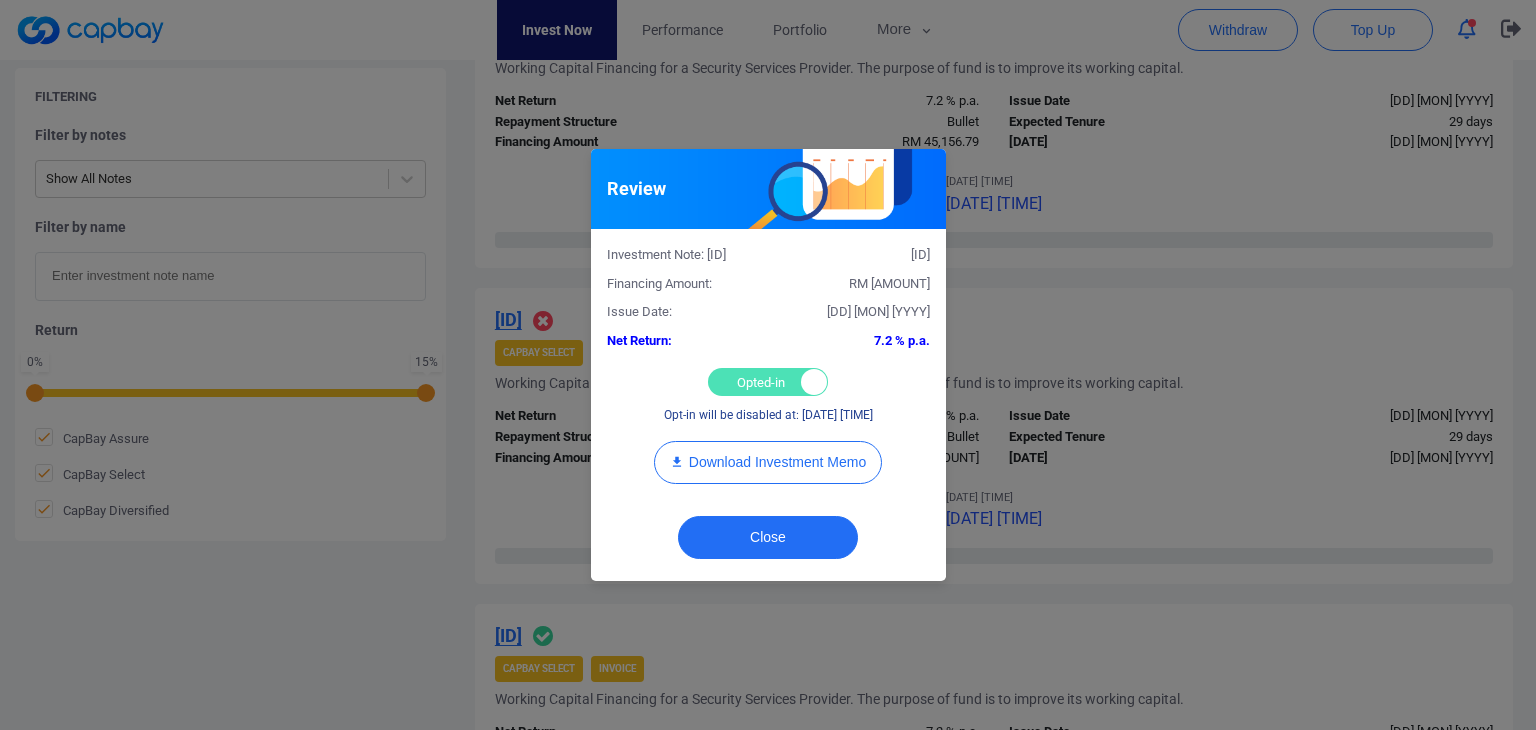click on "Opted-in Opted-out" at bounding box center (768, 382) 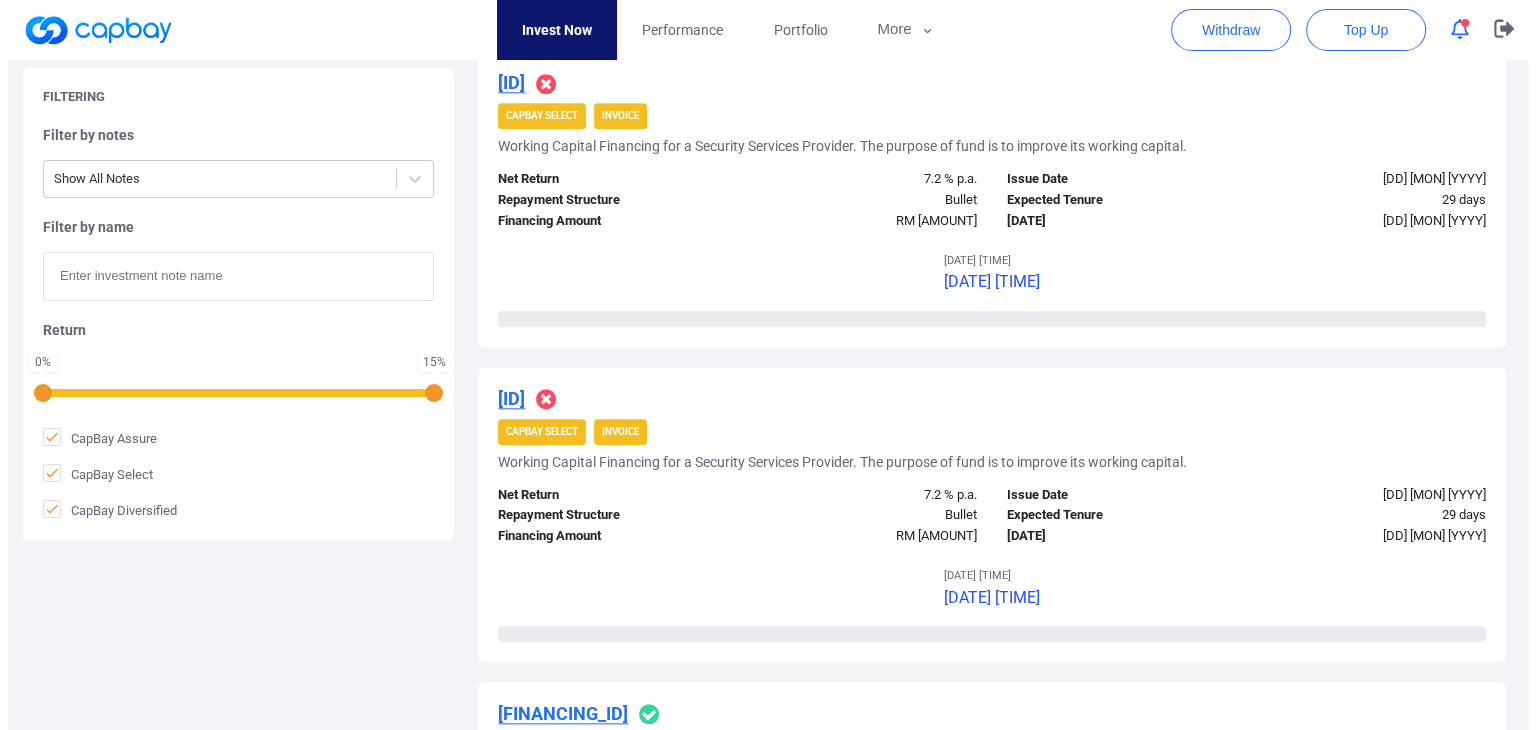 scroll, scrollTop: 2268, scrollLeft: 0, axis: vertical 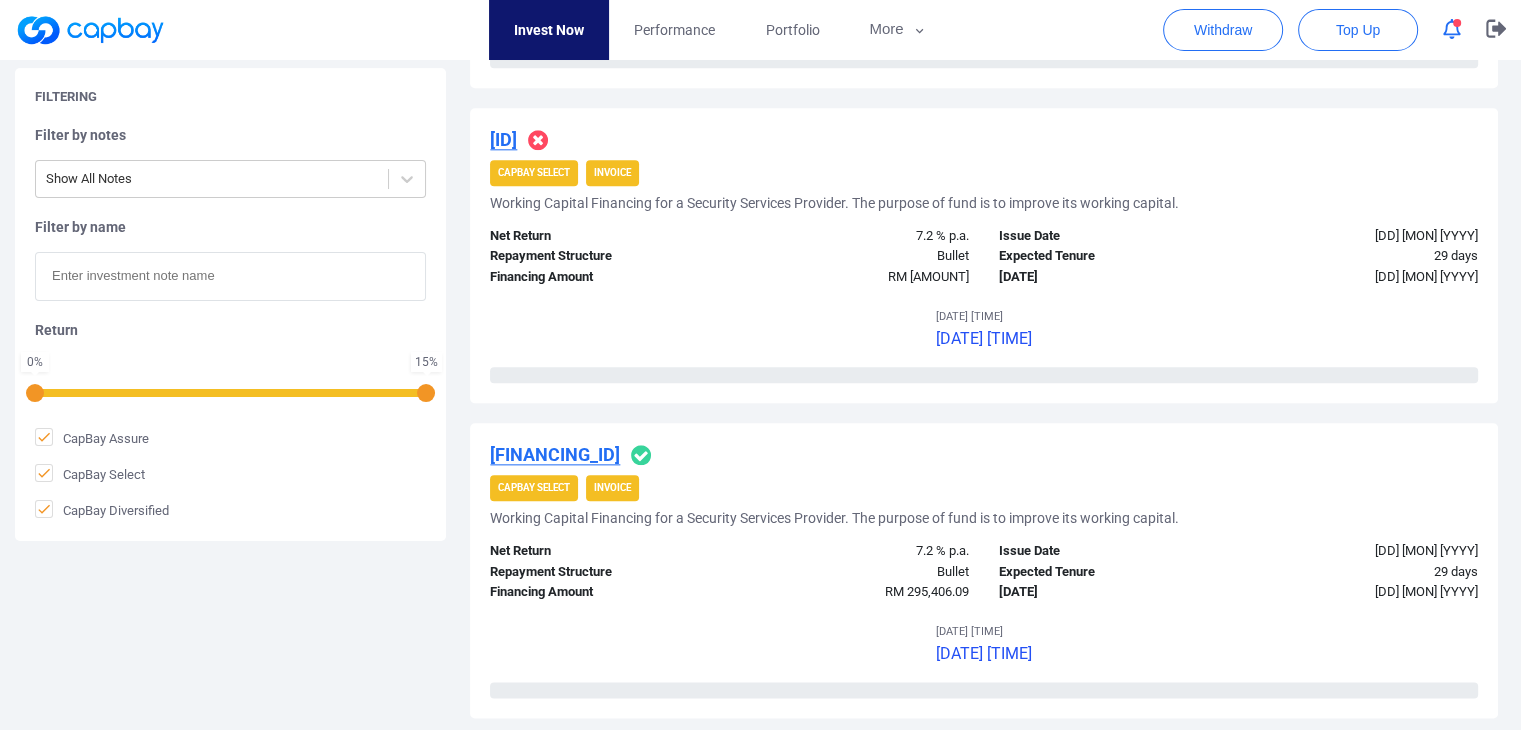 click on "[FINANCING_ID]" at bounding box center [555, 454] 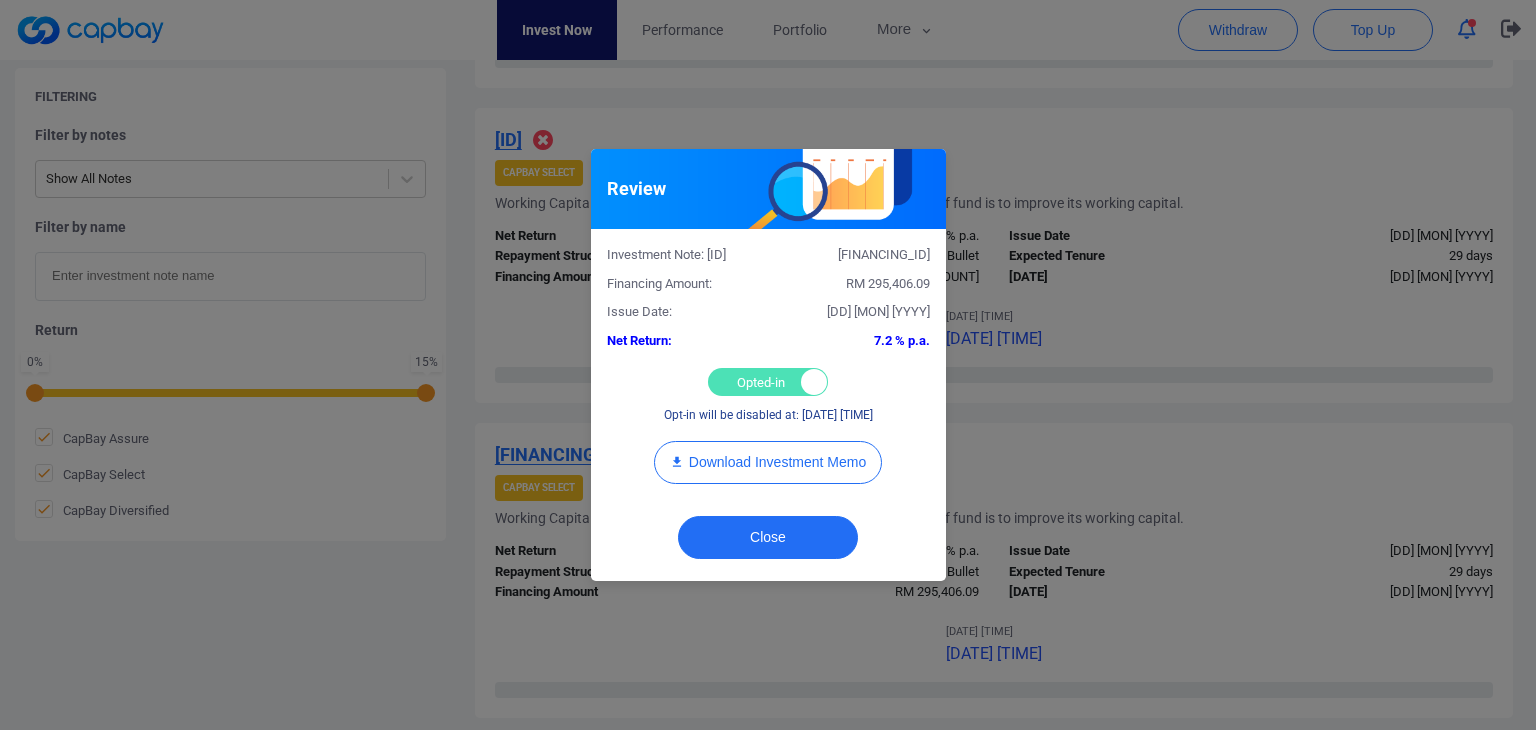 click on "Opted-in Opted-out" at bounding box center (768, 382) 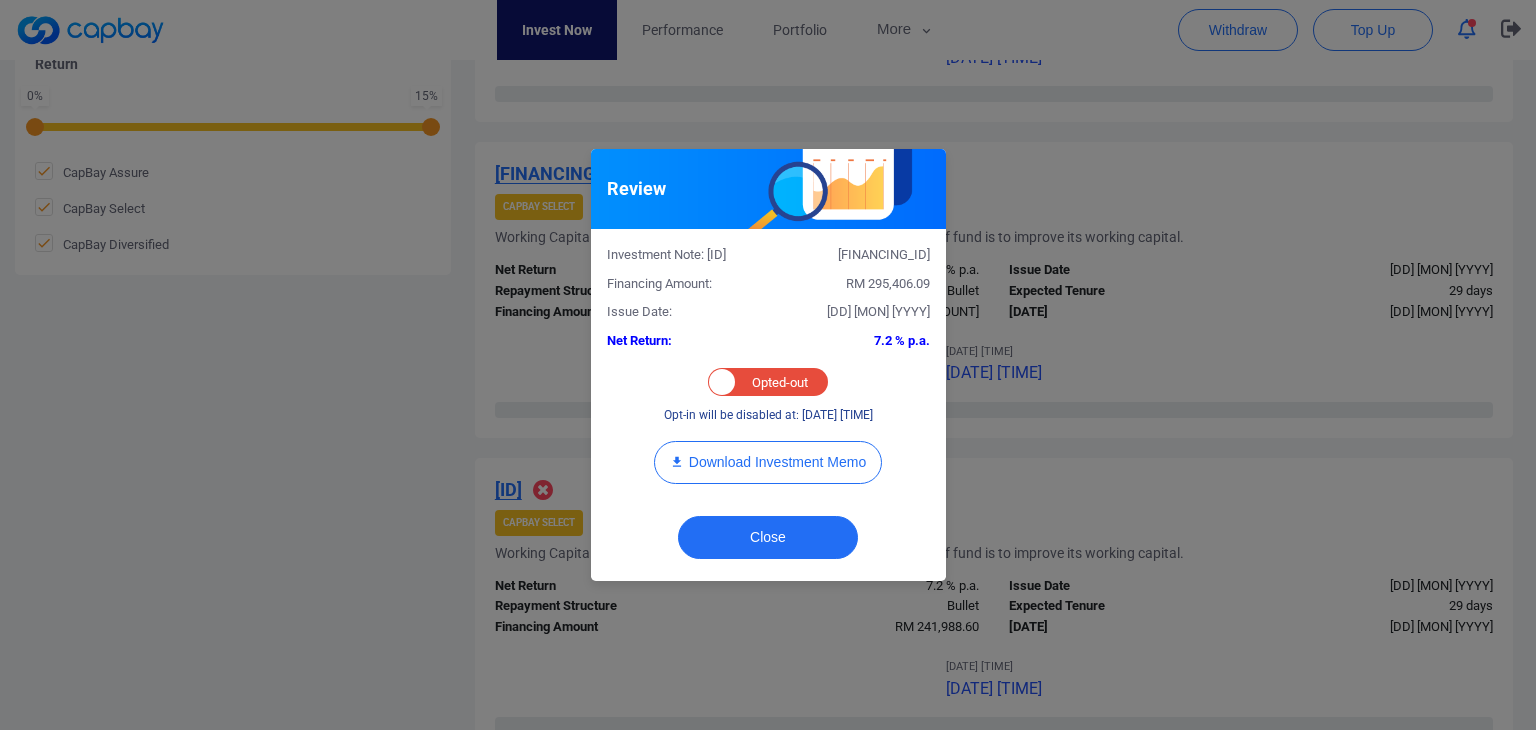 click on "Review Investment Note: [ID] Financing Amount: RM [AMOUNT] Issue Date: [DD] [MON] [YYYY] Net Return: 7.2   % p.a. Opted-in Opted-out Opt-in will be disabled at:   [DD] [MON] [YYYY] 14:00 Download Investment Memo Close" at bounding box center (768, 365) 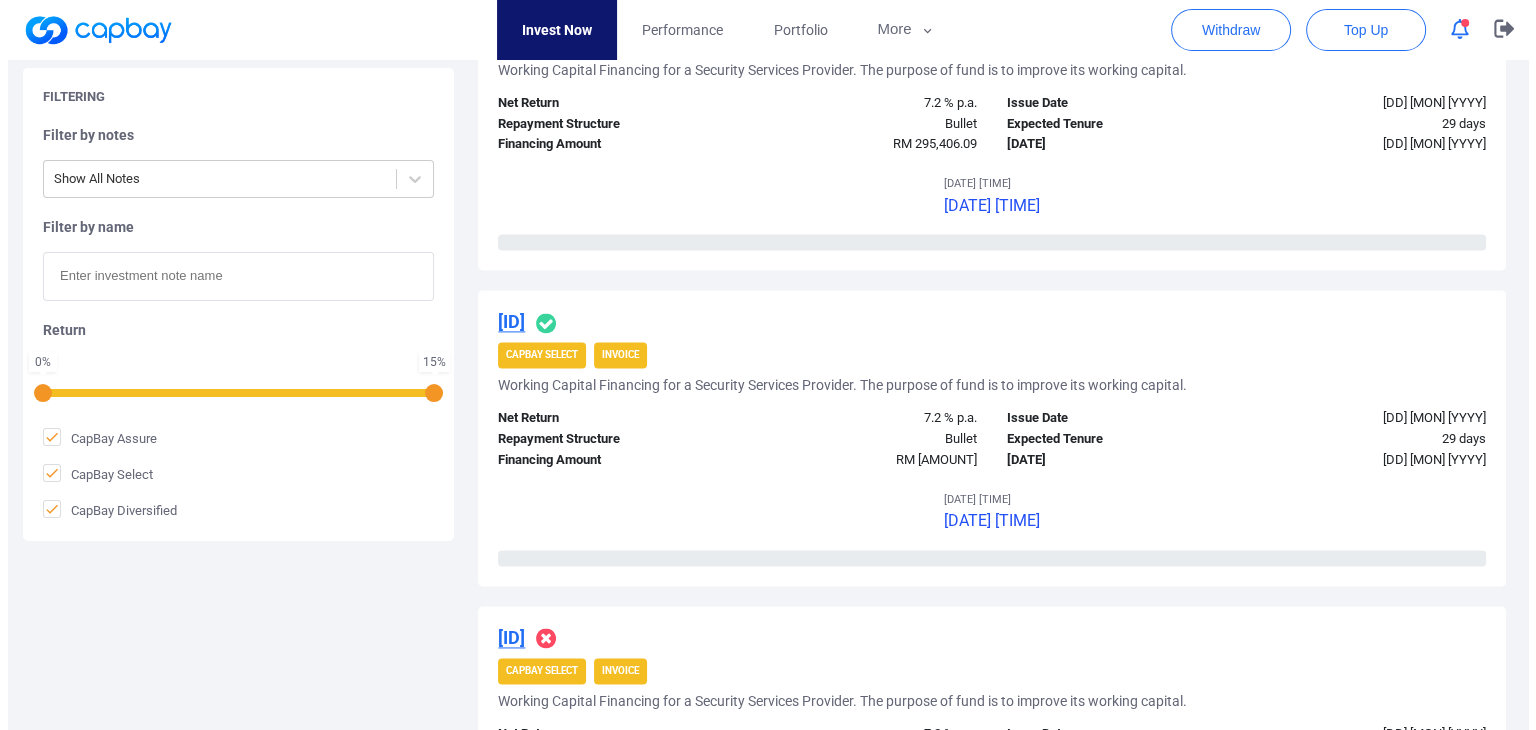 scroll, scrollTop: 2690, scrollLeft: 0, axis: vertical 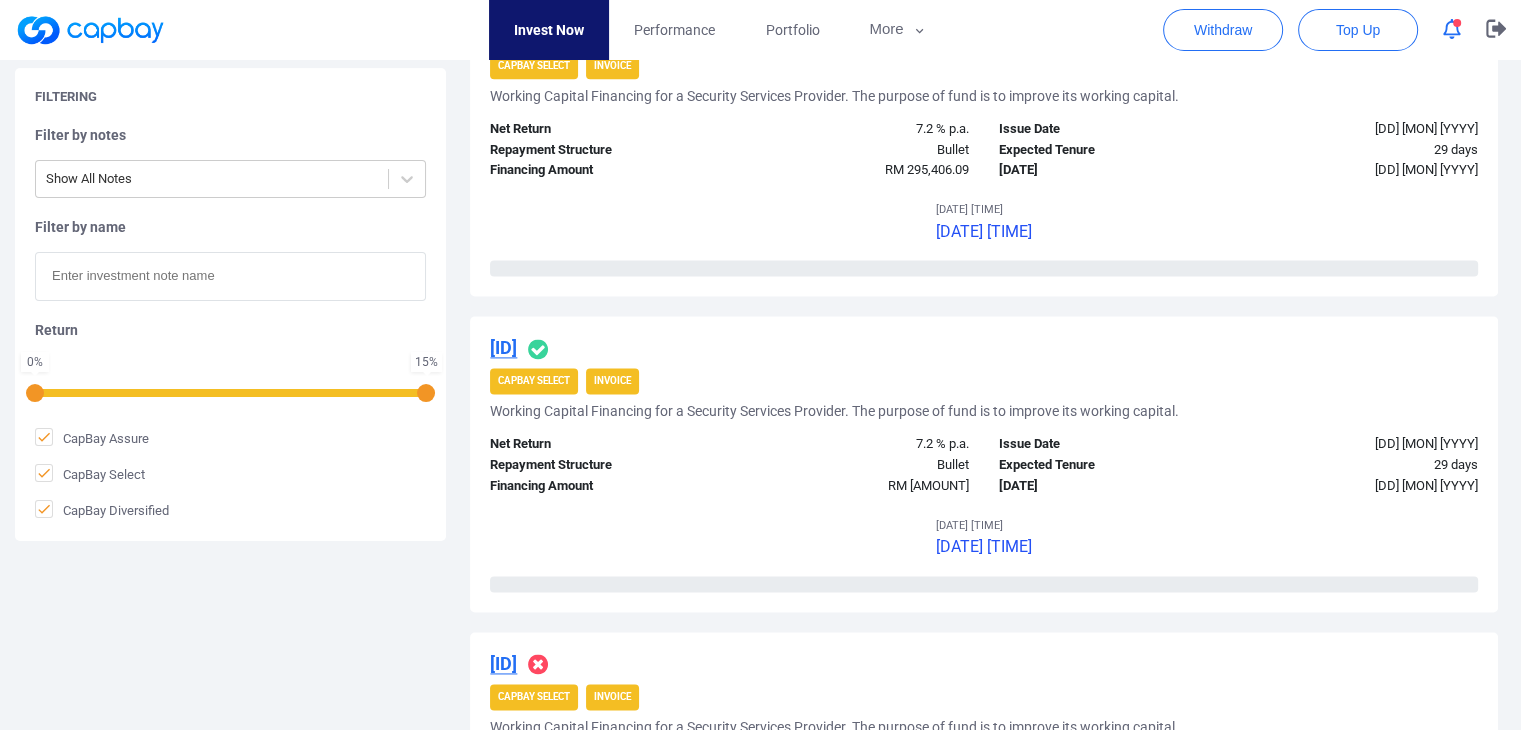 click on "[ID]" at bounding box center (503, 347) 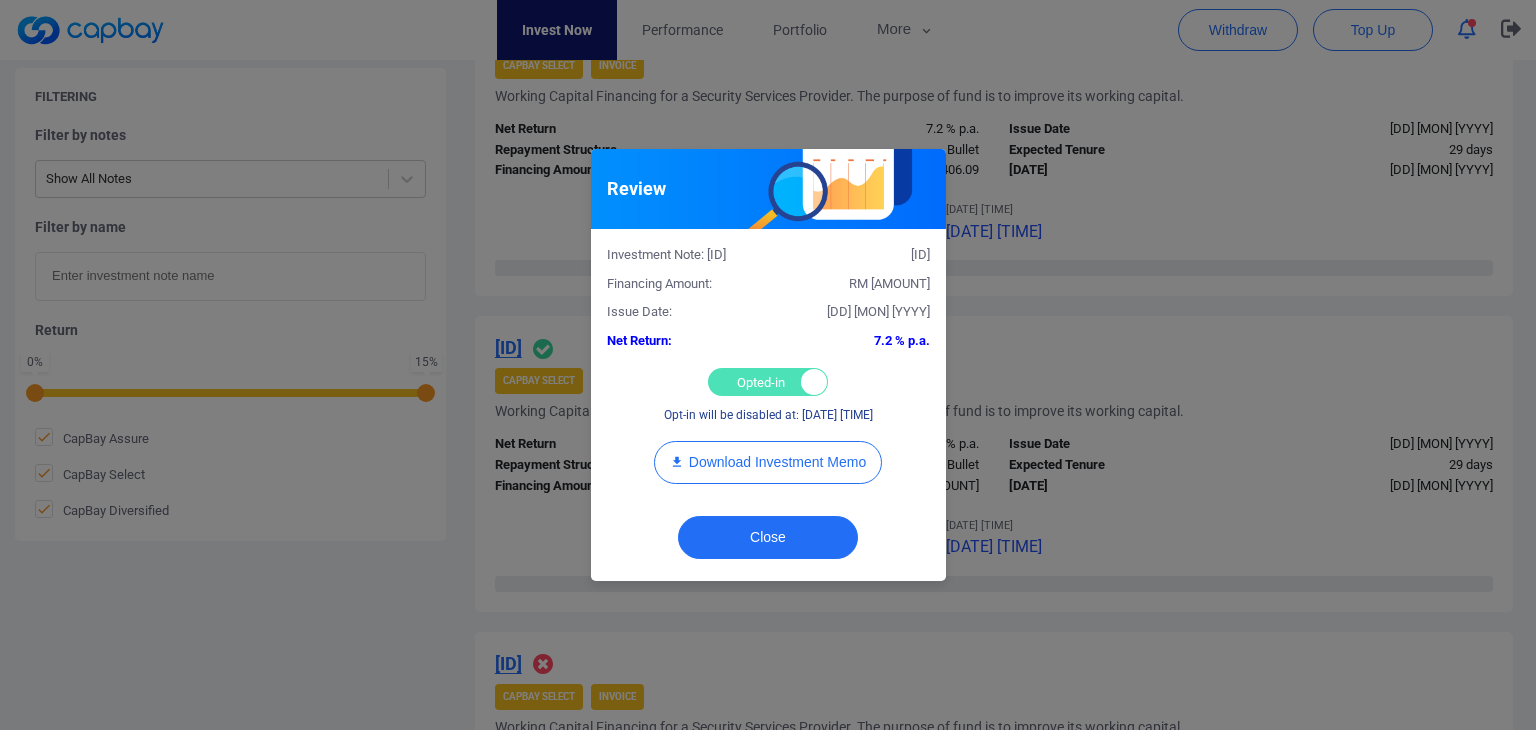 click on "Opted-in Opted-out" at bounding box center [768, 382] 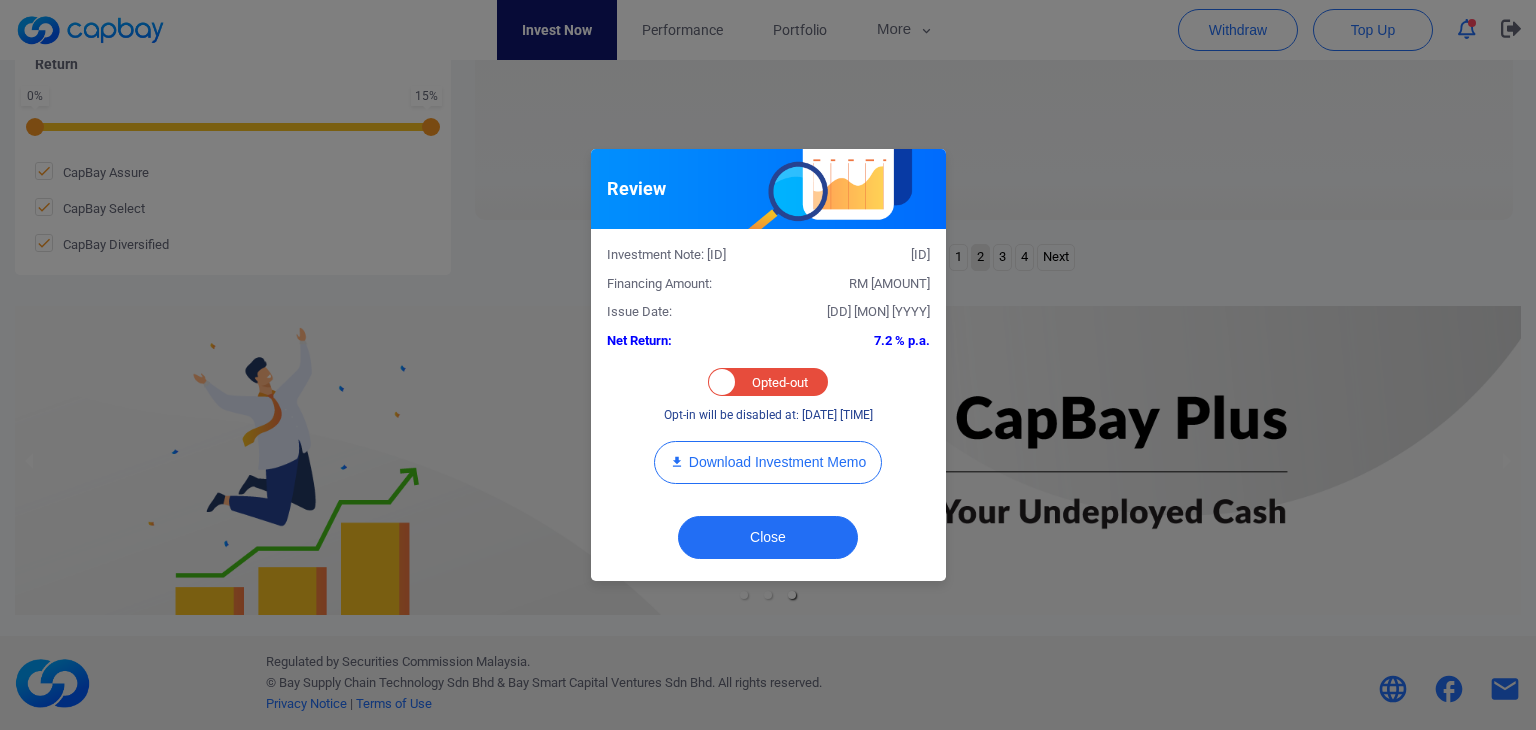 click on "Review Investment Note: [ID] Financing Amount: RM [AMOUNT] Issue Date: [DD] [MON] [YYYY] Net Return: 7.2   % p.a. Opted-in Opted-out Opt-in will be disabled at:   [DD] [MON] [YYYY] 14:00 Download Investment Memo Close" at bounding box center (768, 365) 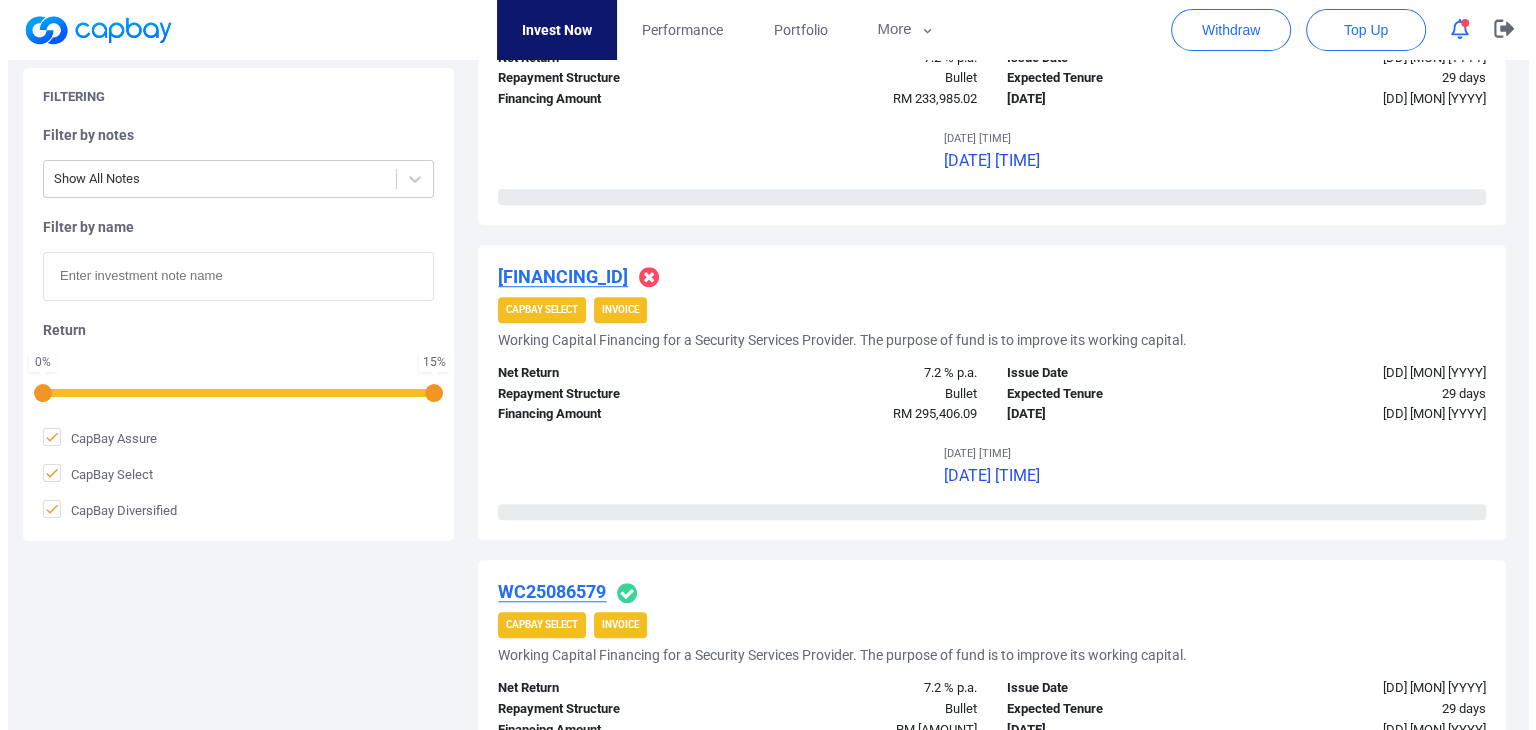 scroll, scrollTop: 1672, scrollLeft: 0, axis: vertical 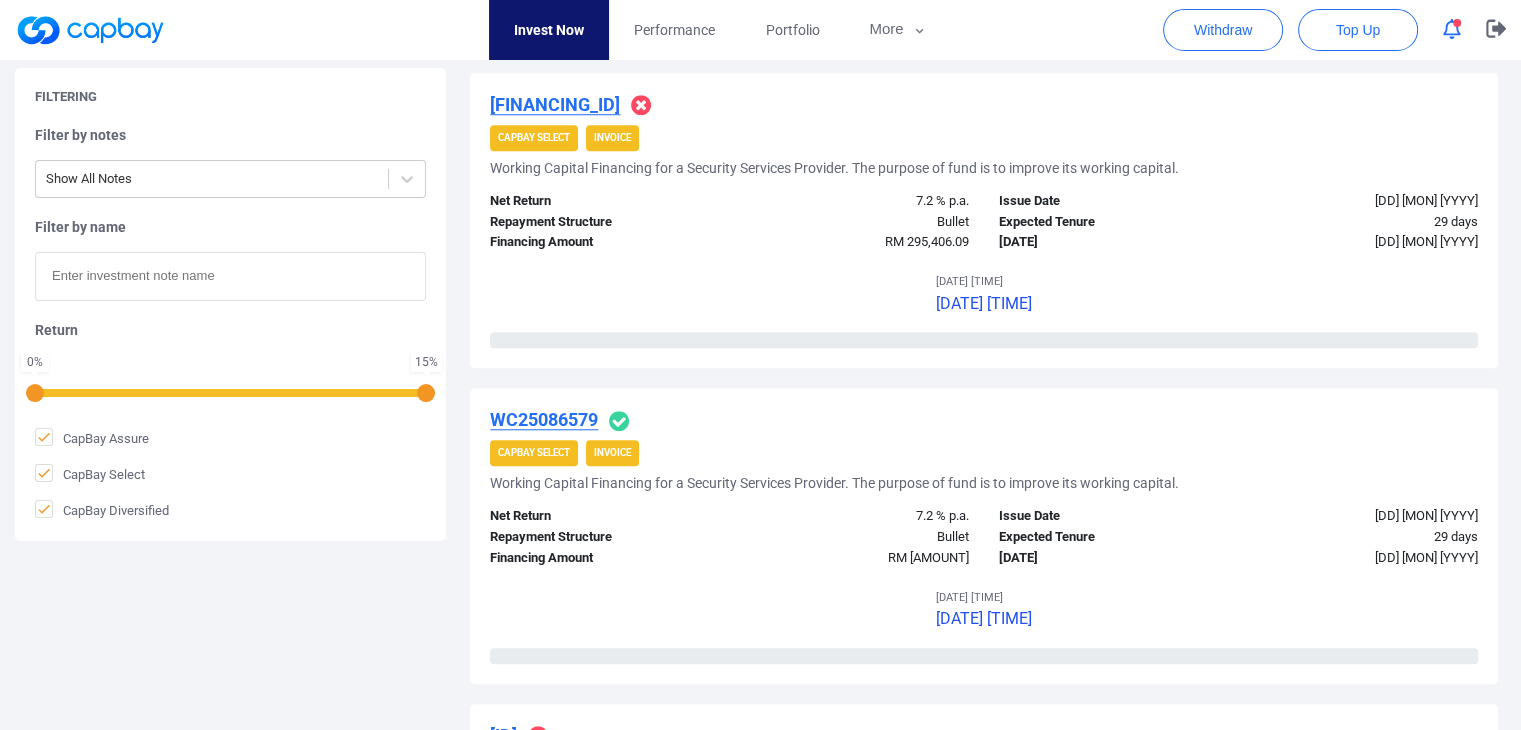 click on "WC25086579" at bounding box center [544, 419] 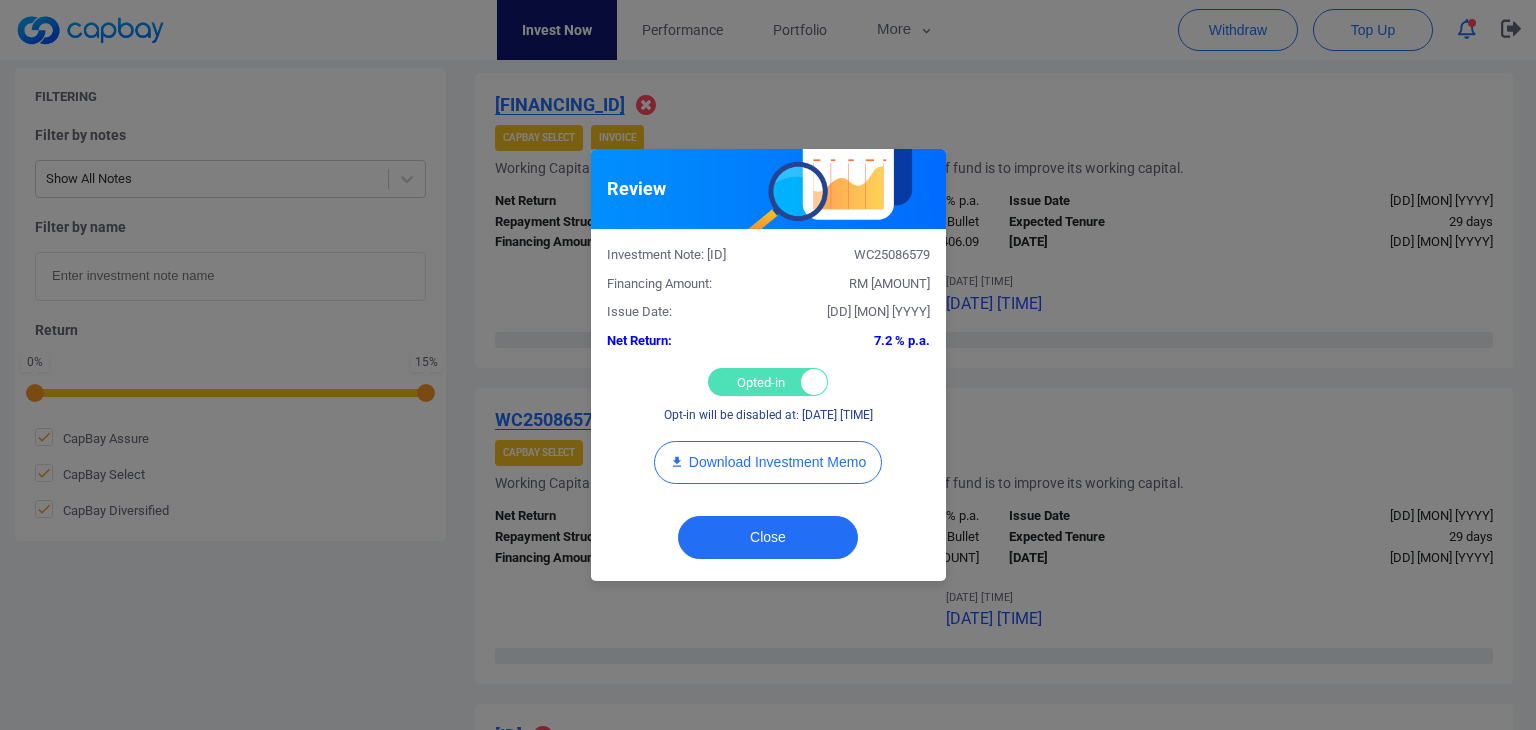 click on "Investment Note: [ID] Financing Amount: RM [AMOUNT] Issue Date: [DD] [MON] [YYYY] Net Return: 7.2   % p.a. Opted-in Opted-out Opt-in will be disabled at:   [DD] [MON] [YYYY] 14:00 Download Investment Memo" at bounding box center [768, 366] 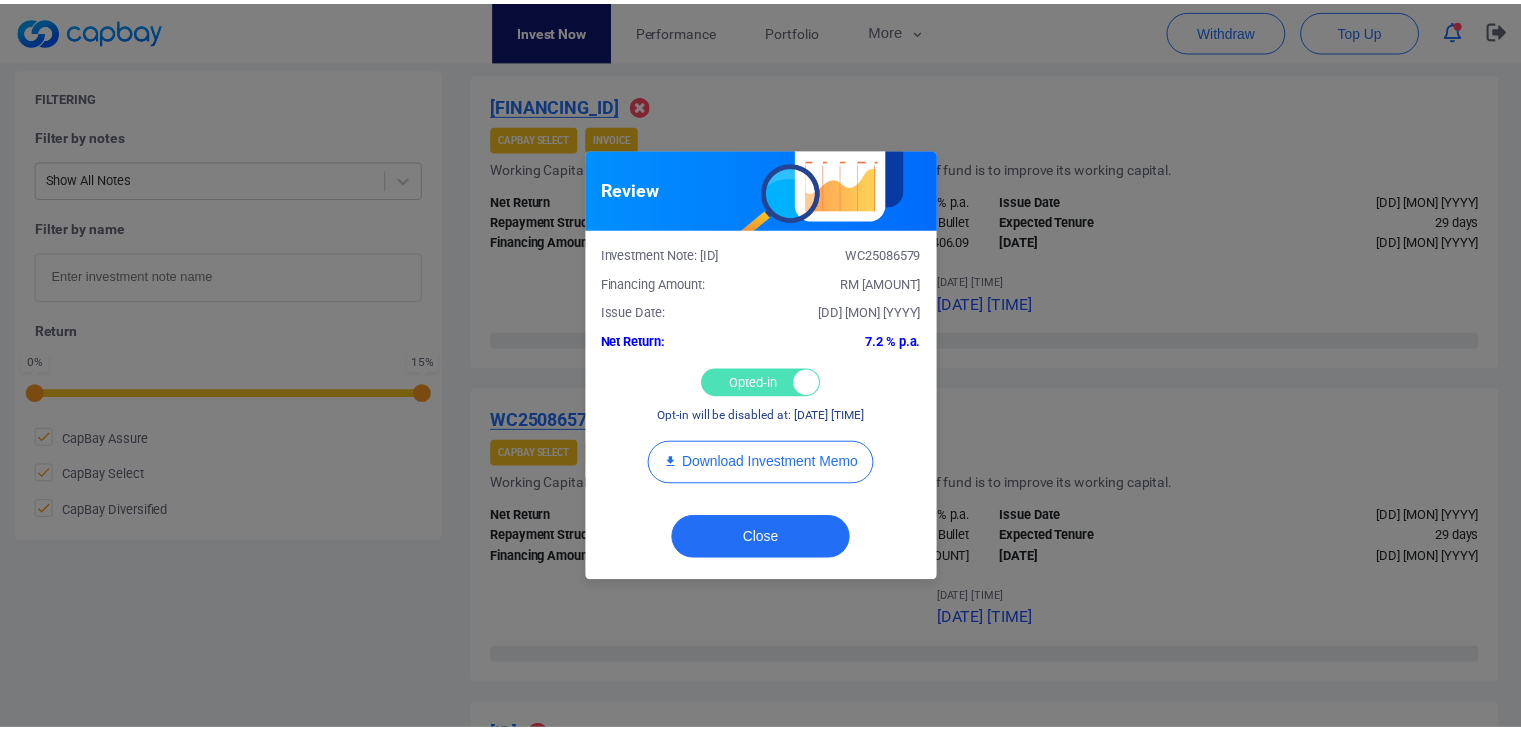 scroll, scrollTop: 972, scrollLeft: 0, axis: vertical 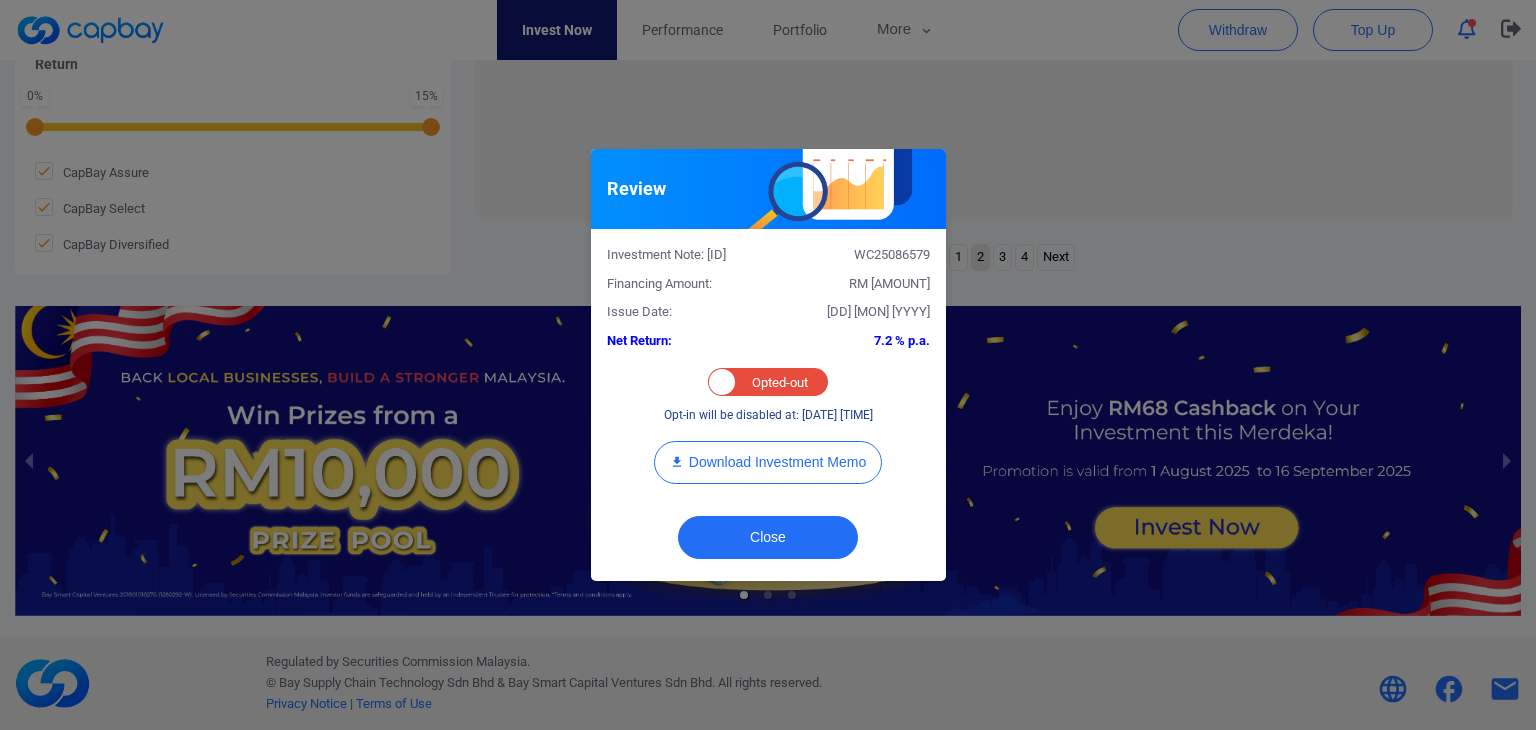 click on "Close" at bounding box center [768, 542] 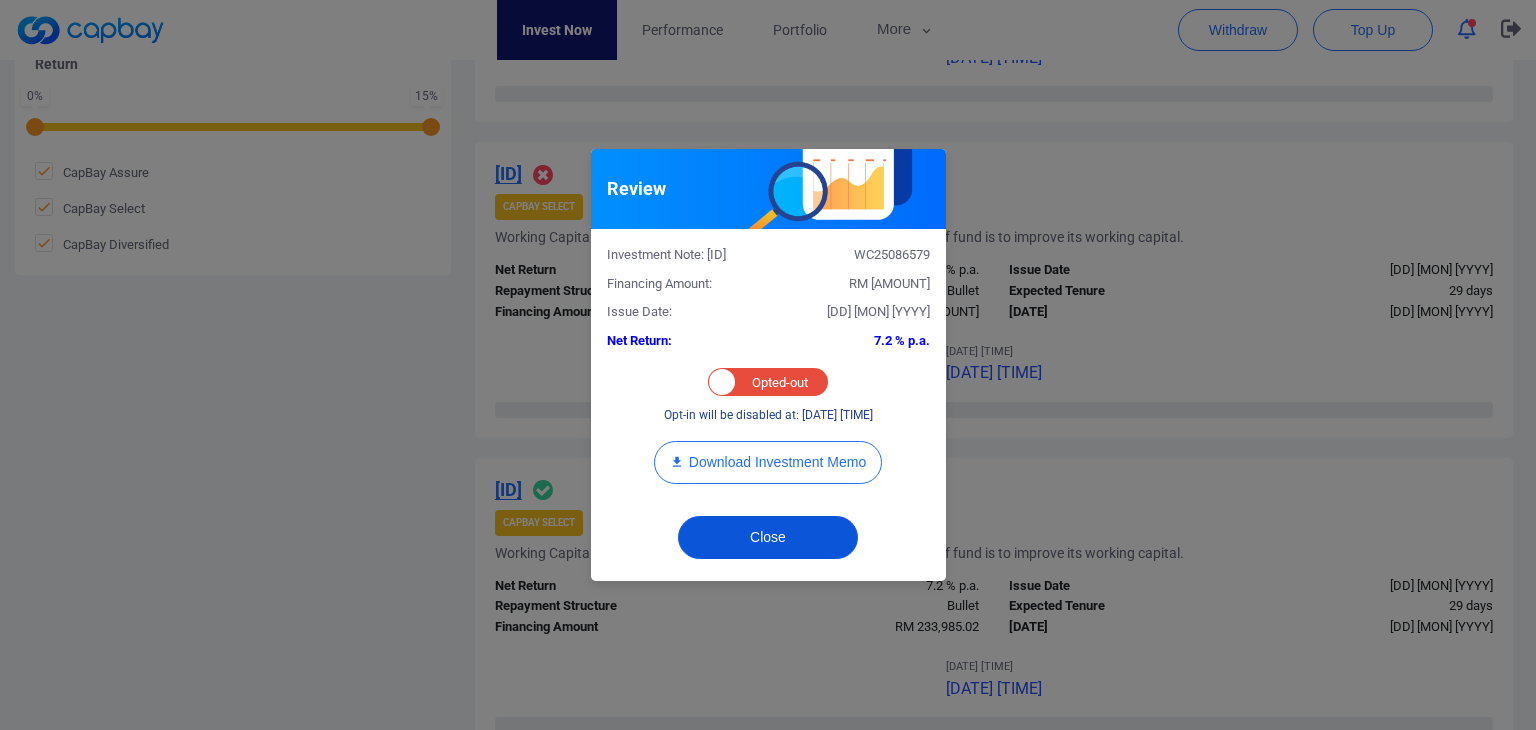 click on "Close" at bounding box center (768, 537) 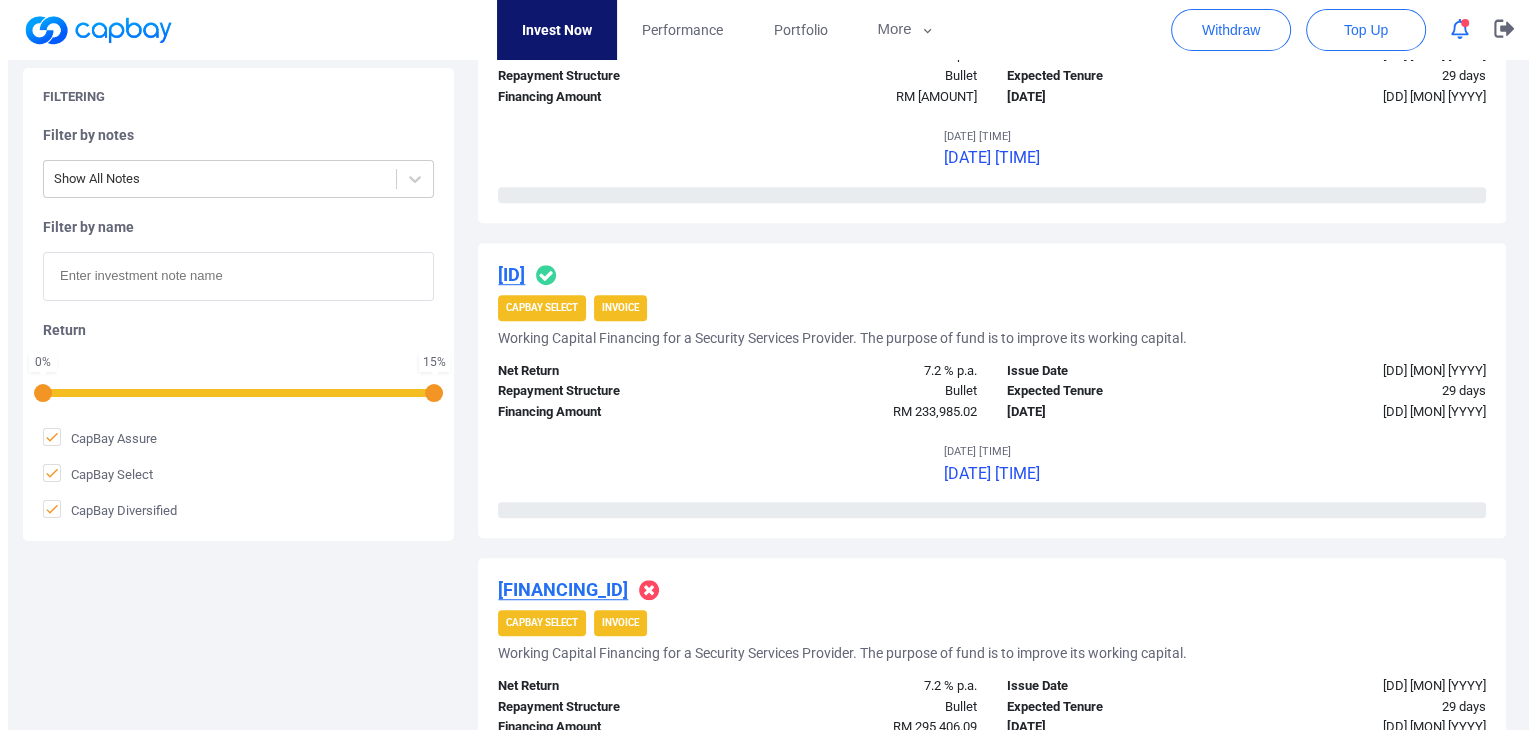scroll, scrollTop: 1172, scrollLeft: 0, axis: vertical 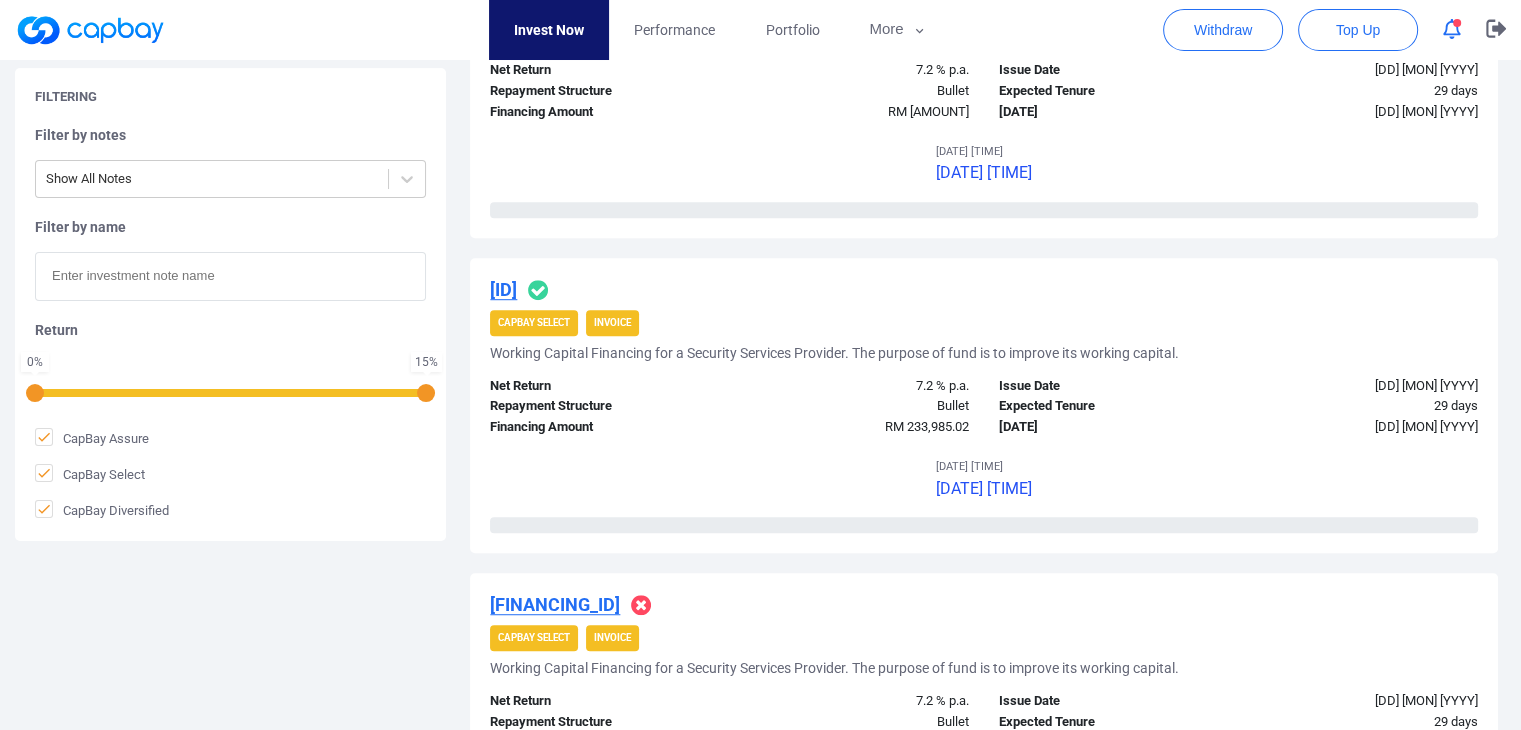click on "[ID]" at bounding box center [503, 289] 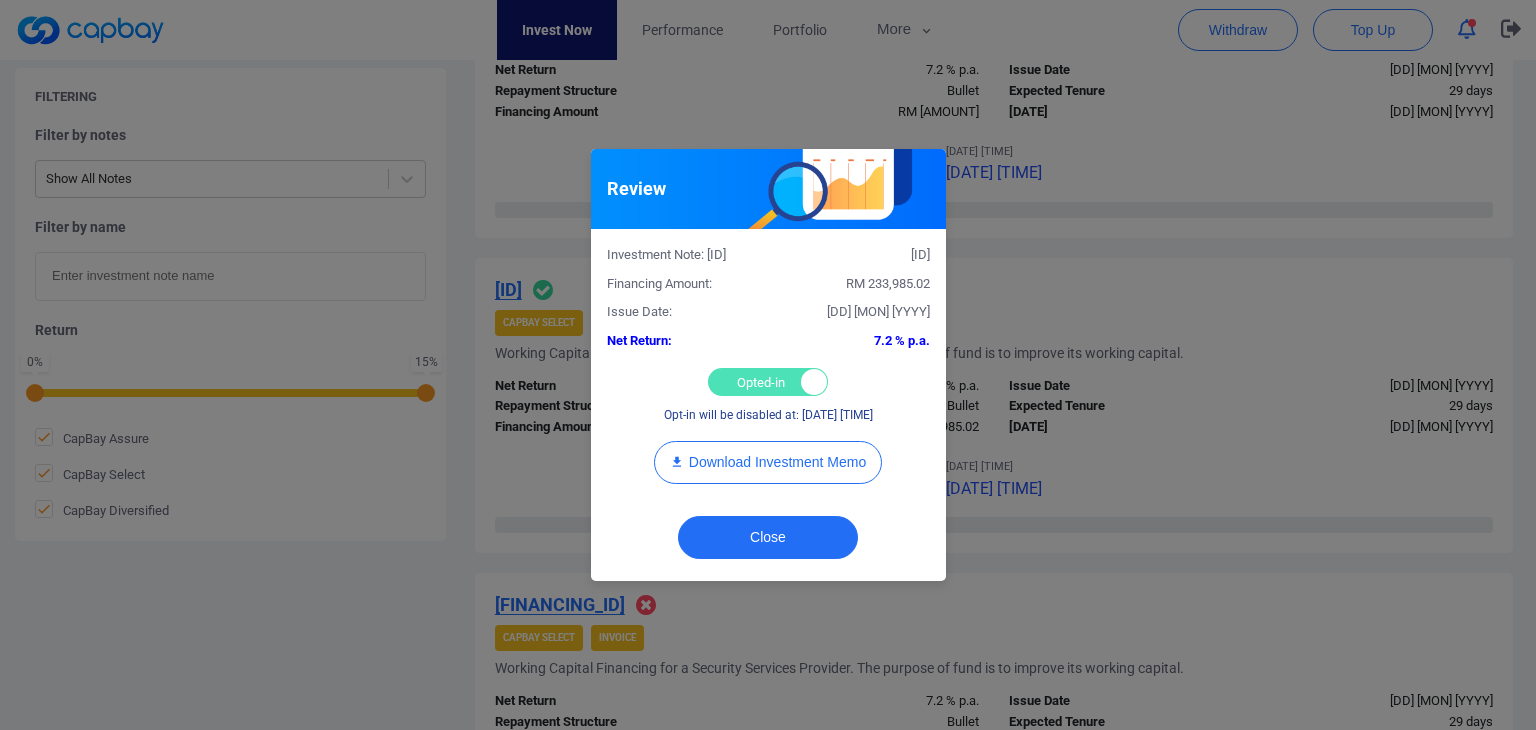 click on "Opted-in Opted-out" at bounding box center (768, 382) 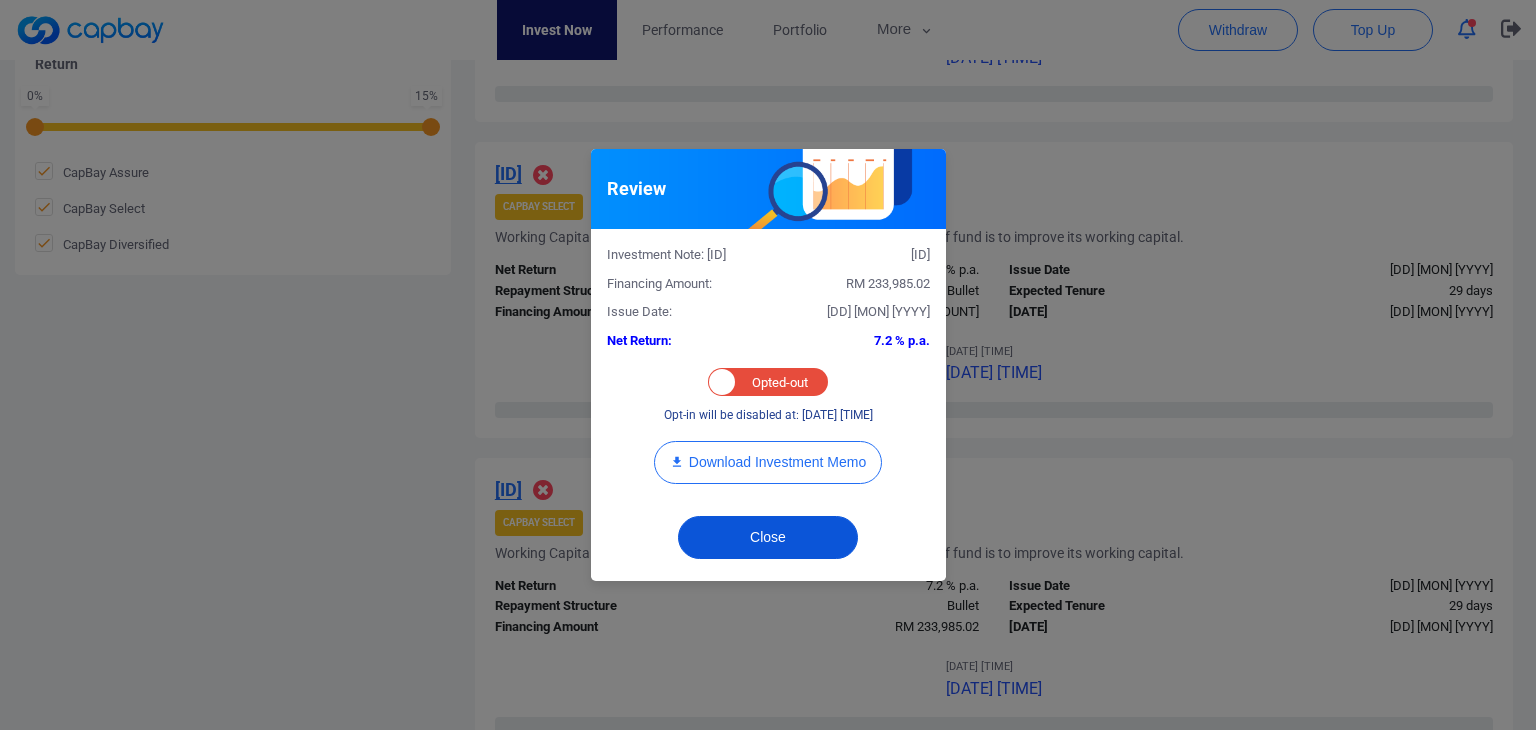click on "Close" at bounding box center [768, 537] 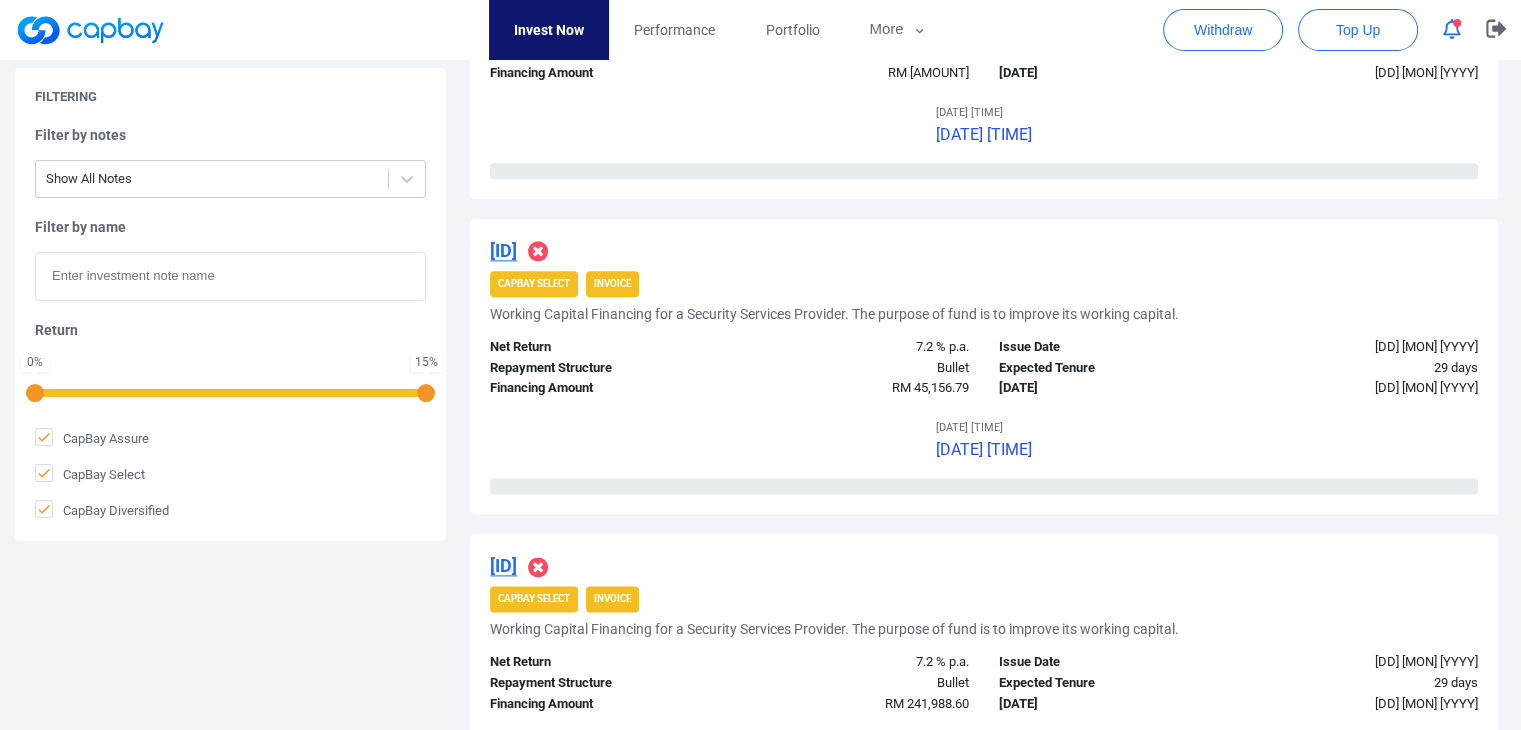 scroll, scrollTop: 2972, scrollLeft: 0, axis: vertical 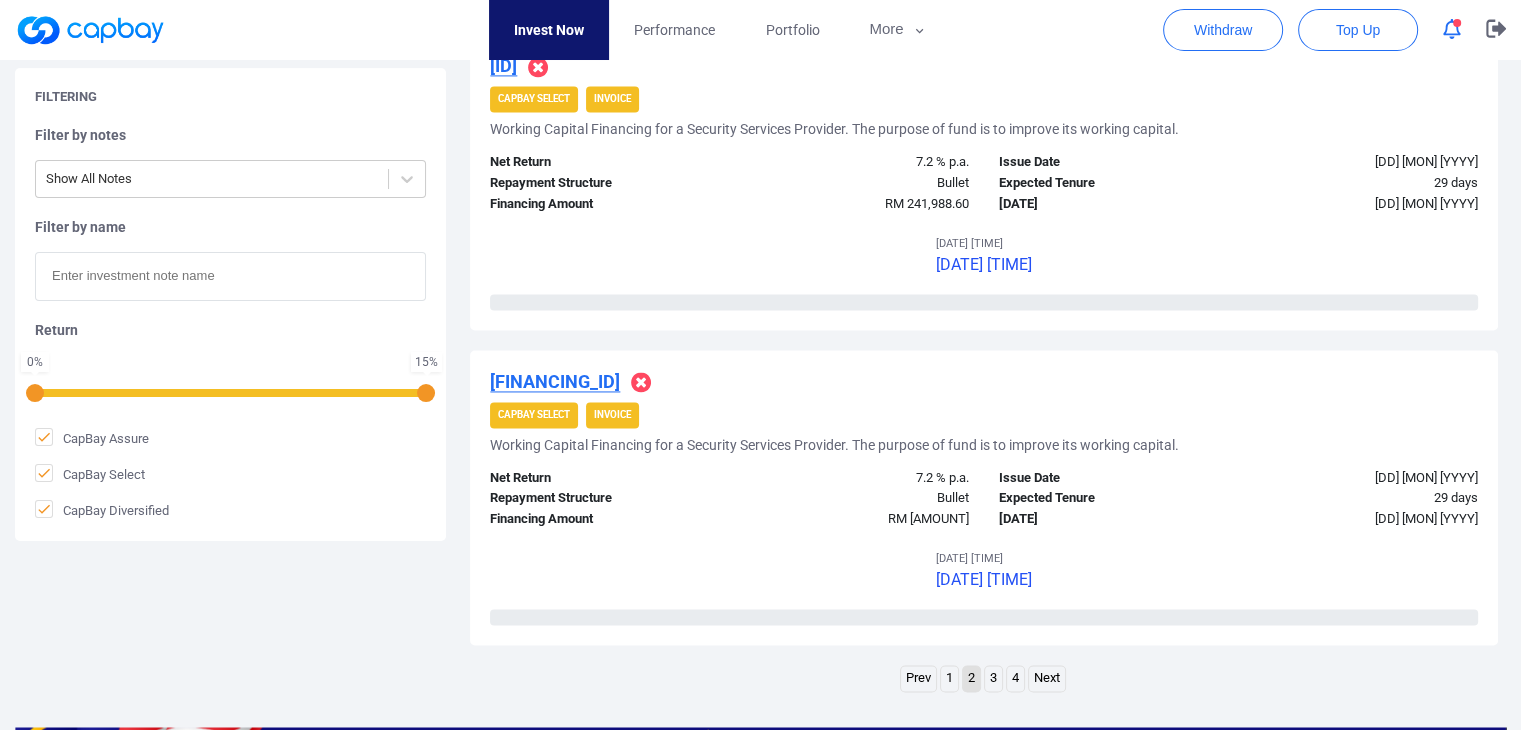 click on "3" at bounding box center (993, 678) 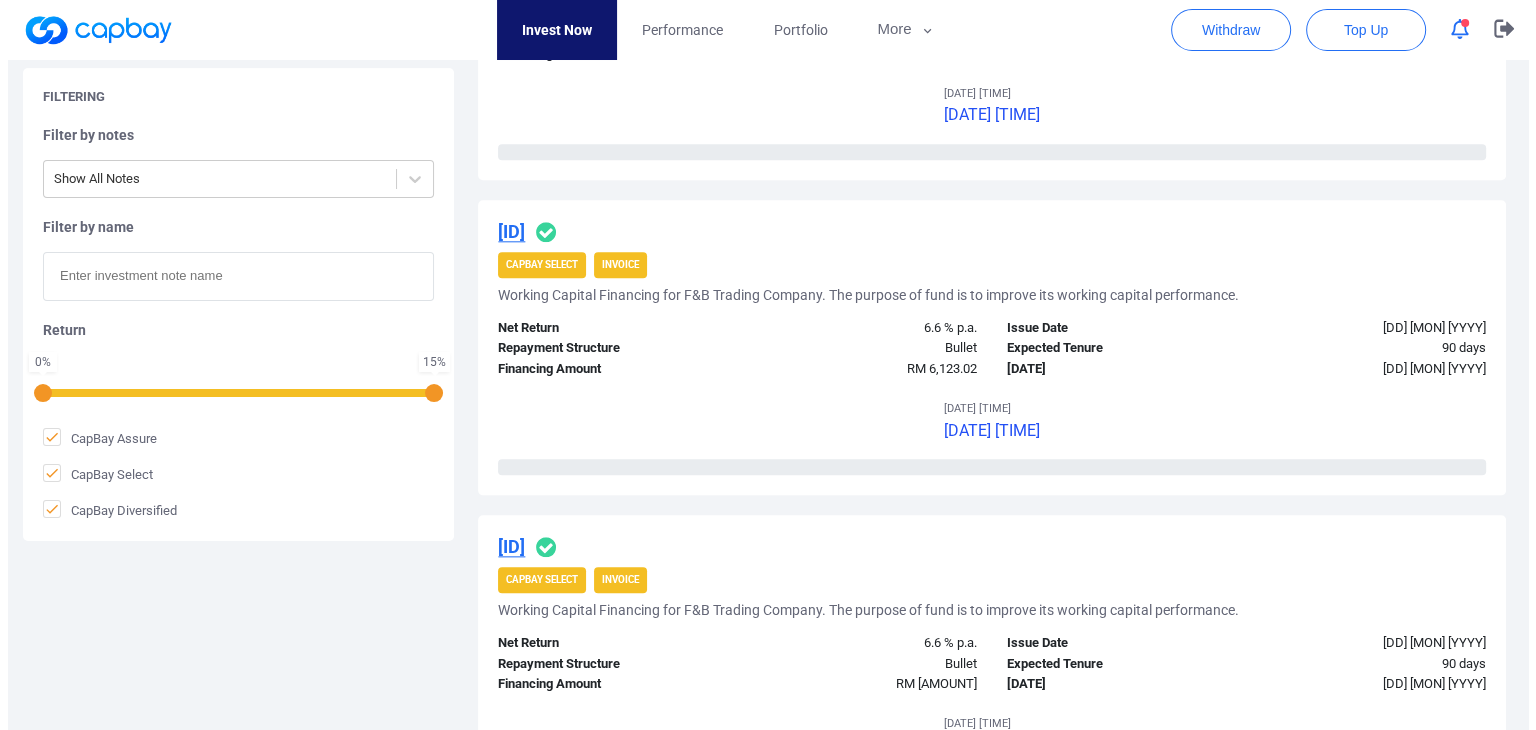 scroll, scrollTop: 2172, scrollLeft: 0, axis: vertical 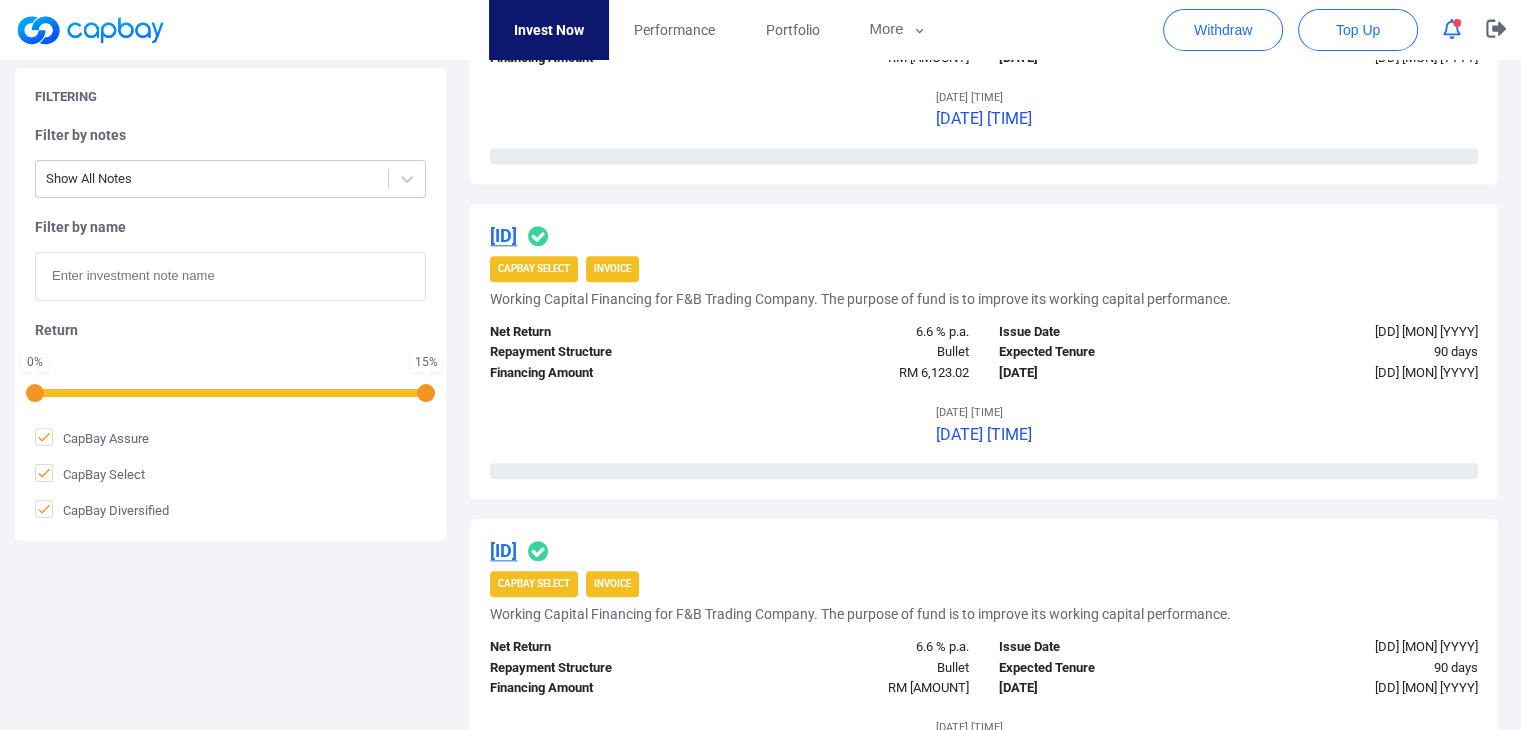 click on "[ID]" at bounding box center [503, 550] 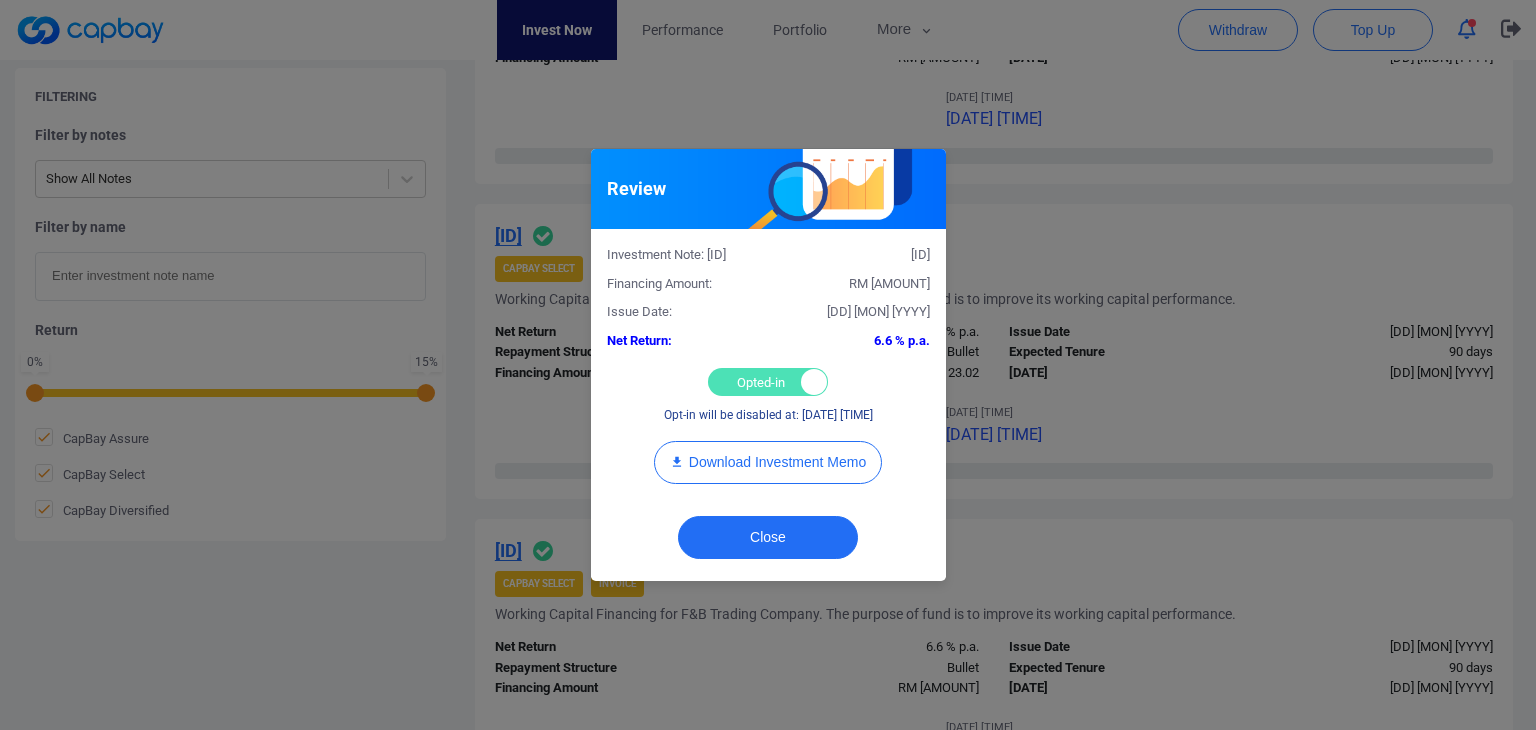 click on "Opted-in Opted-out" at bounding box center [768, 382] 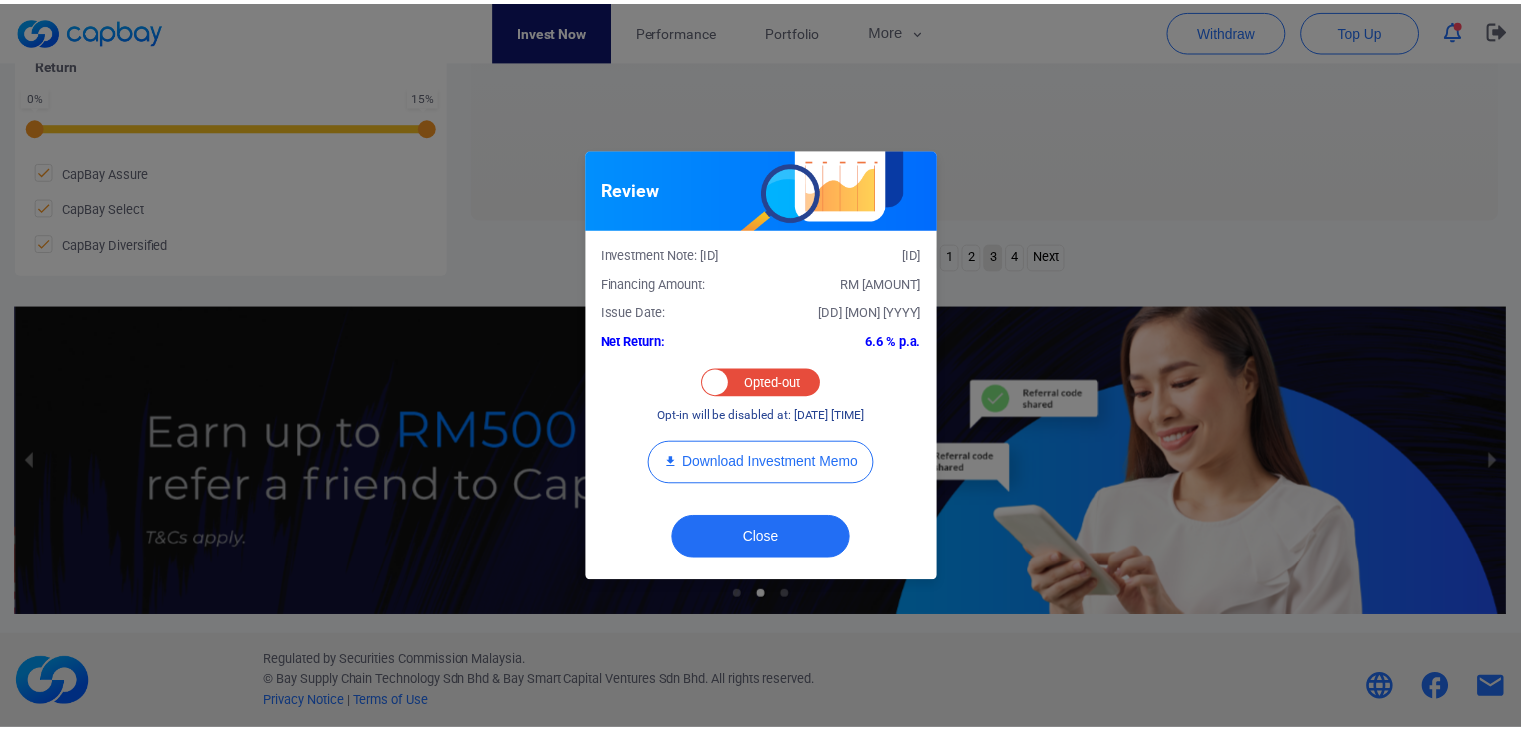 scroll, scrollTop: 972, scrollLeft: 0, axis: vertical 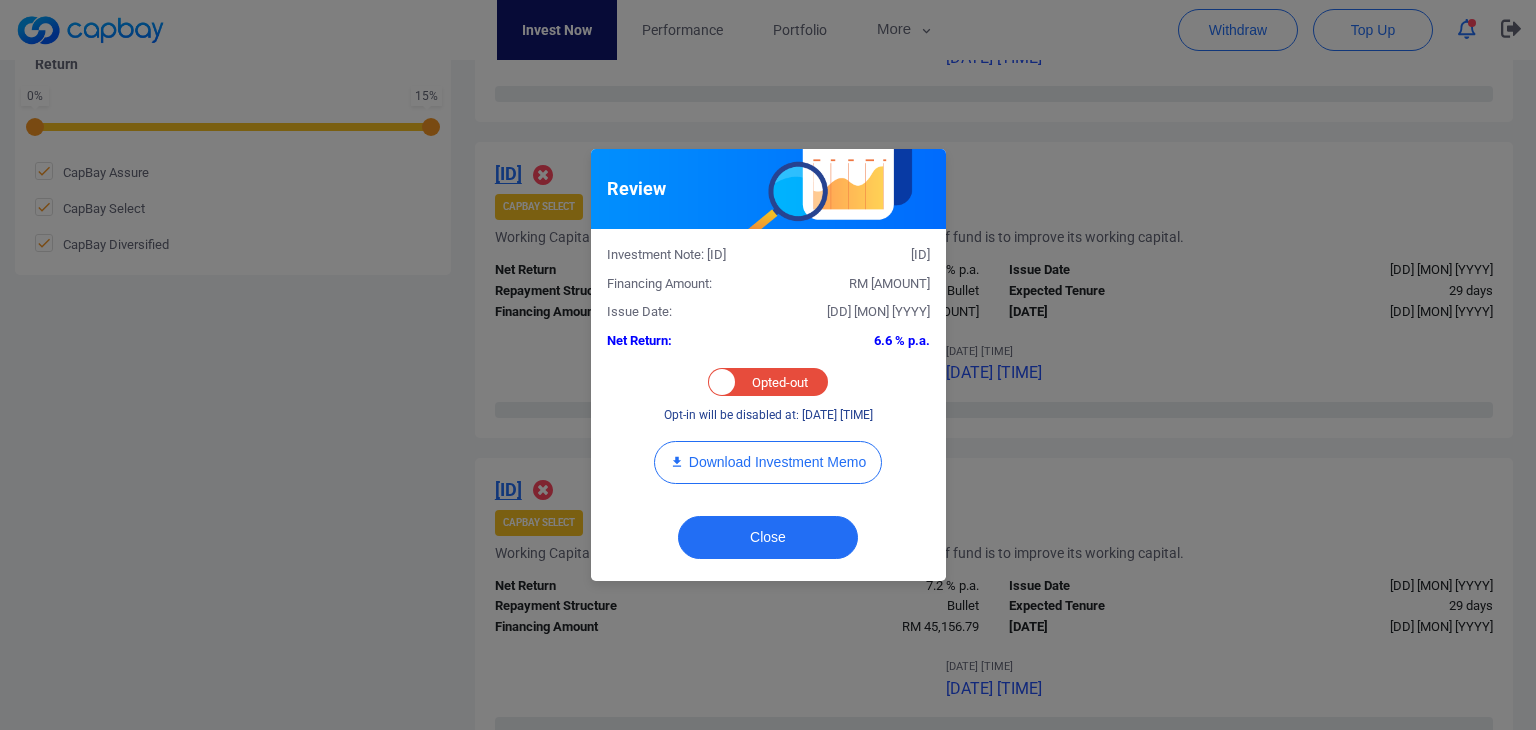 click on "Review Investment Note: [ID] Financing Amount: RM [AMOUNT] Issue Date: [DD] [MON] [YYYY] Net Return: 6.6   % p.a. Opted-in Opted-out Opt-in will be disabled at:   [DD] [MON] [YYYY] 14:00 Download Investment Memo Close" at bounding box center [768, 365] 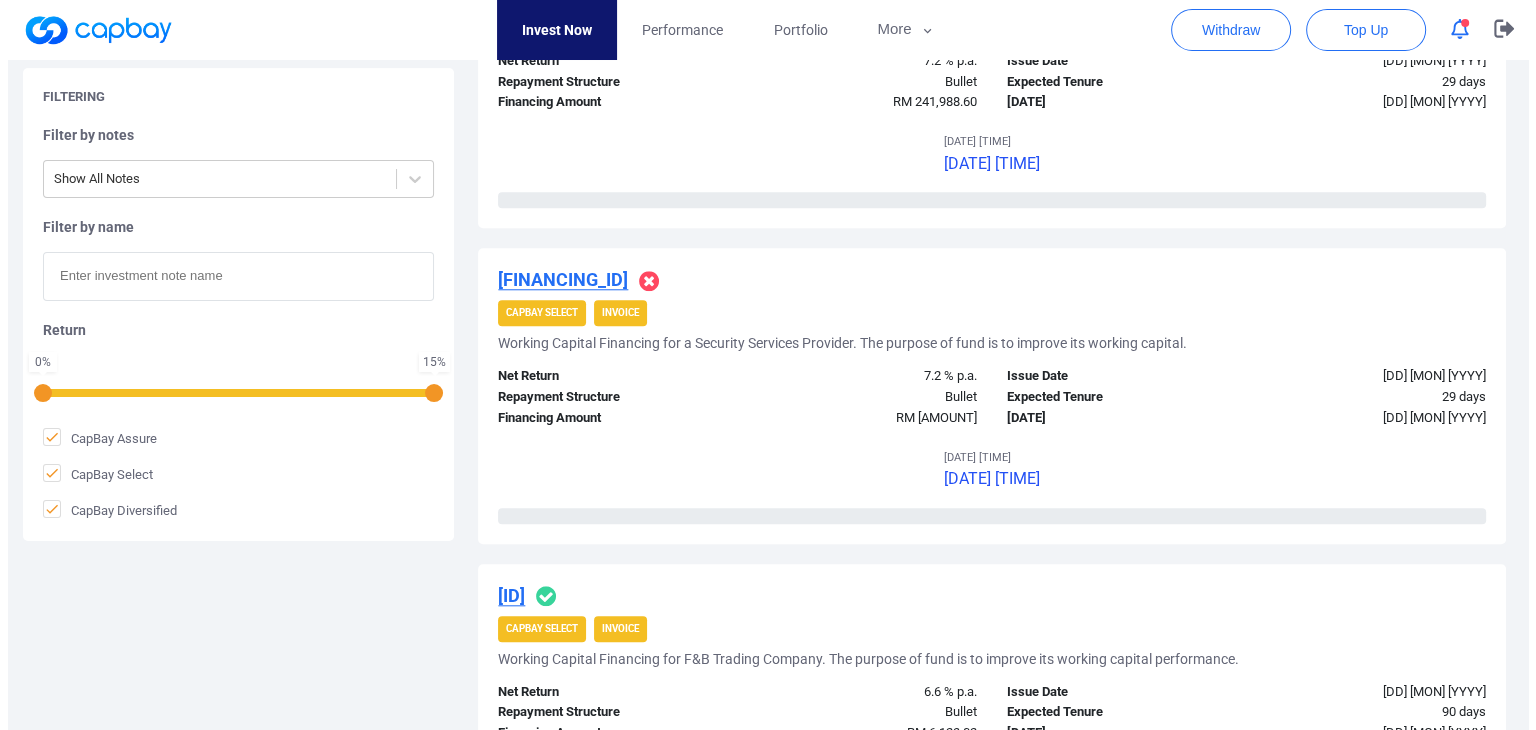 scroll, scrollTop: 2000, scrollLeft: 0, axis: vertical 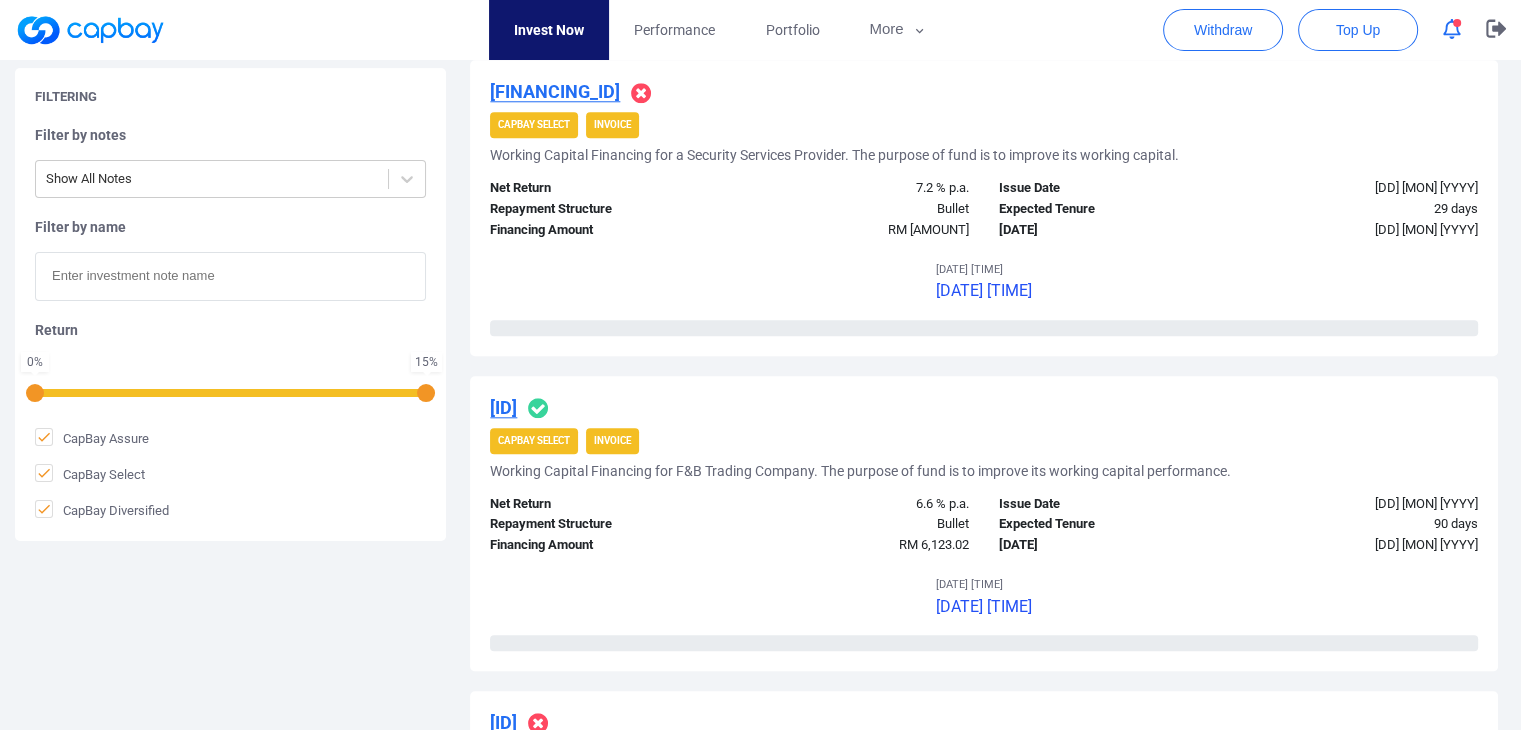 click on "[ID]" at bounding box center (503, 407) 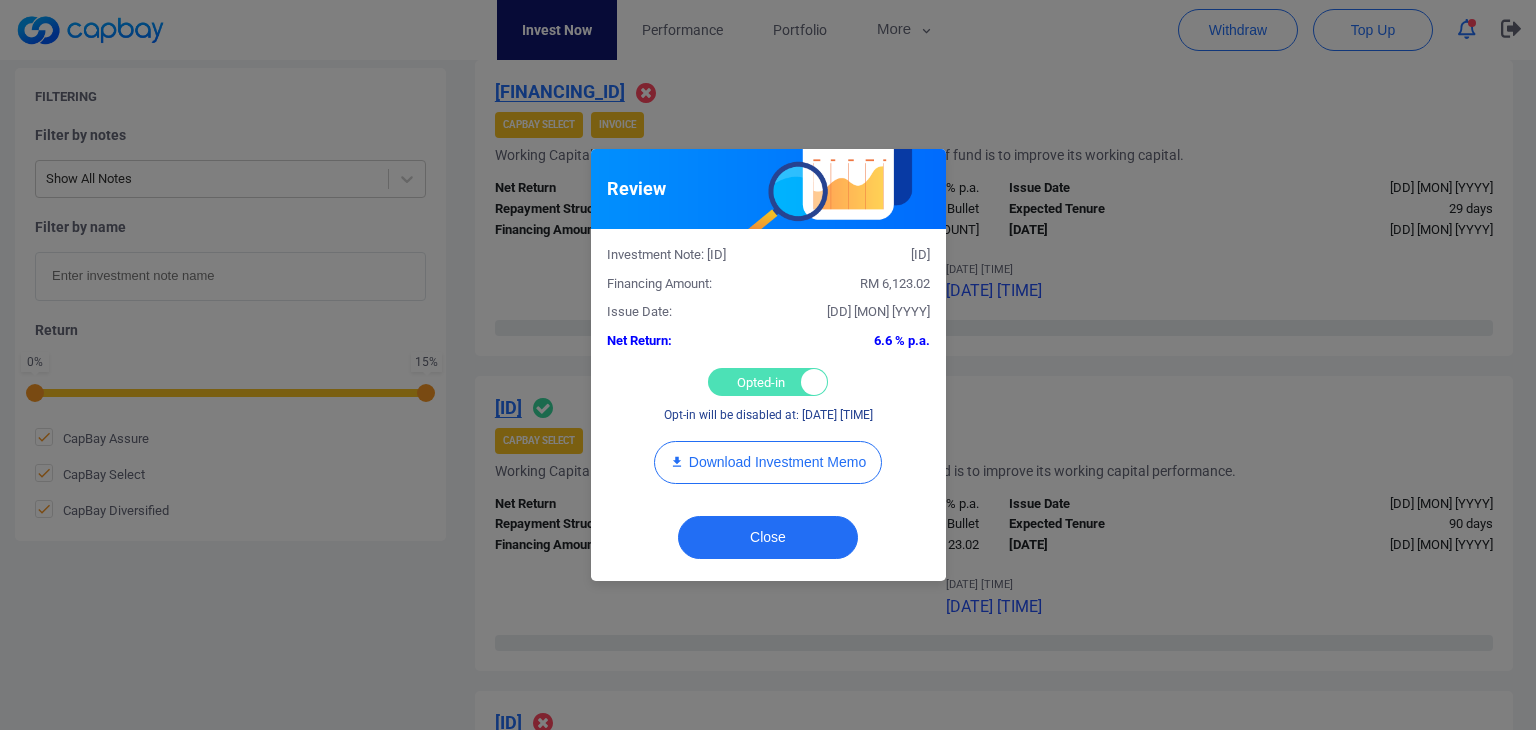 click on "Opted-in Opted-out" at bounding box center (768, 382) 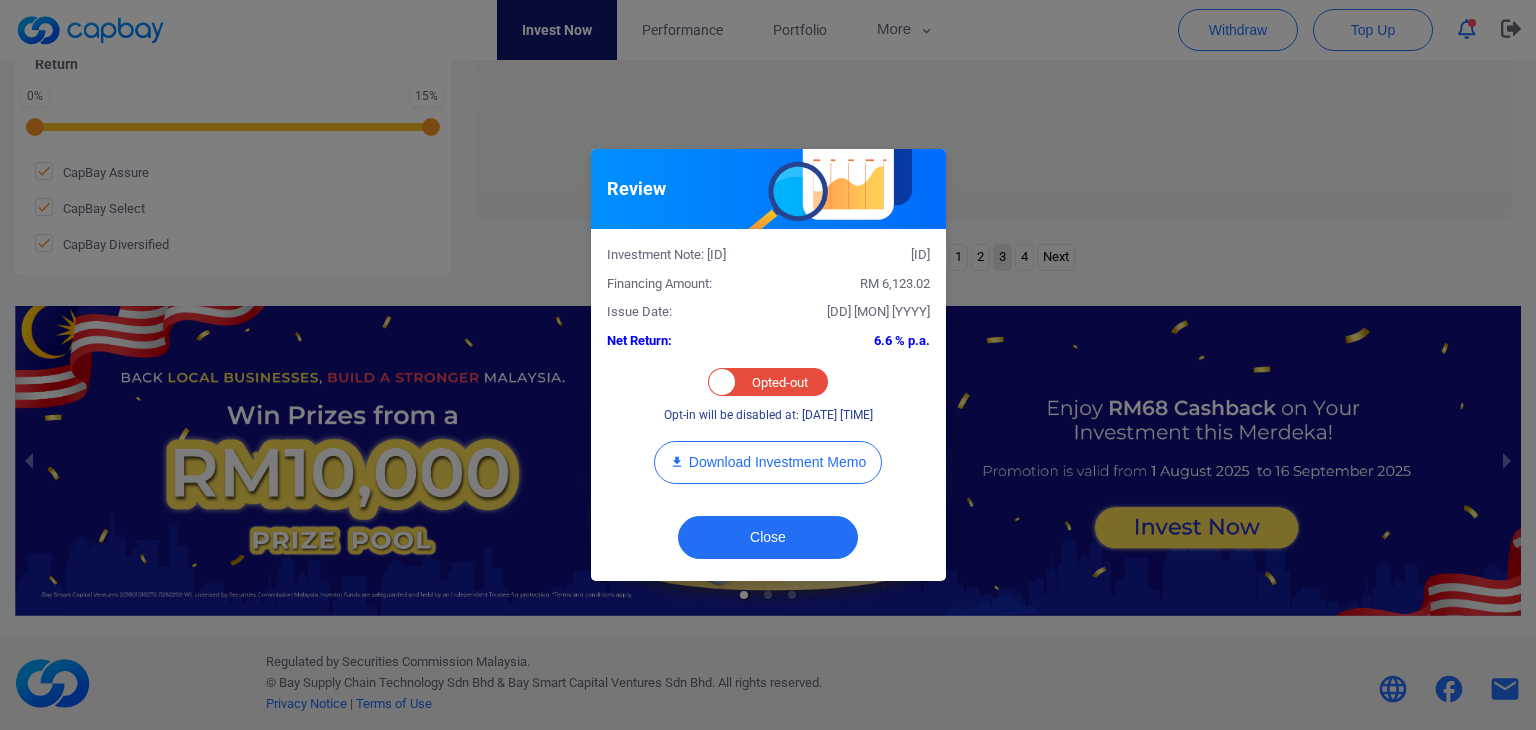 click on "Review Investment Note: [ID] Financing Amount: RM [AMOUNT] Issue Date: [DD] [MON] [YYYY] Net Return: 6.6   % p.a. Opted-in Opted-out Opt-in will be disabled at:   [DD] [MON] [YYYY] 14:00 Download Investment Memo Close" at bounding box center [768, 365] 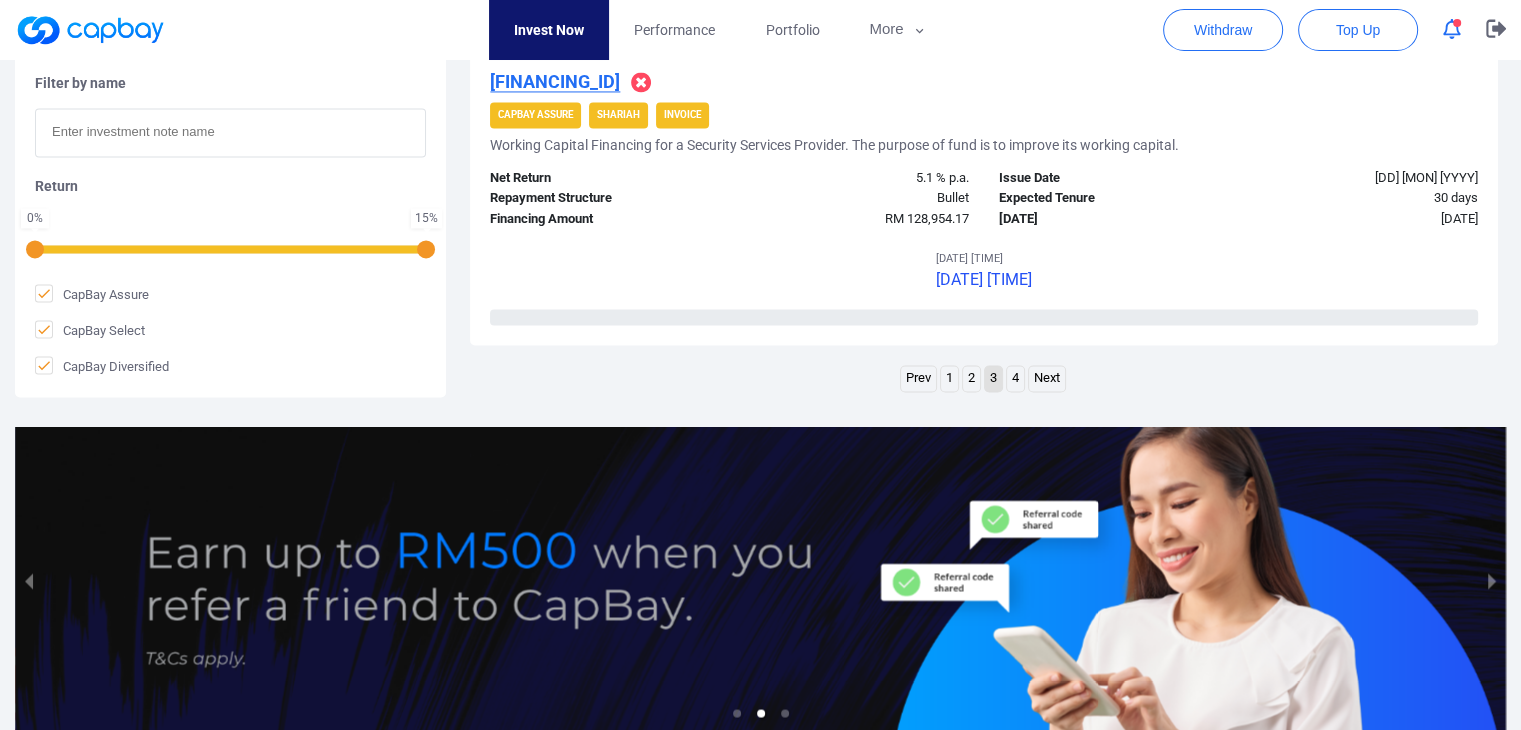 click on "4" at bounding box center (1015, 378) 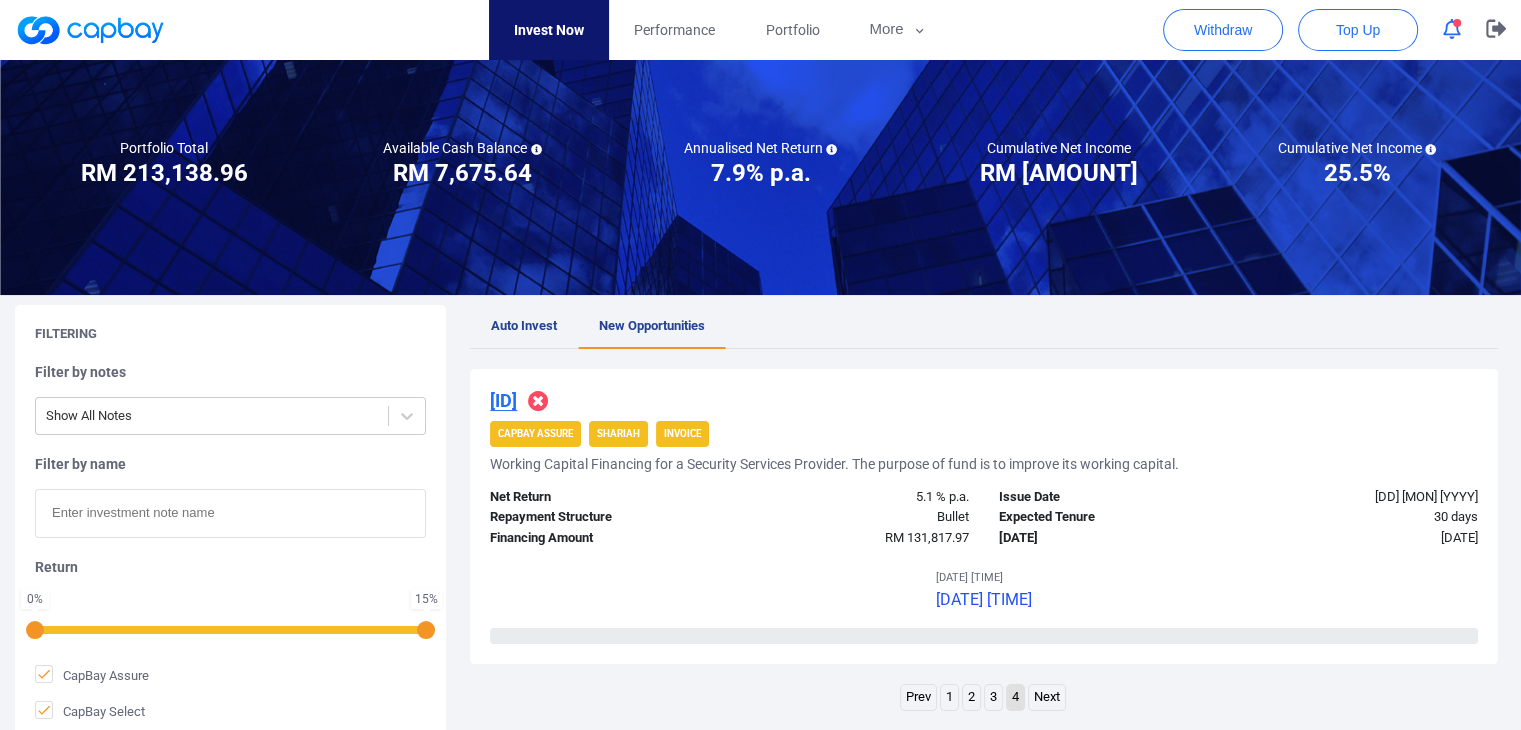 scroll, scrollTop: 114, scrollLeft: 0, axis: vertical 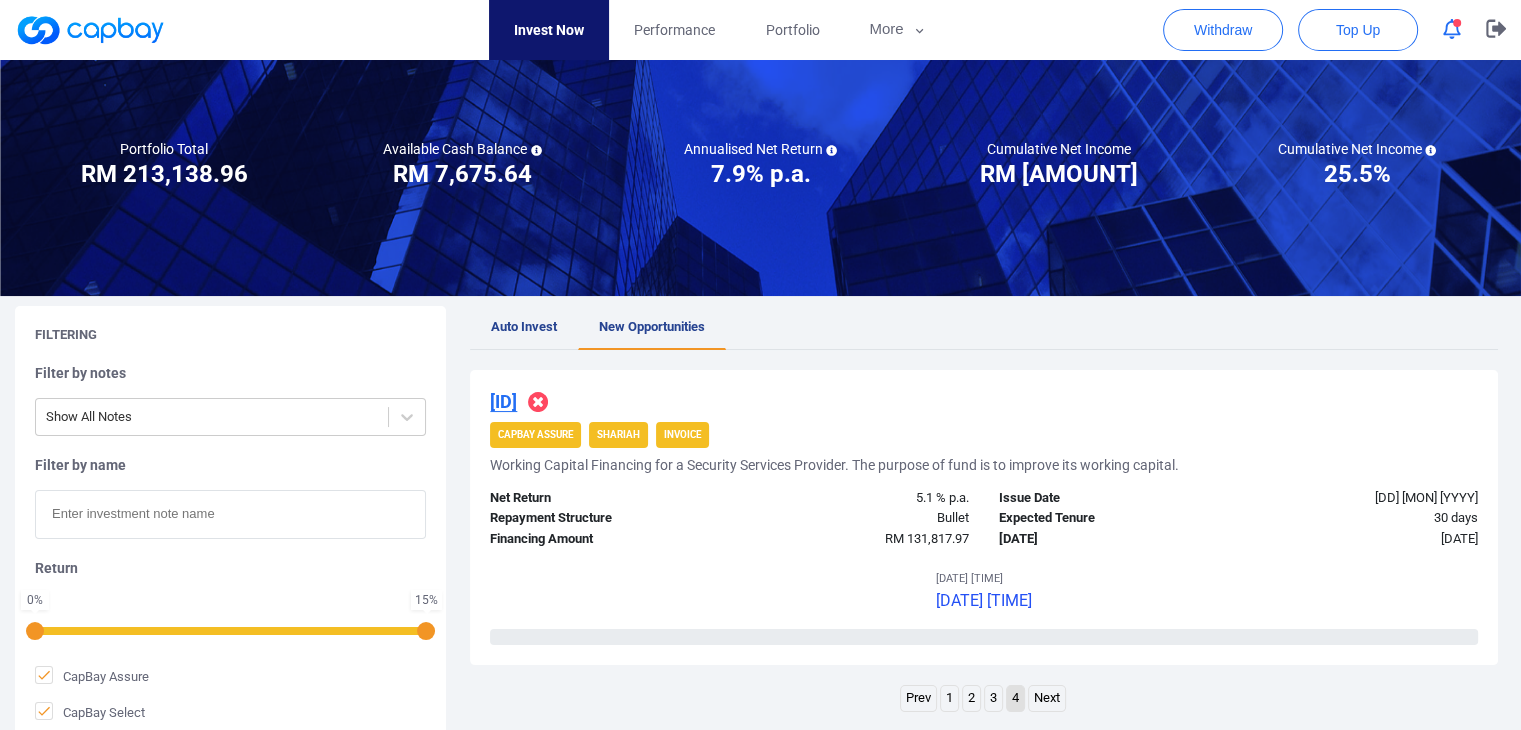 click on "3" at bounding box center [993, 698] 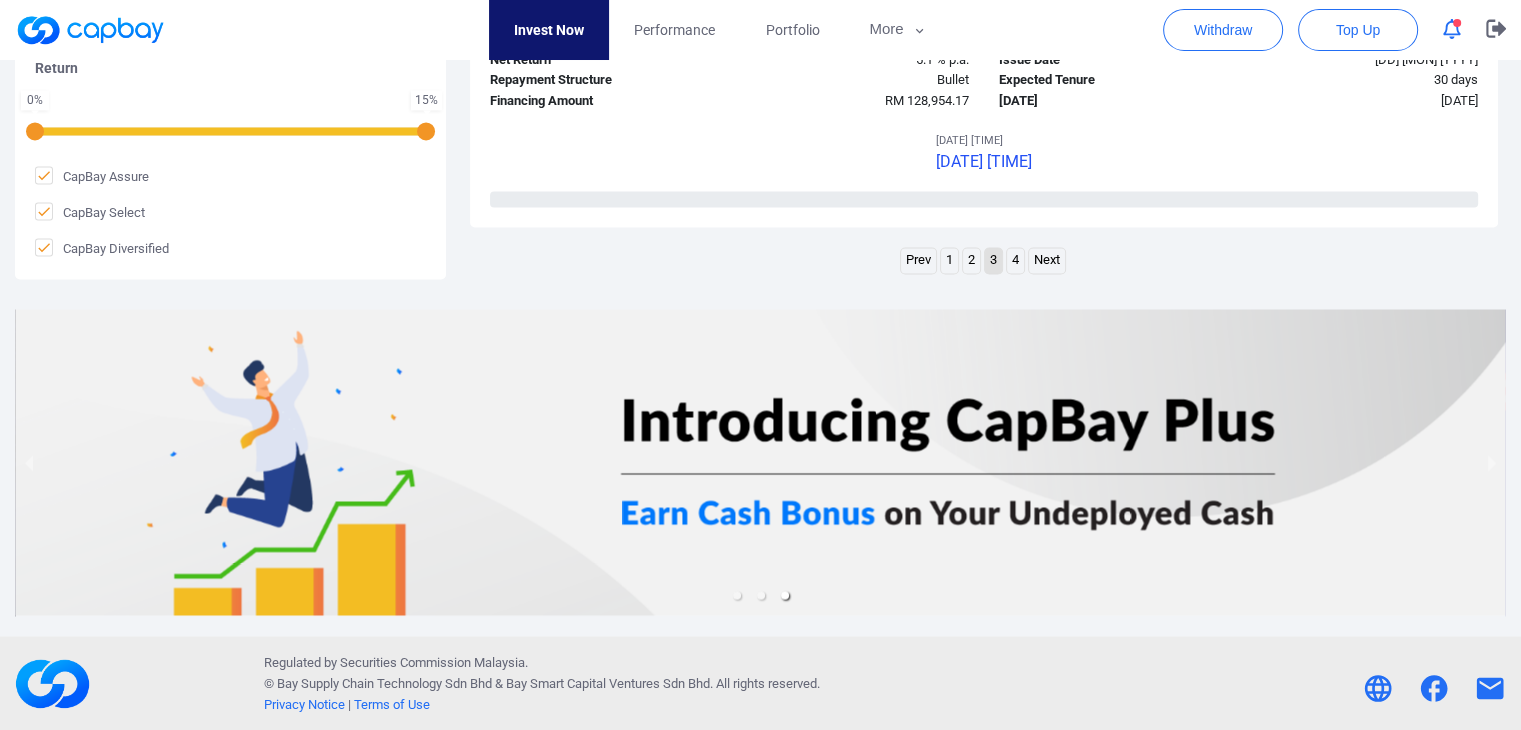 click on "2" at bounding box center (971, 260) 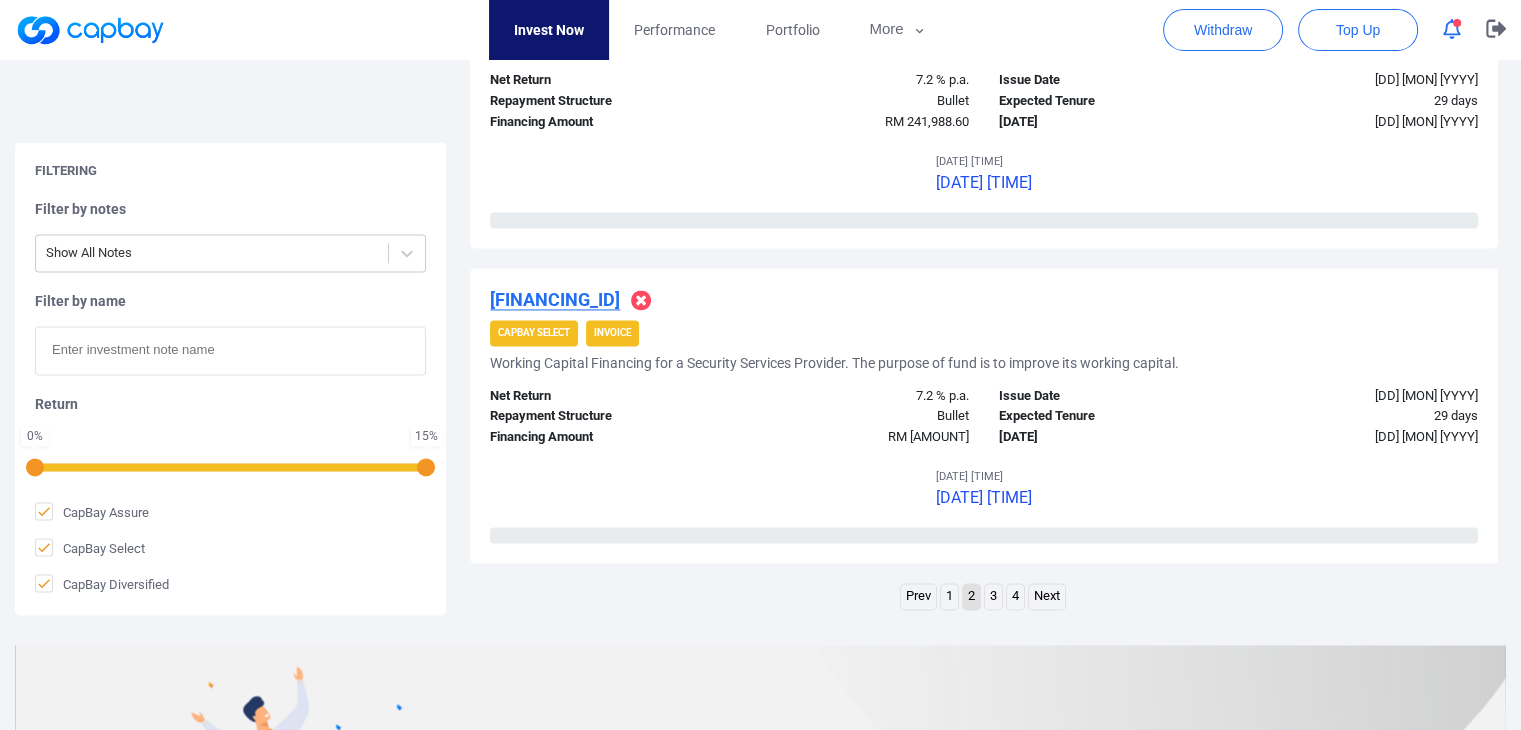 scroll, scrollTop: 3390, scrollLeft: 0, axis: vertical 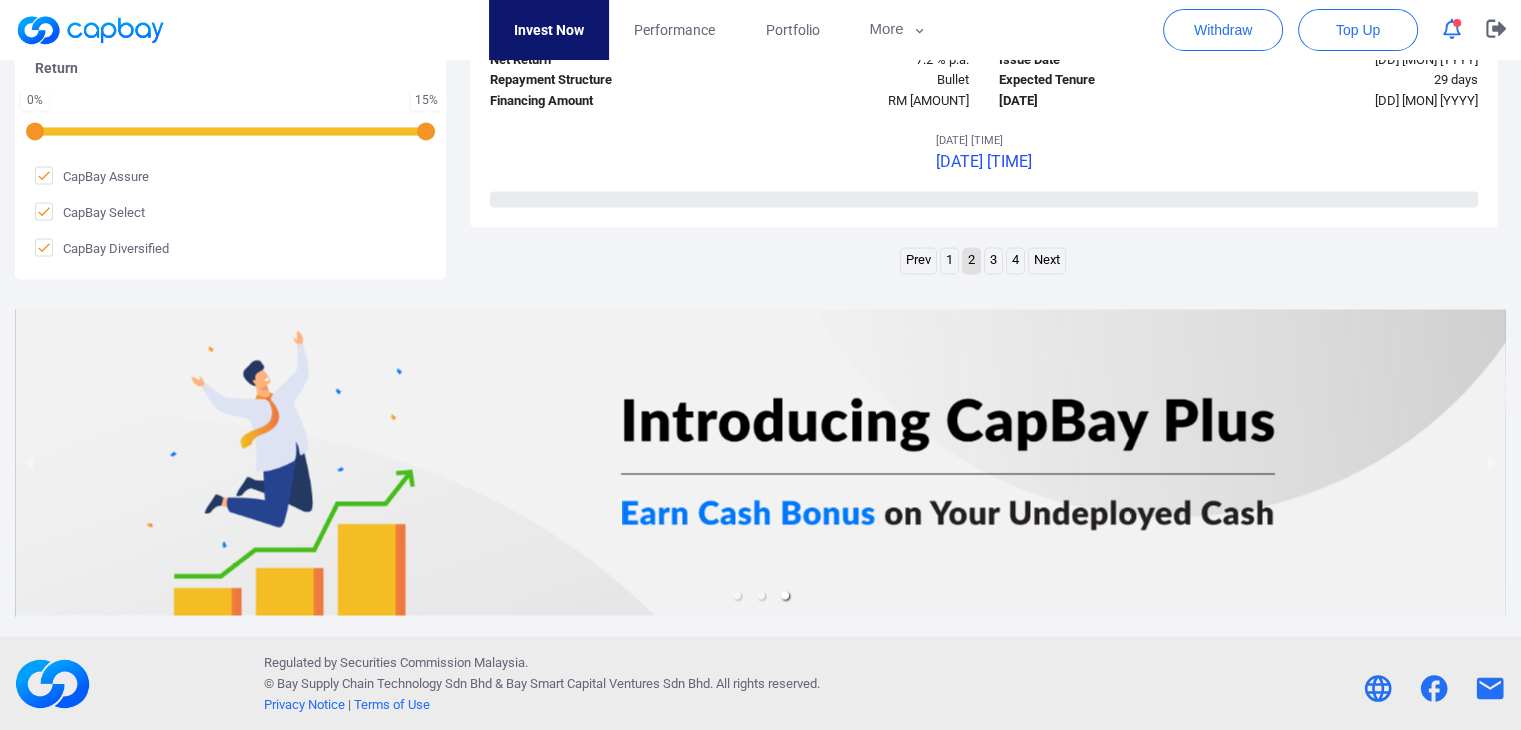 click on "1" at bounding box center [949, 260] 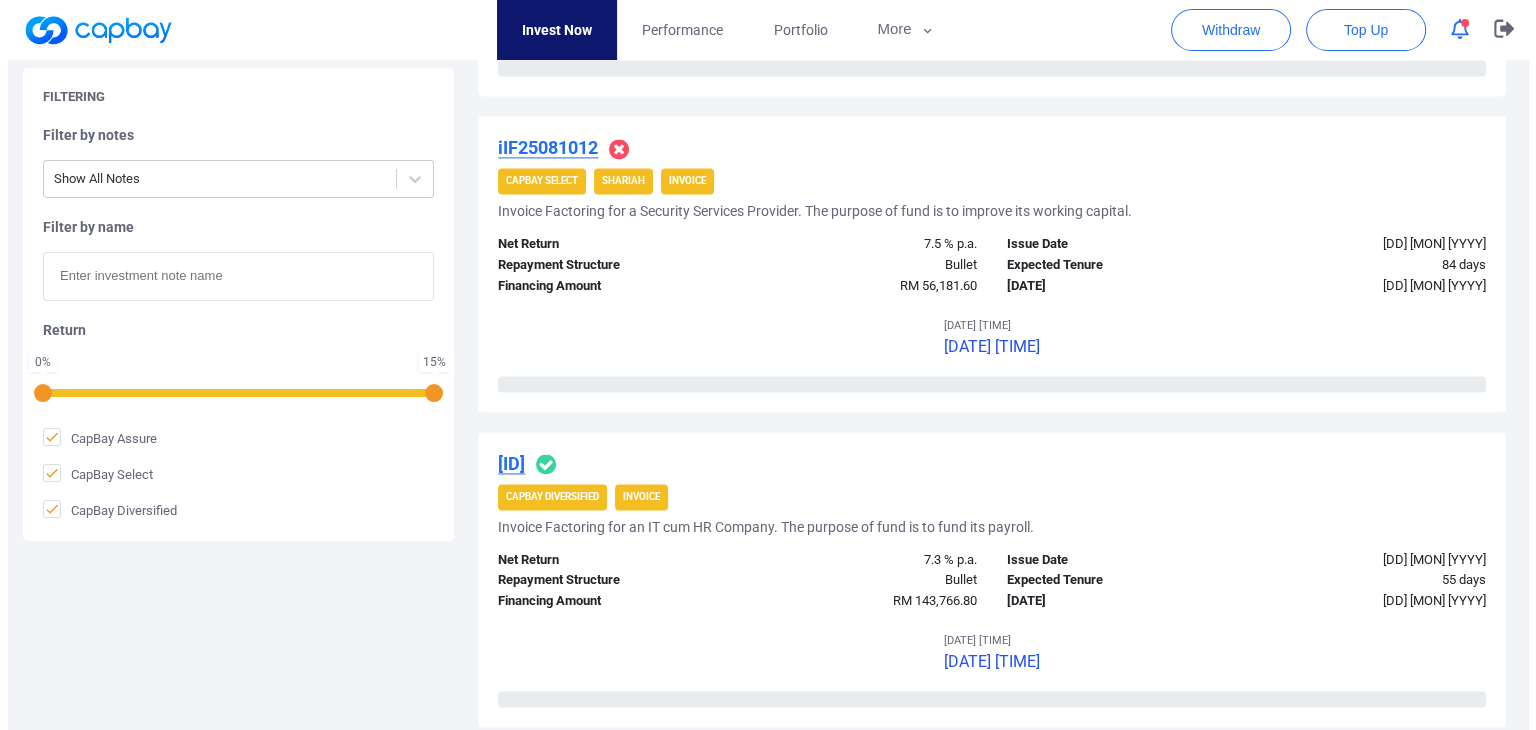 scroll, scrollTop: 2790, scrollLeft: 0, axis: vertical 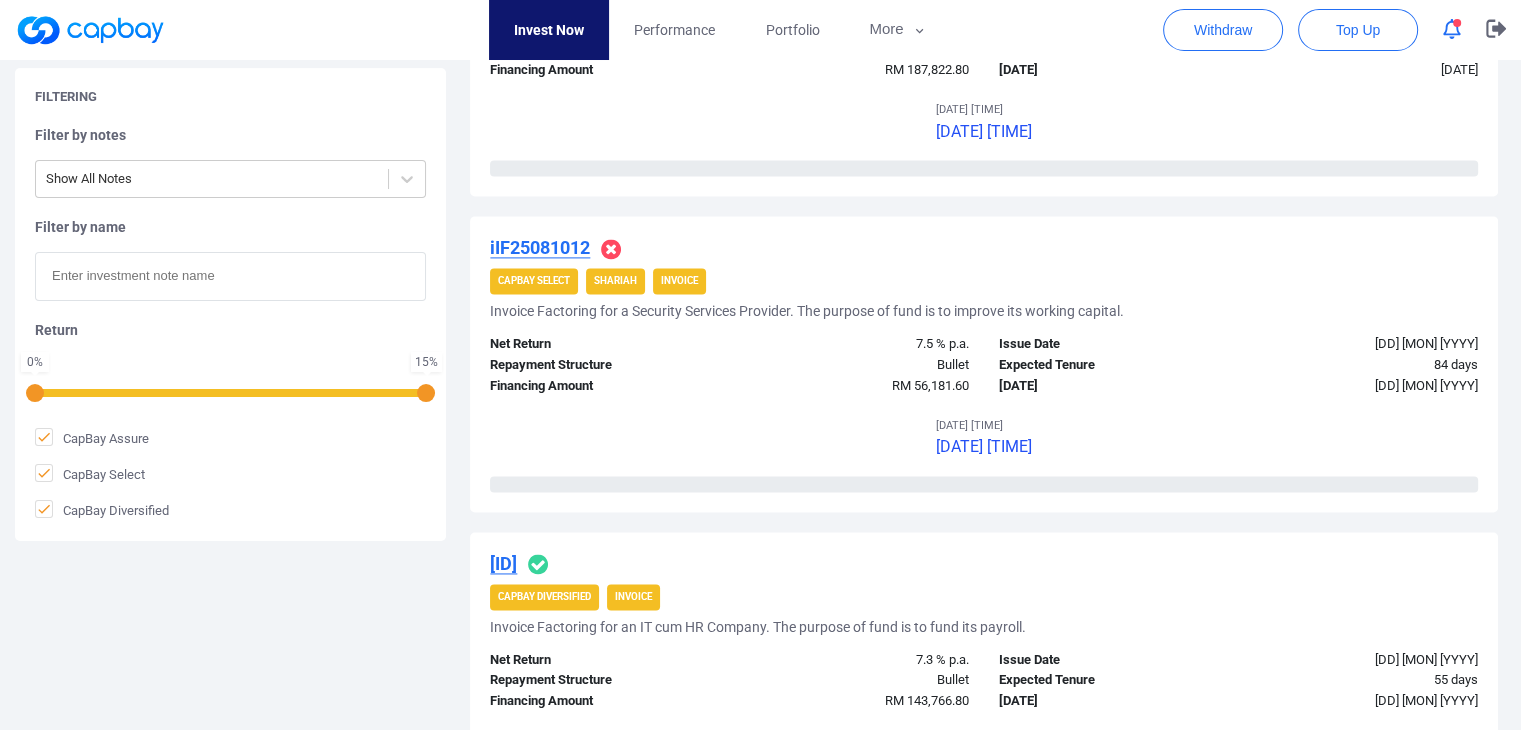 click on "[ID]" at bounding box center (503, 563) 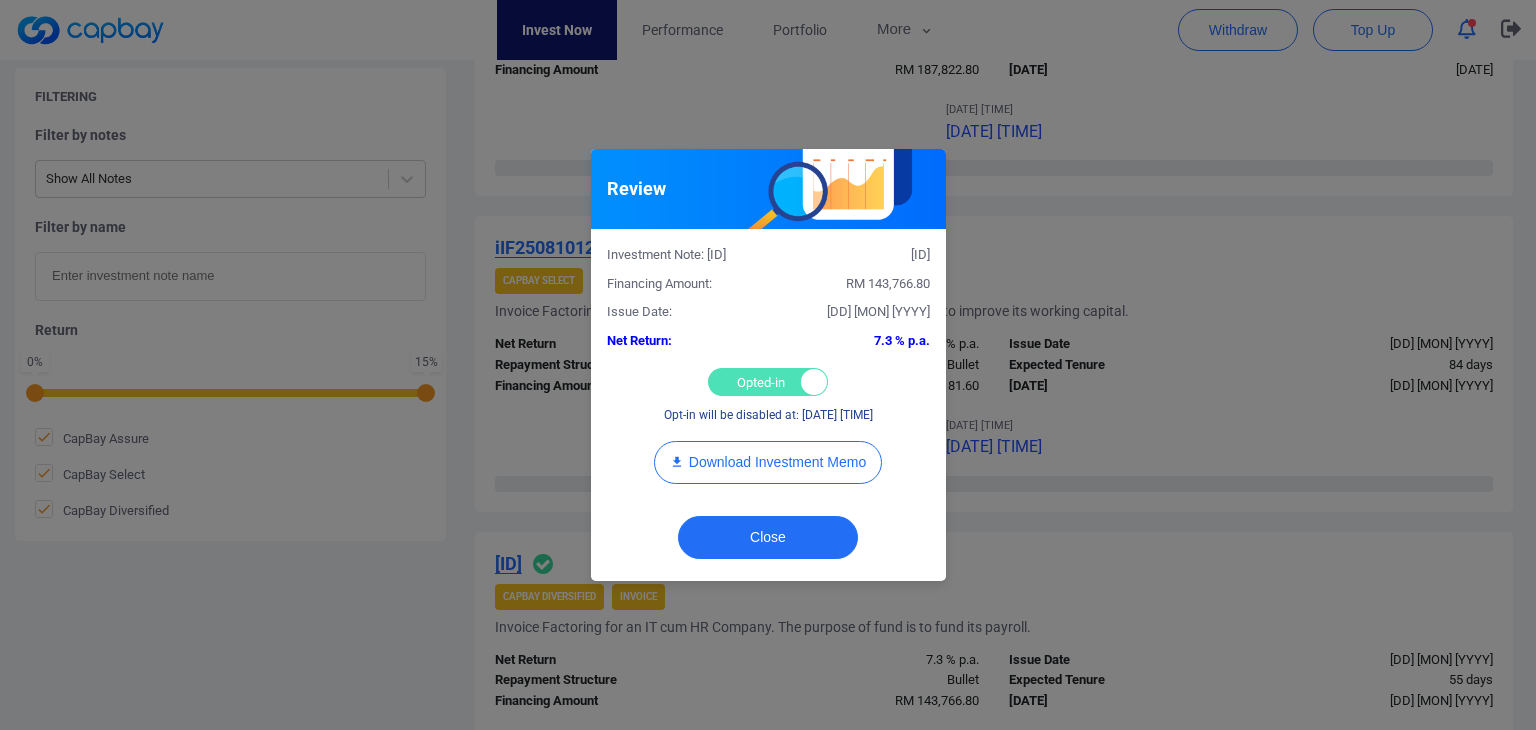 click on "Opted-in Opted-out" at bounding box center (768, 382) 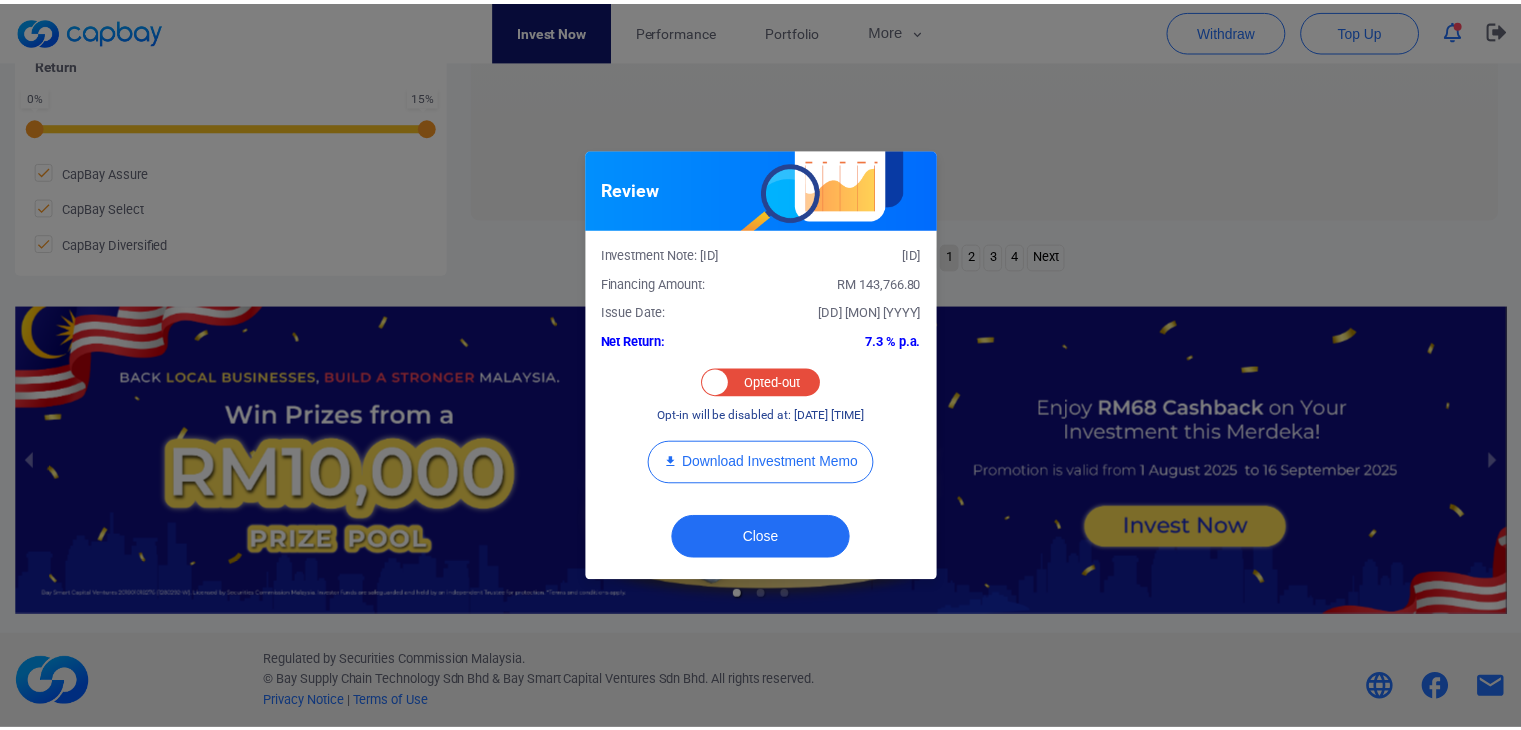 scroll, scrollTop: 972, scrollLeft: 0, axis: vertical 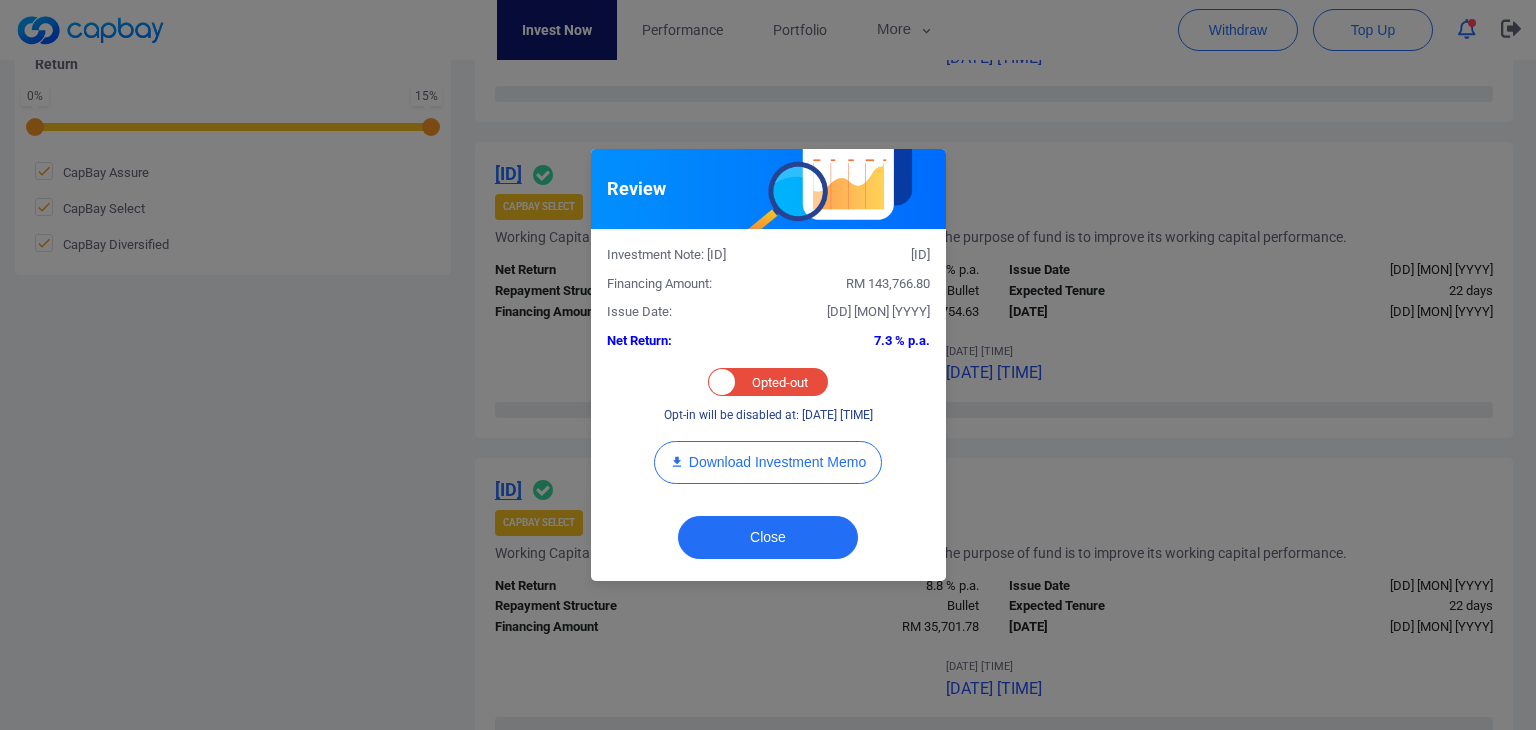 click on "Review Investment Note: [ID] Financing Amount: RM [AMOUNT] Issue Date: [DD] [MON] [YYYY] Net Return: 7.3   % p.a. Opted-in Opted-out Opt-in will be disabled at:   [DD] [MON] [YYYY] 14:00 Download Investment Memo Close" at bounding box center [768, 365] 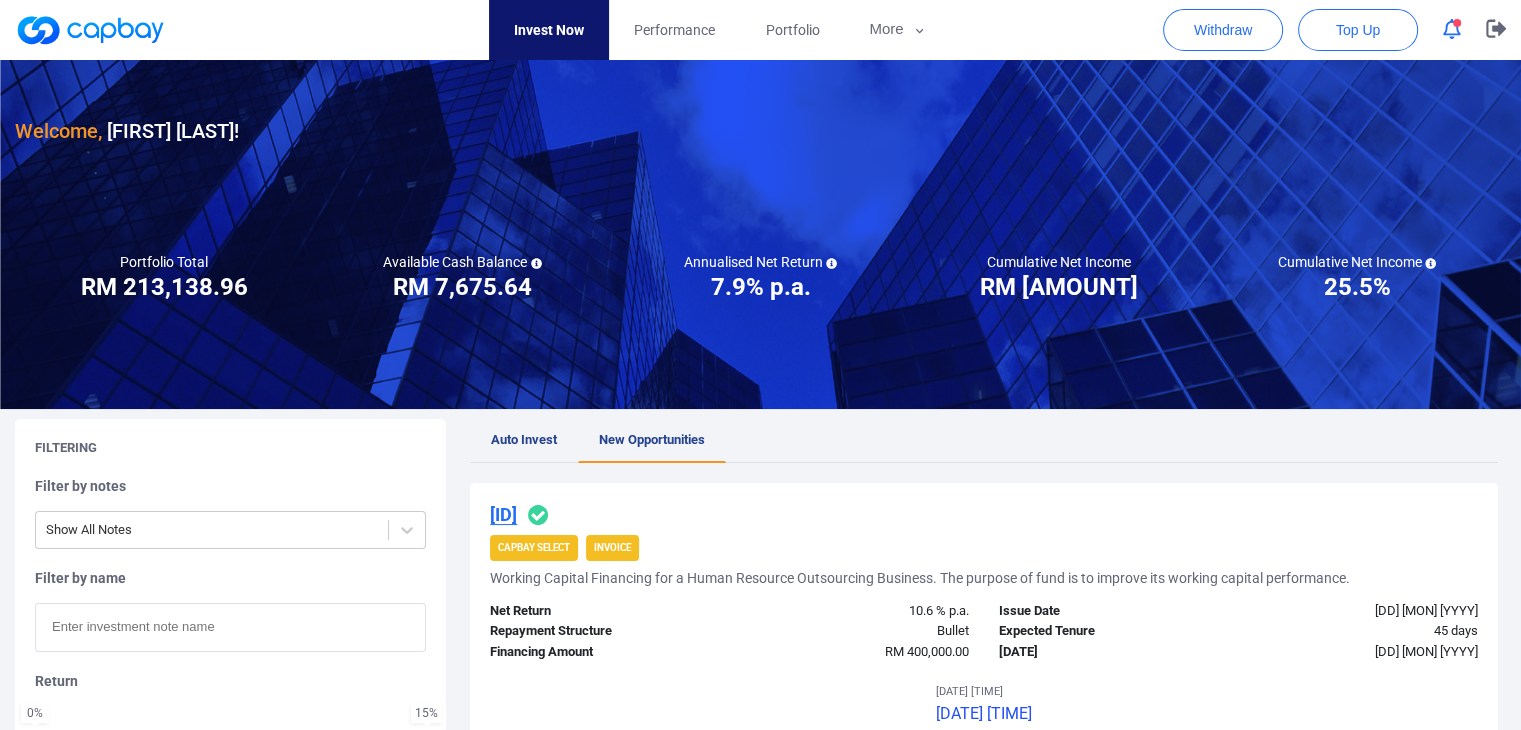 scroll, scrollTop: 0, scrollLeft: 0, axis: both 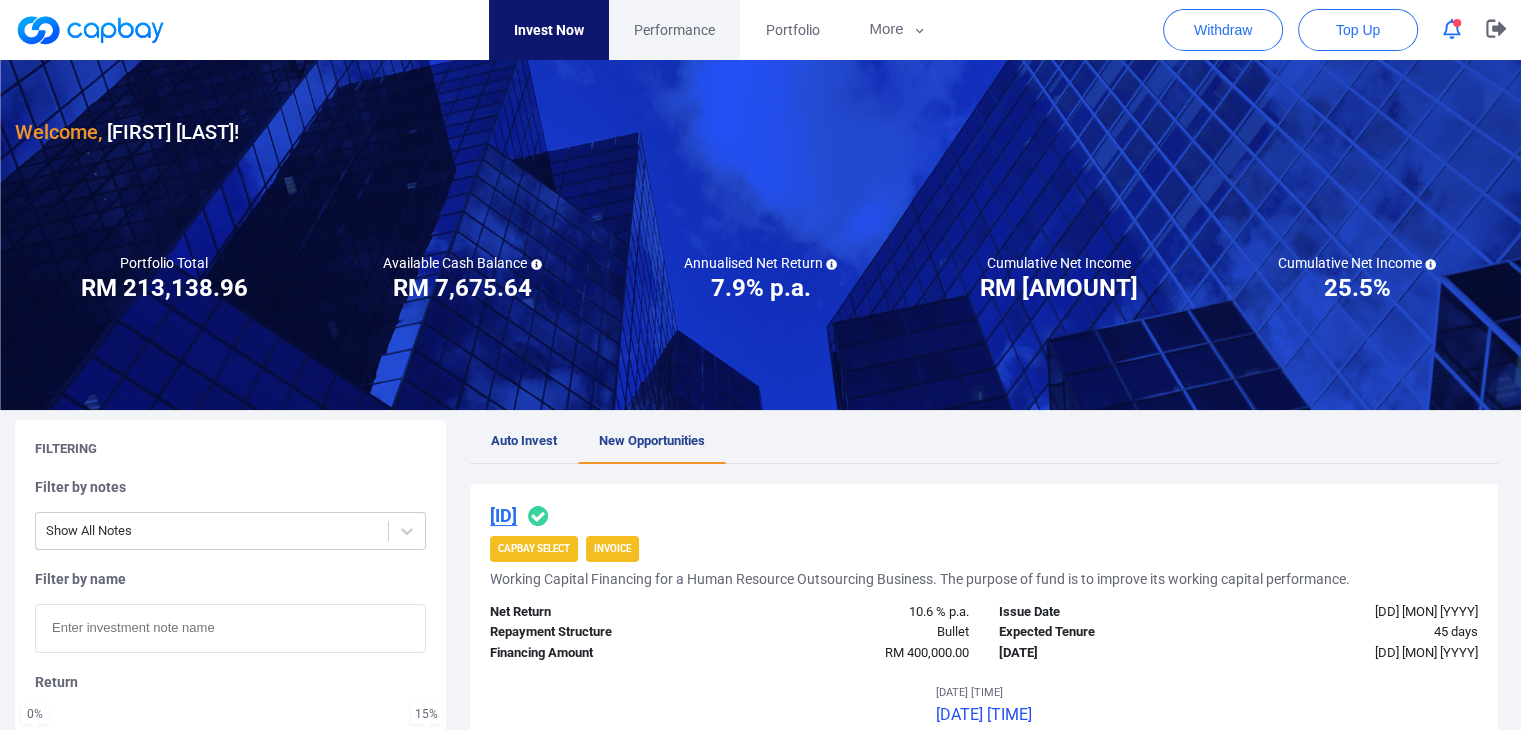 click on "Performance" at bounding box center (674, 30) 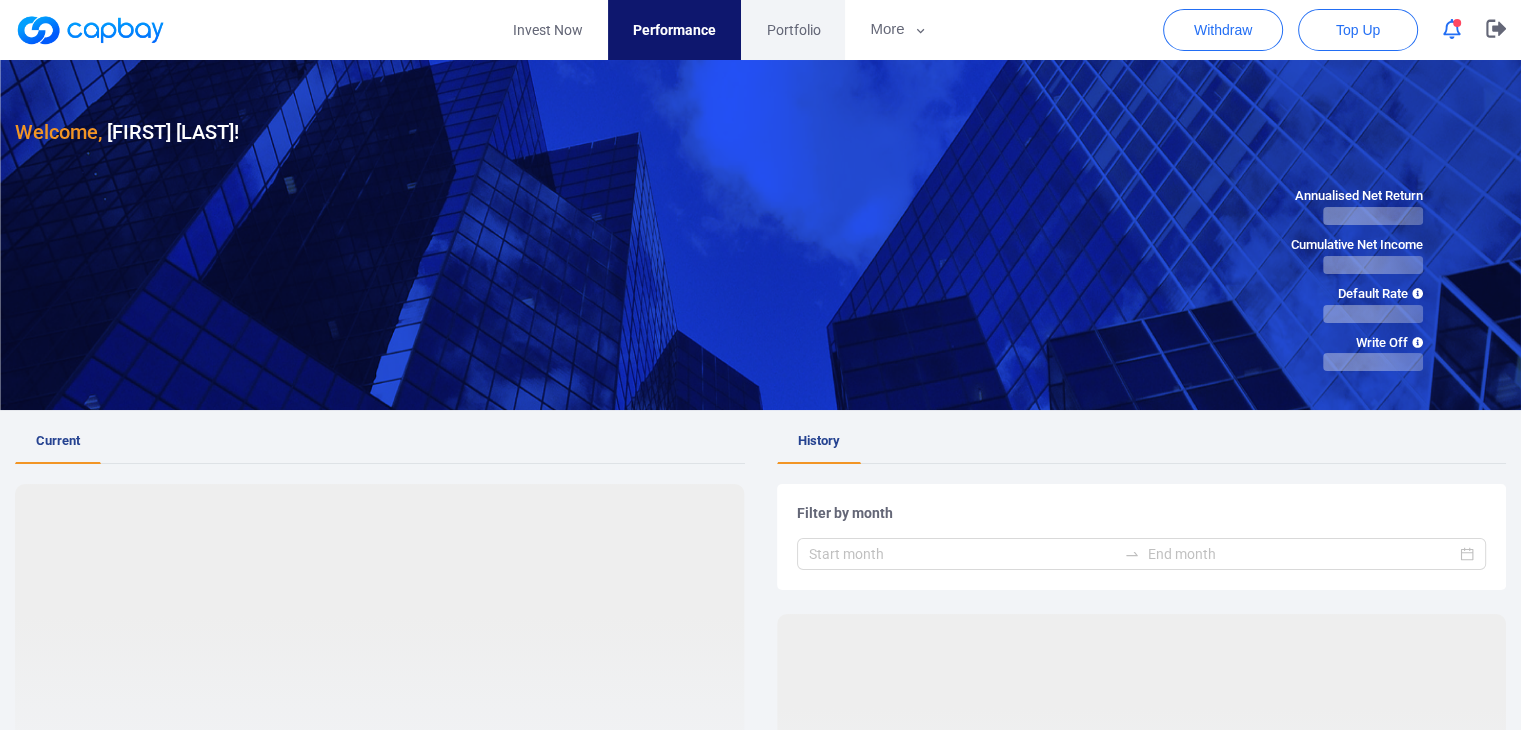 click on "Portfolio" at bounding box center (793, 30) 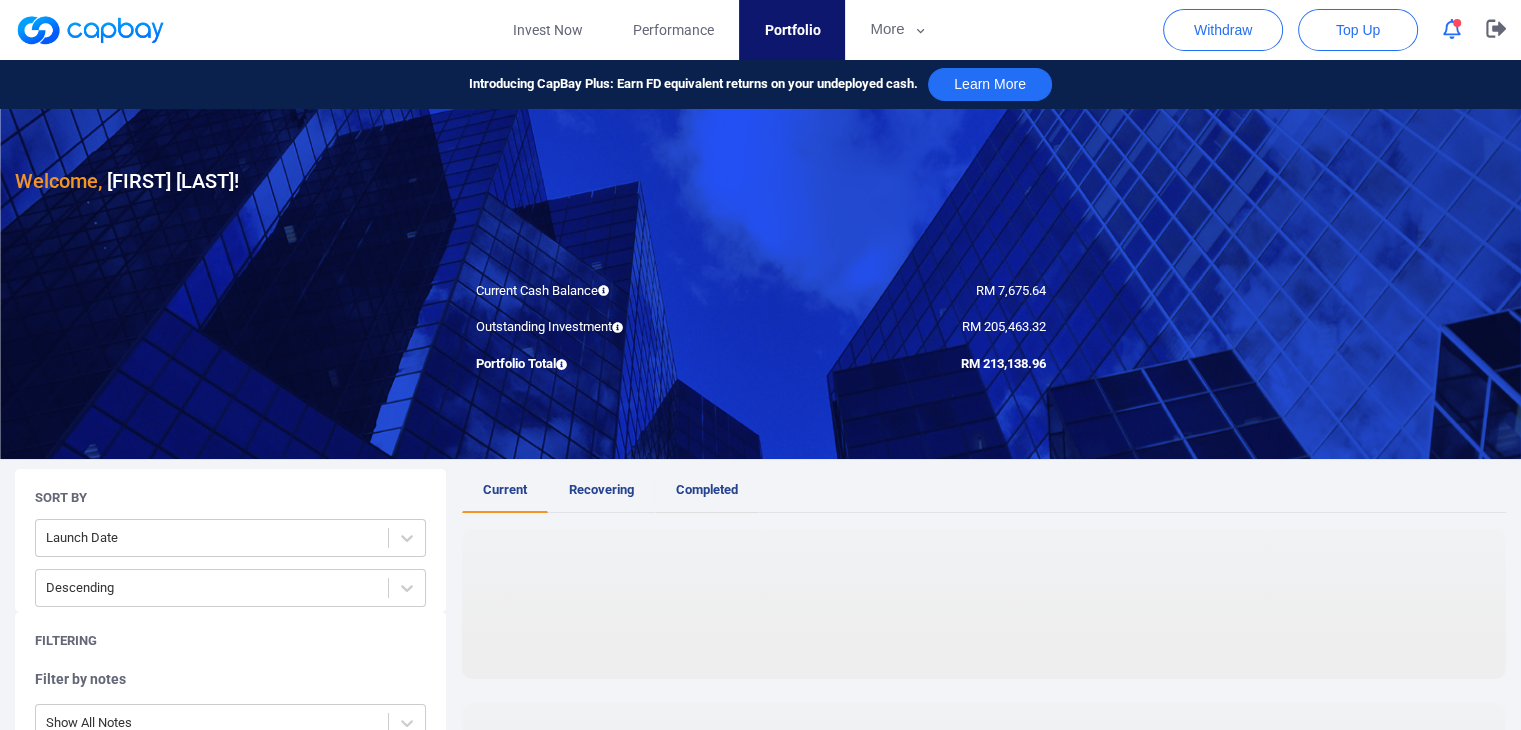 click on "Completed" at bounding box center [707, 489] 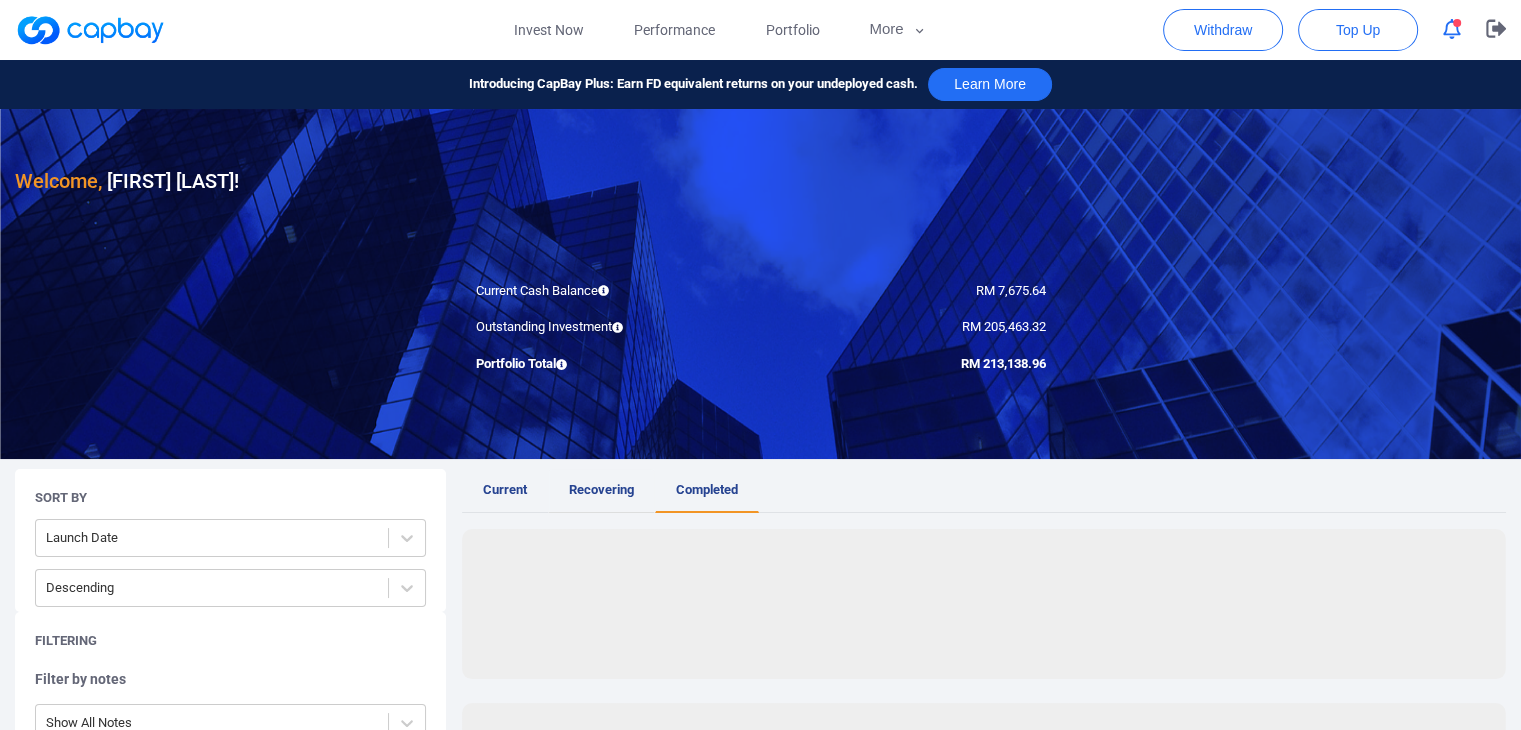 click on "Recovering" at bounding box center [601, 491] 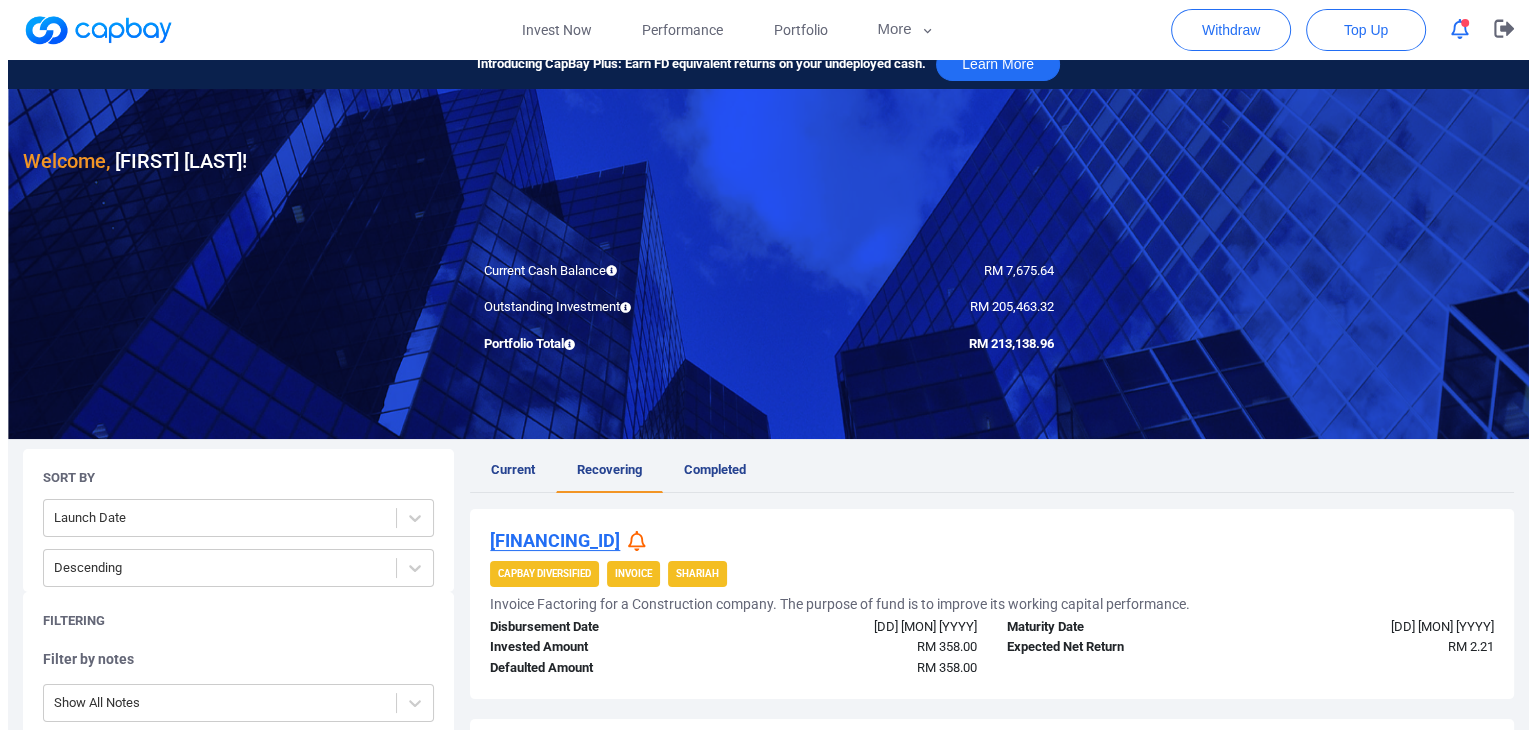 scroll, scrollTop: 0, scrollLeft: 0, axis: both 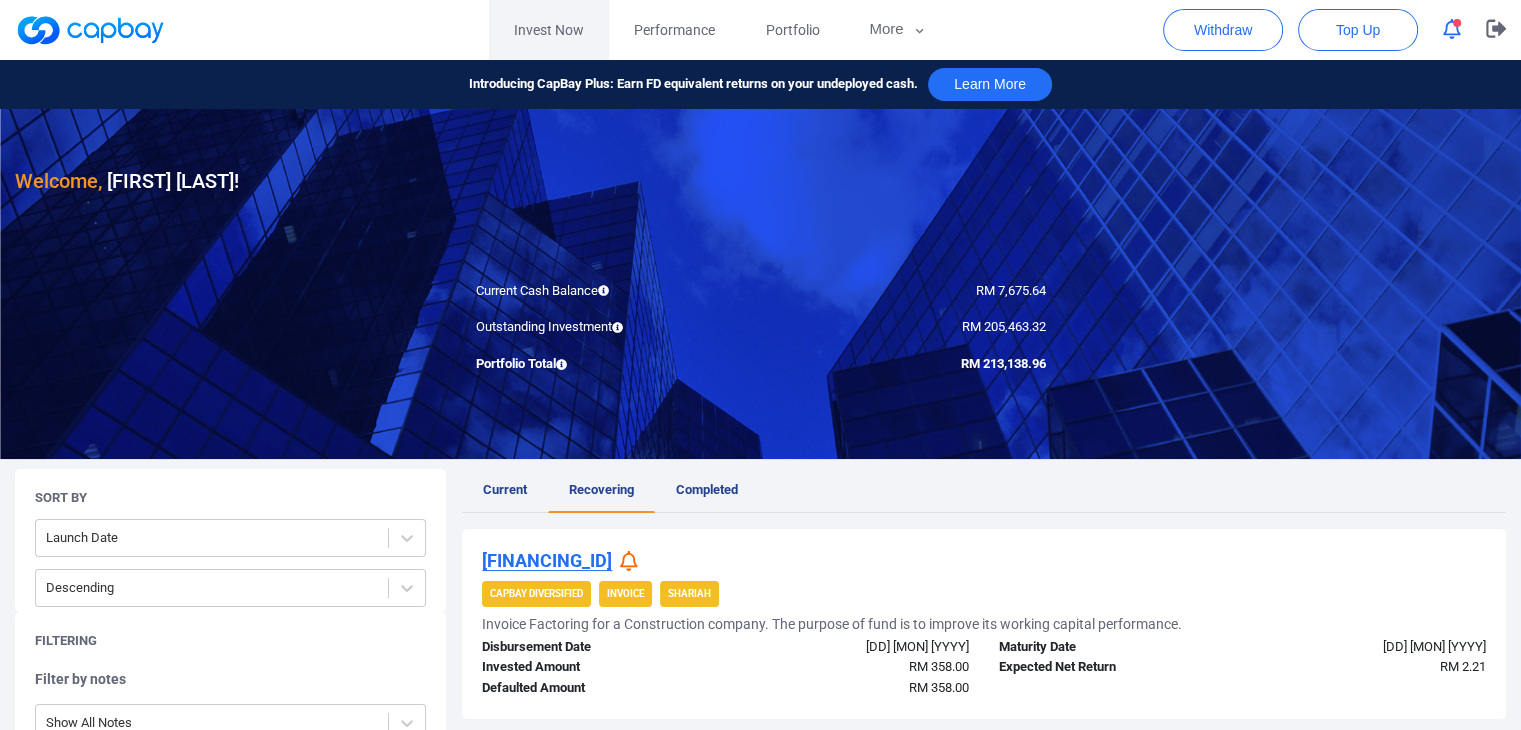 click on "Invest Now" at bounding box center [549, 30] 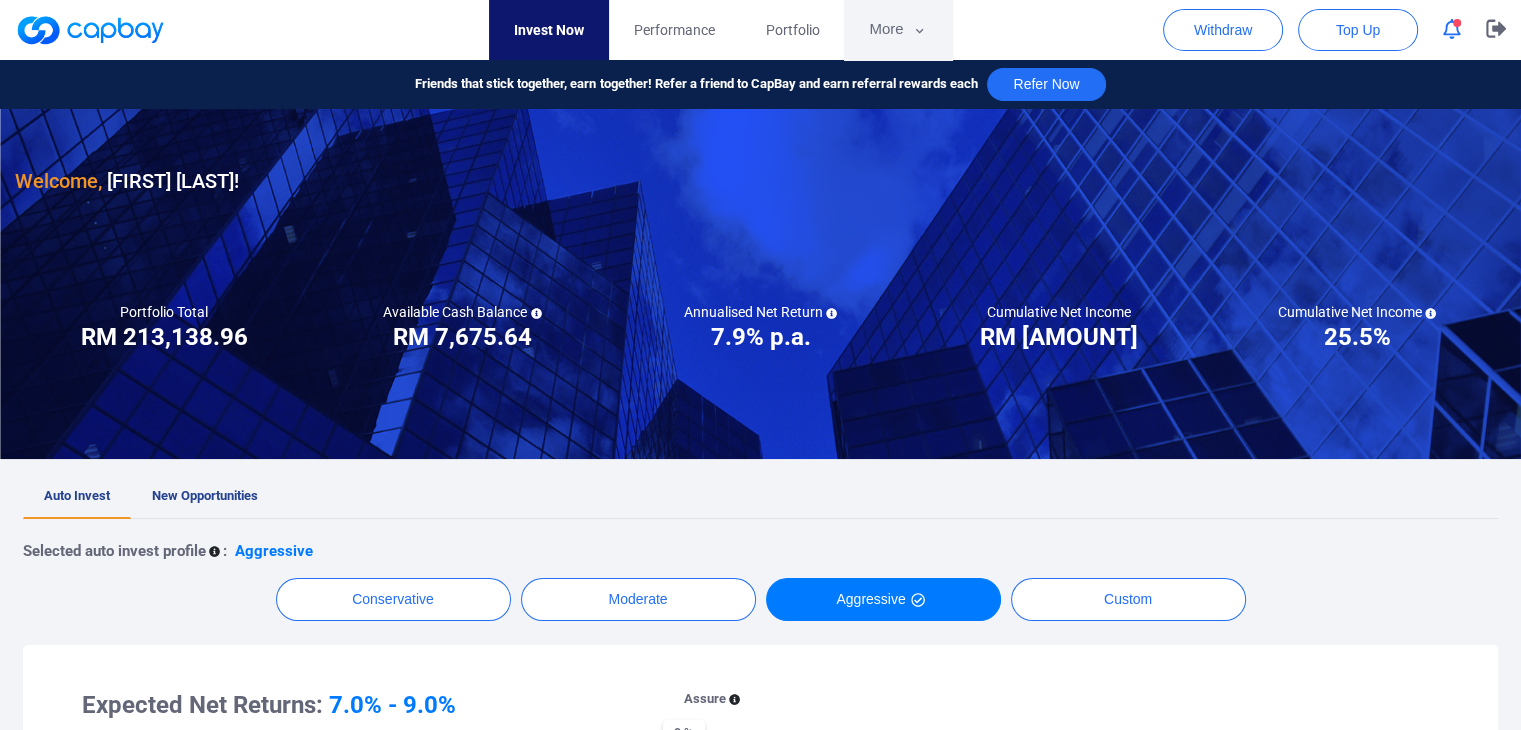click on "More" at bounding box center (897, 30) 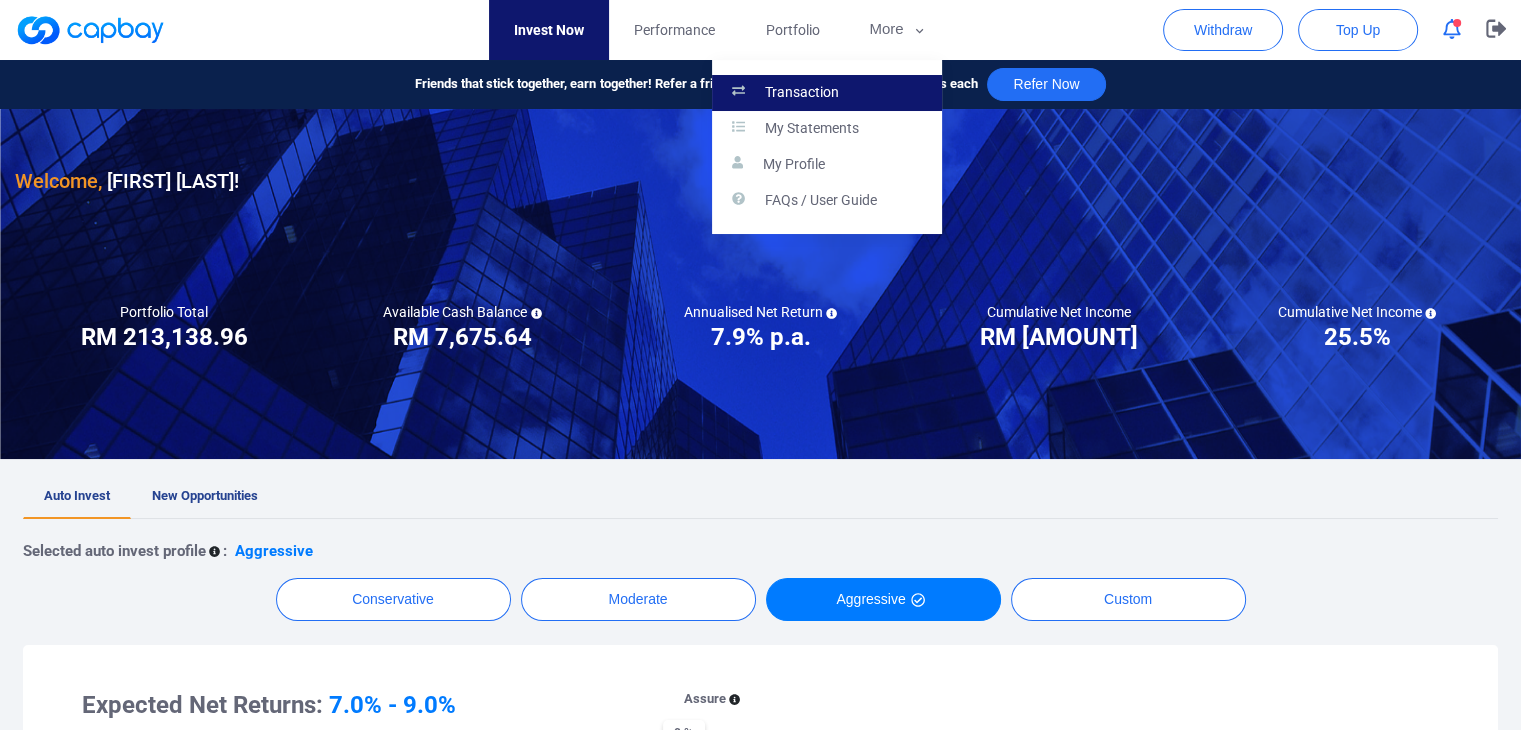click on "Transaction" at bounding box center [827, 93] 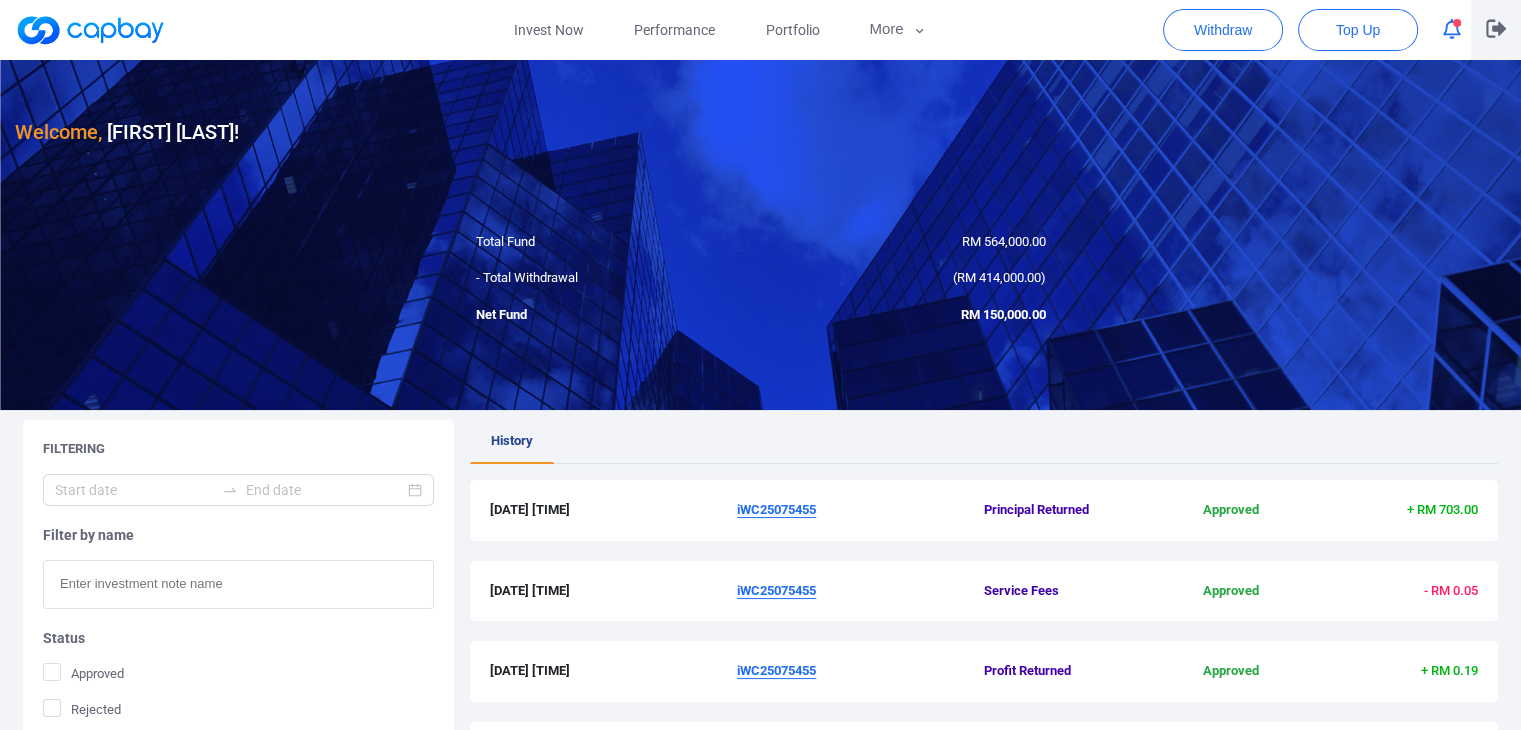 click 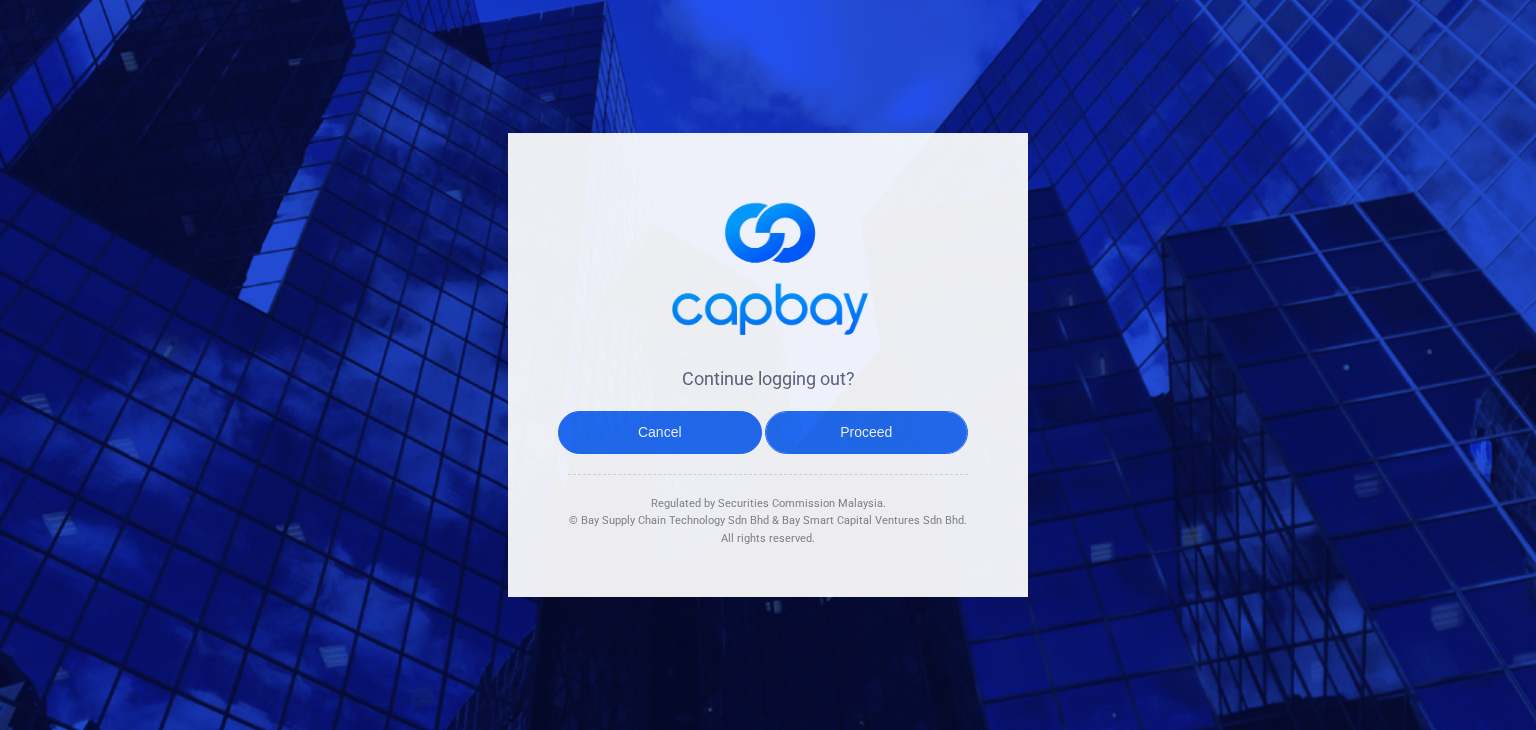 click on "Proceed" at bounding box center (867, 432) 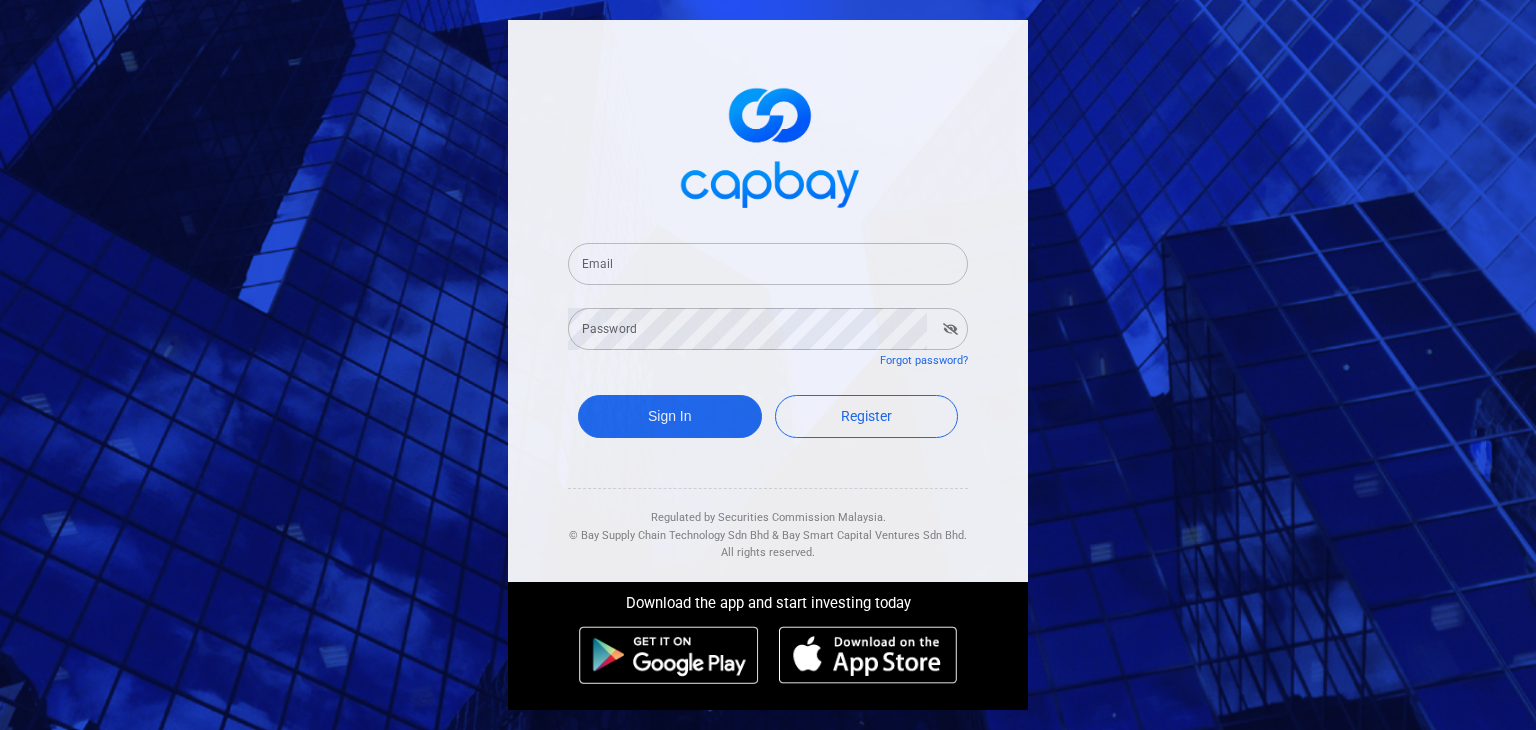 type on "[EMAIL]" 